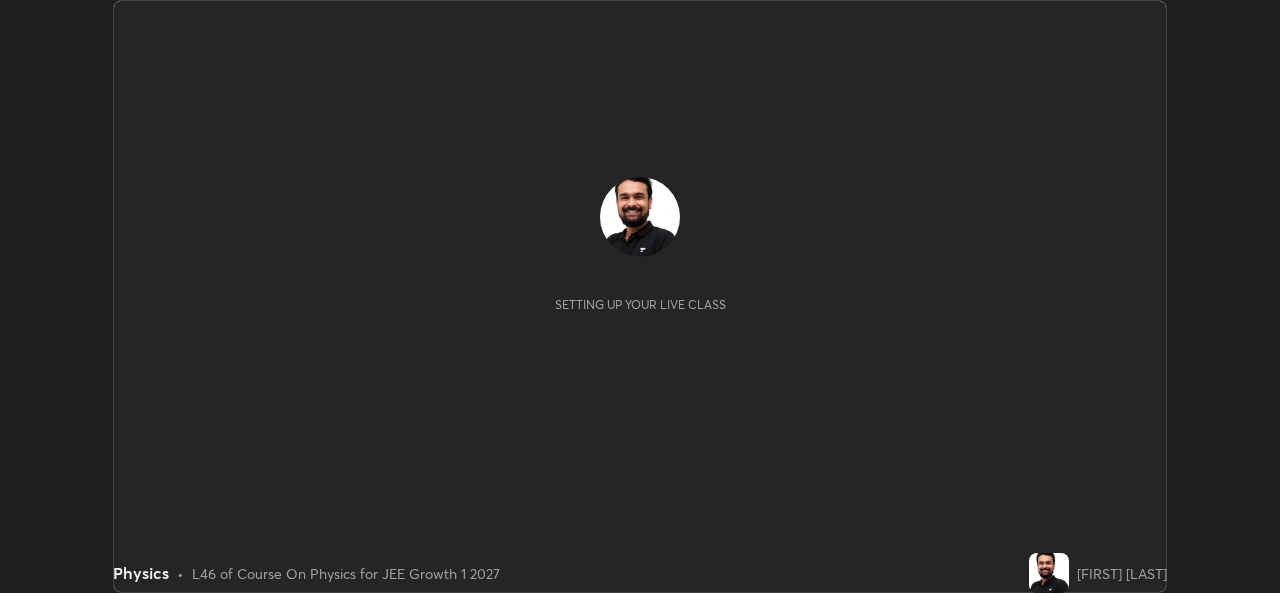 scroll, scrollTop: 0, scrollLeft: 0, axis: both 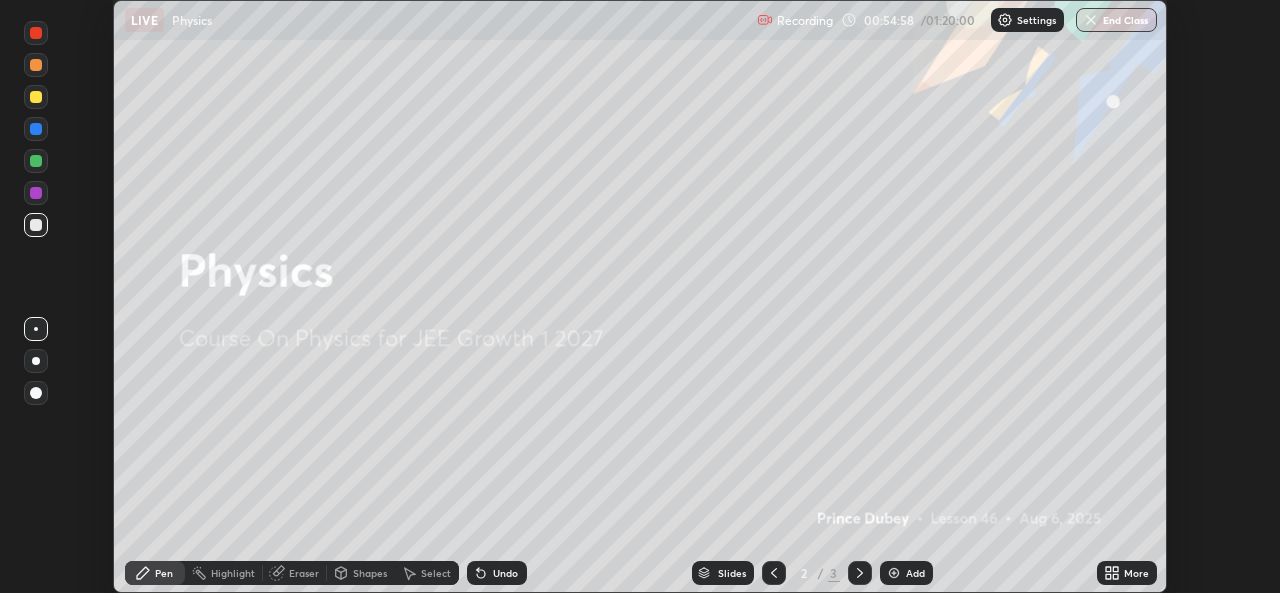 click 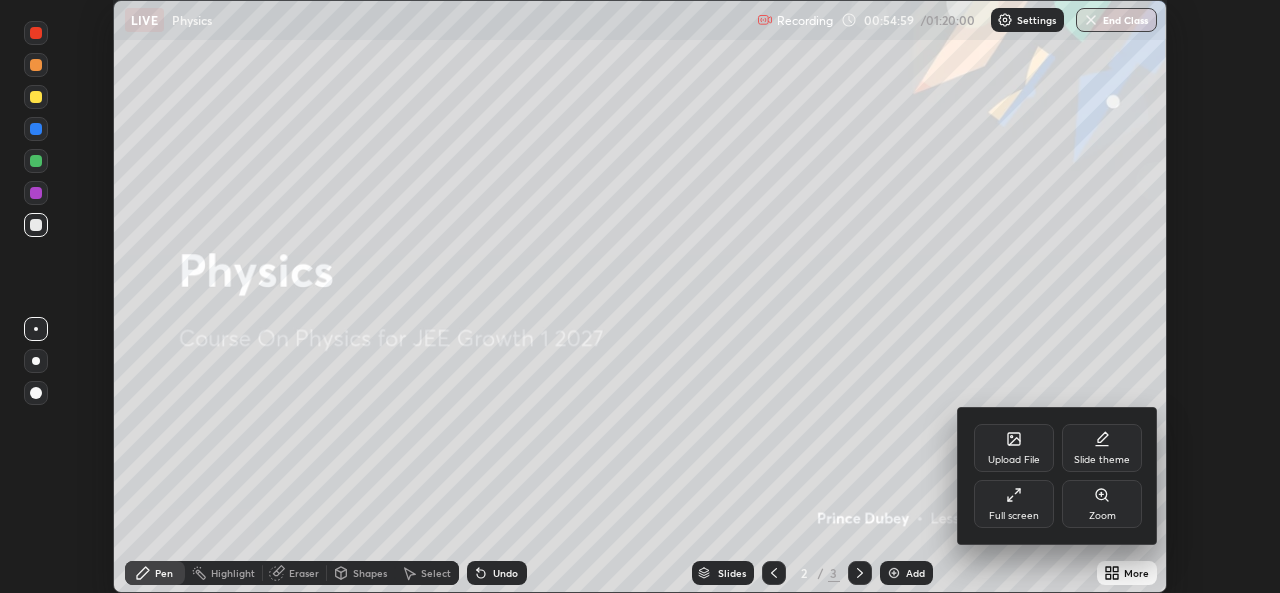 click on "Full screen" at bounding box center [1014, 504] 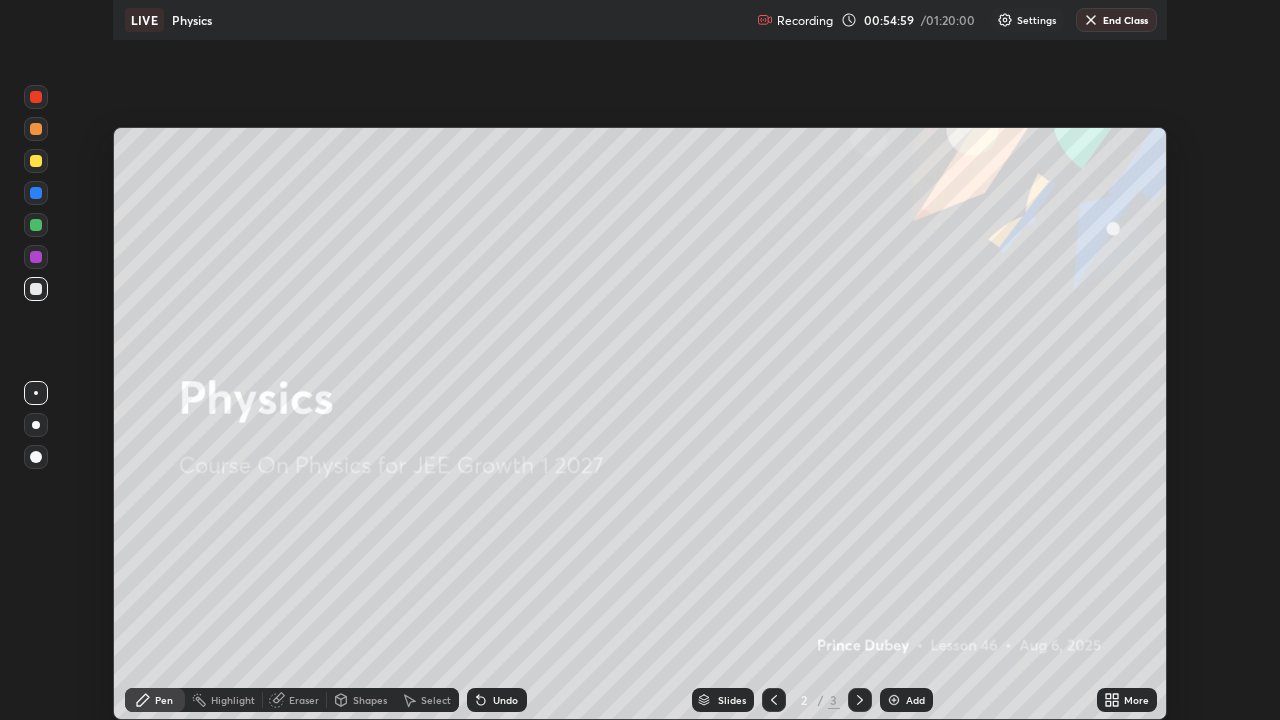 scroll, scrollTop: 99280, scrollLeft: 98720, axis: both 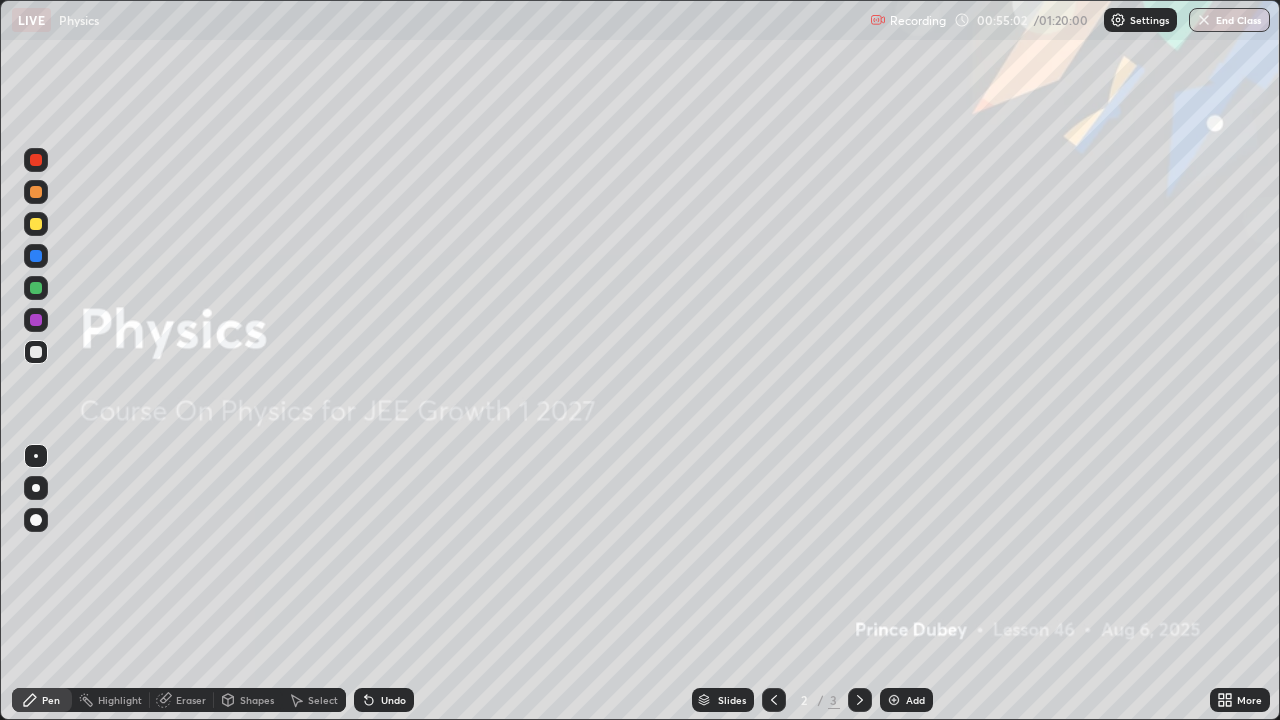 click 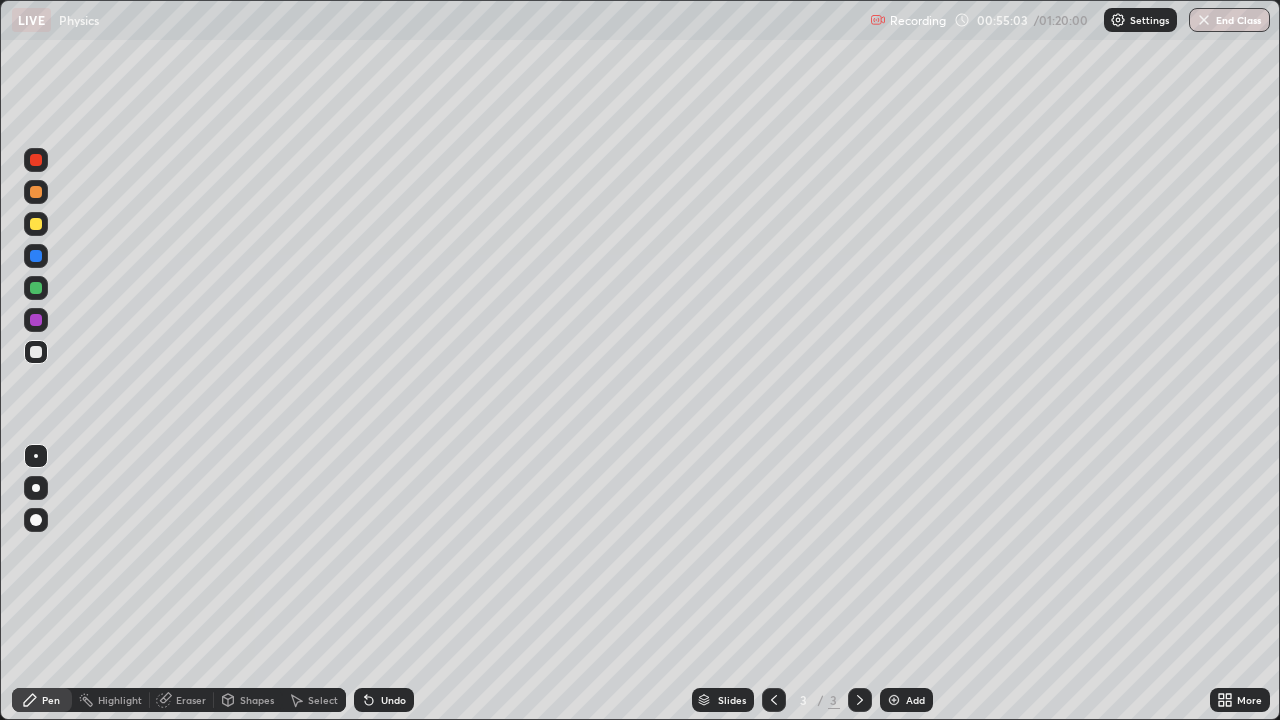 click 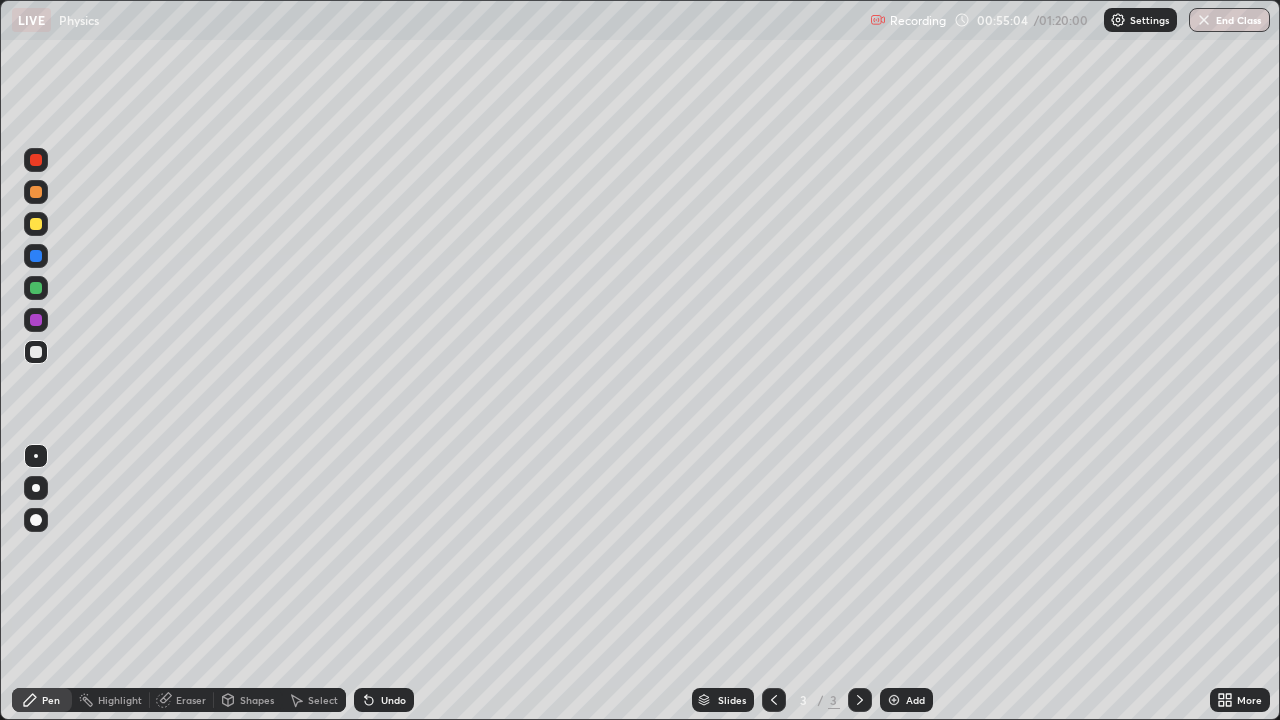 click 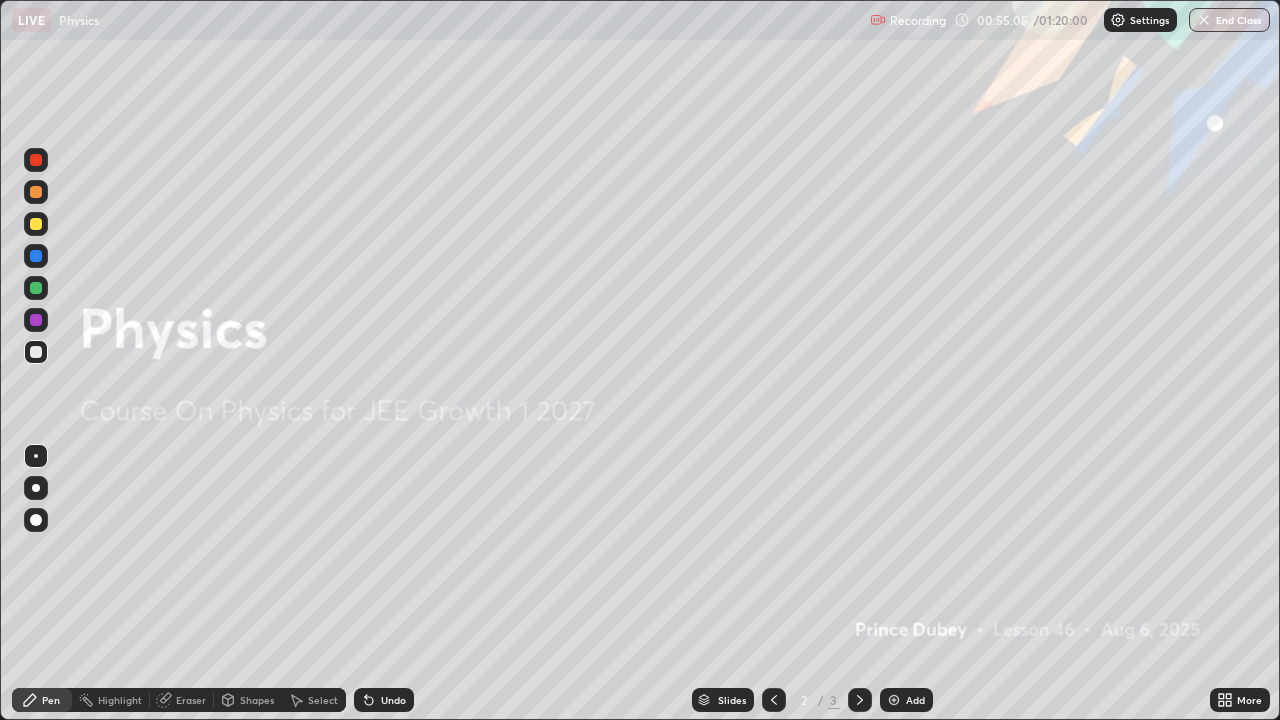 click 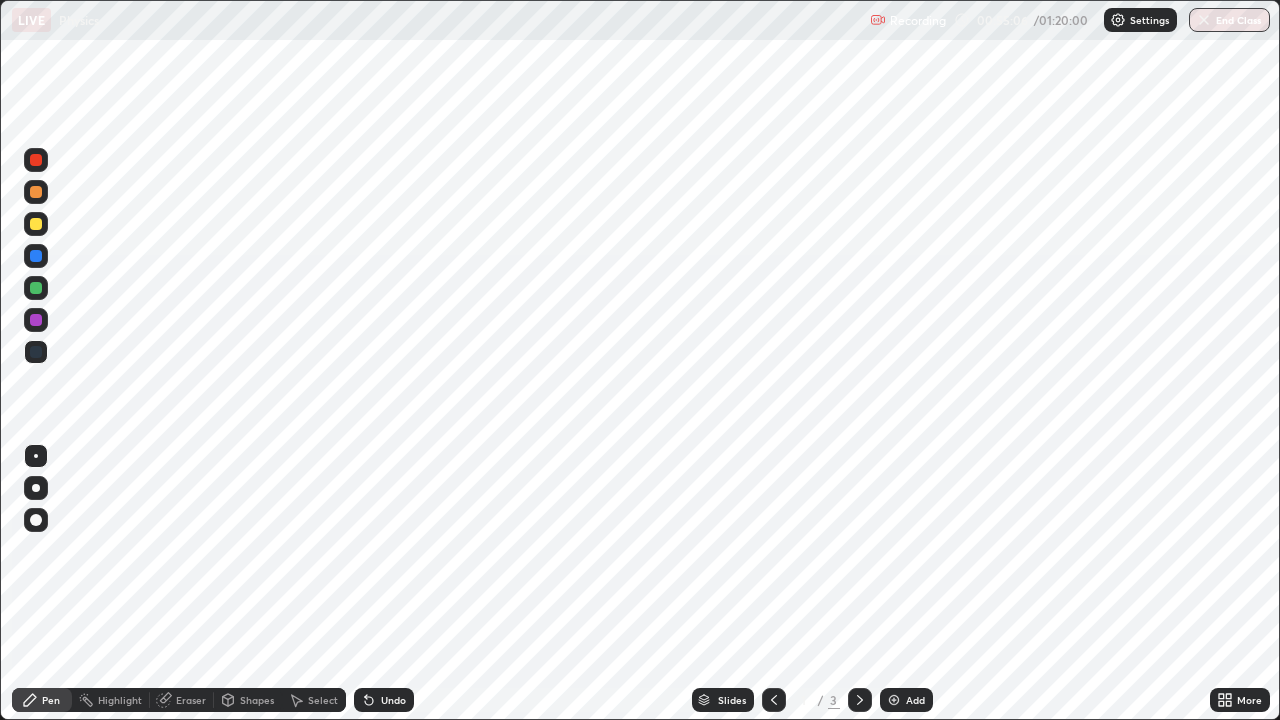 click at bounding box center (860, 700) 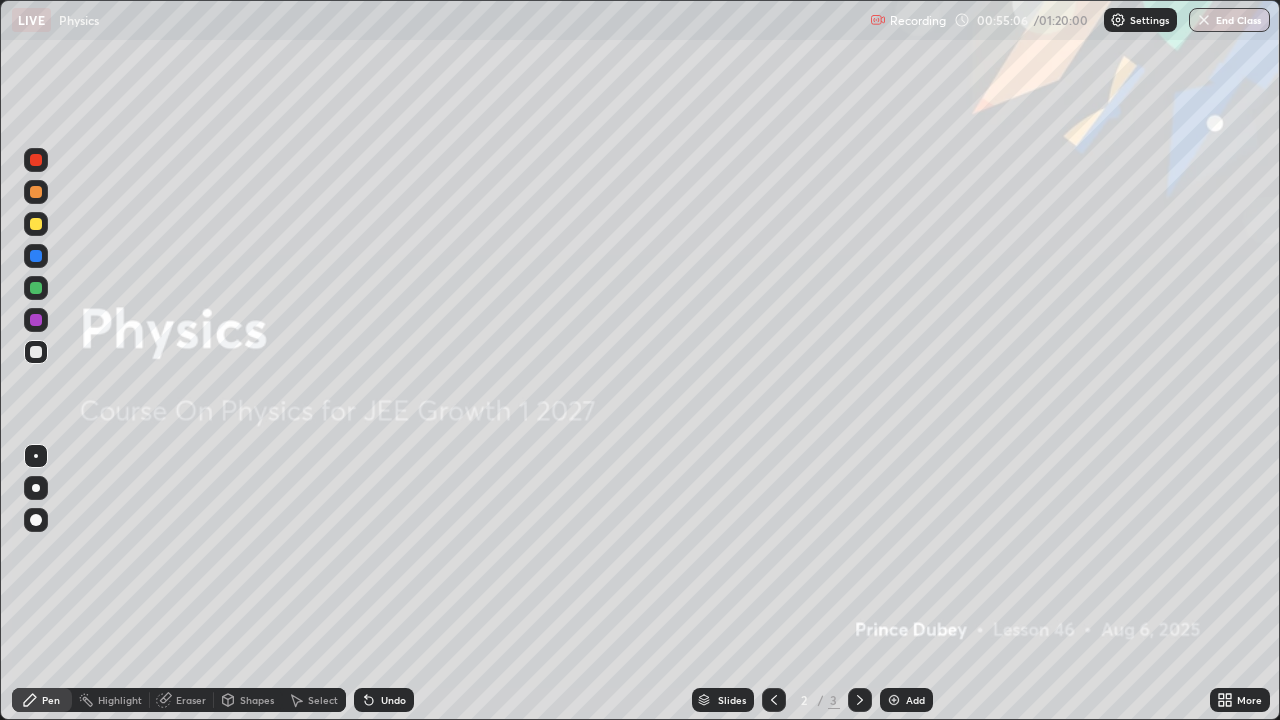 click 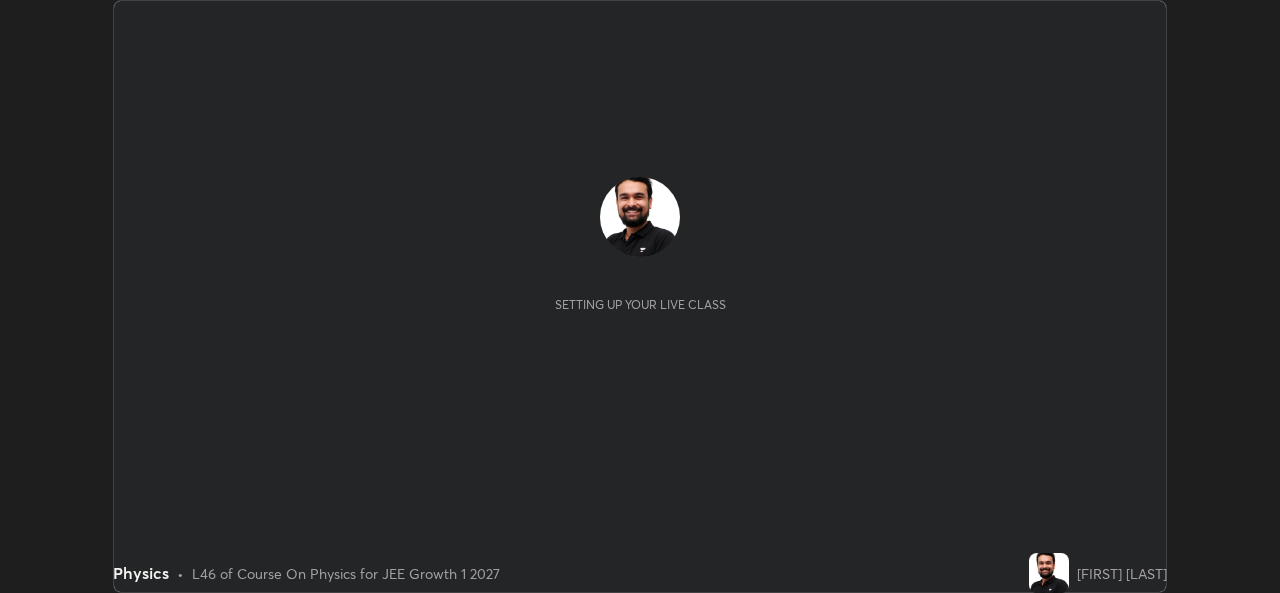 scroll, scrollTop: 0, scrollLeft: 0, axis: both 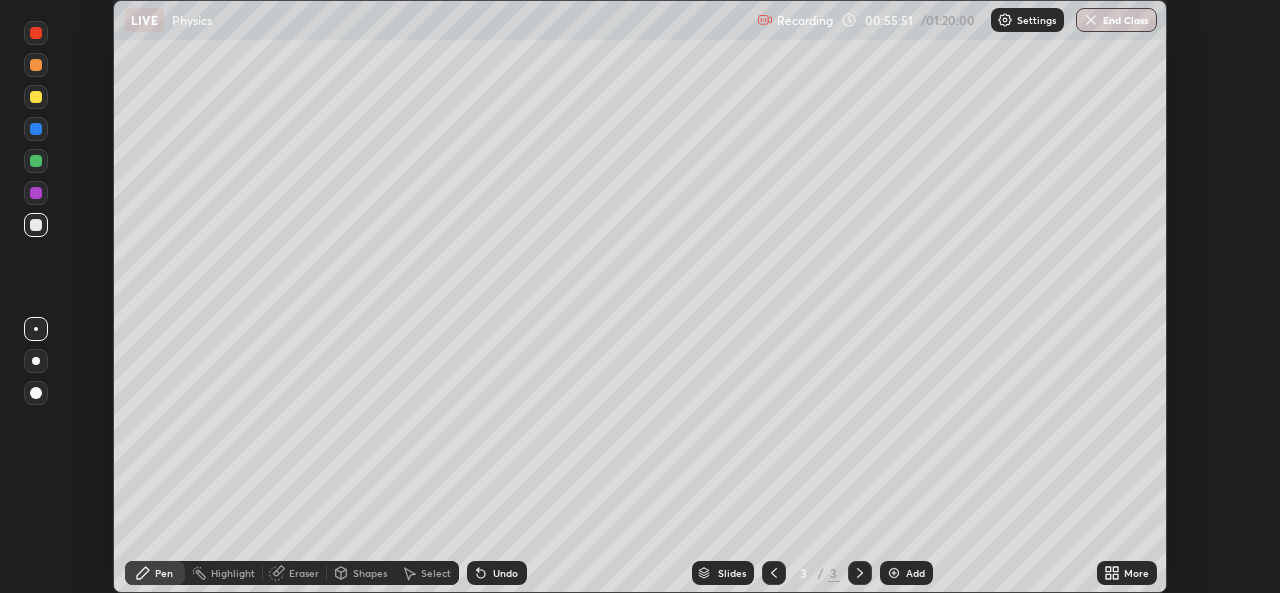 click 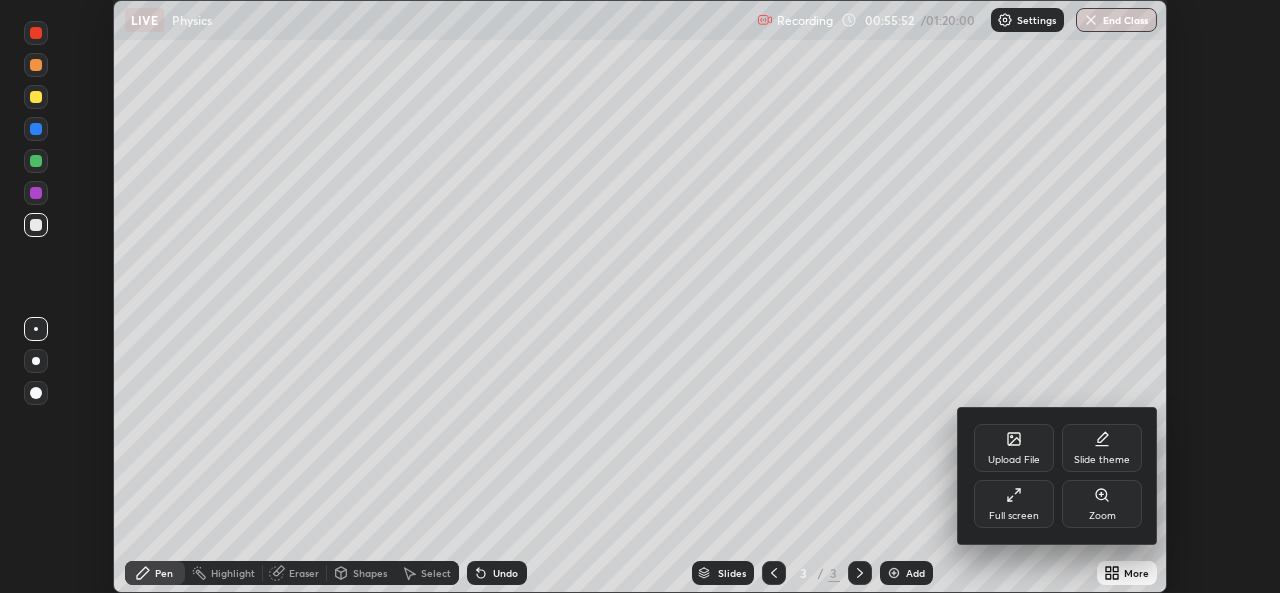 click on "Full screen" at bounding box center [1014, 504] 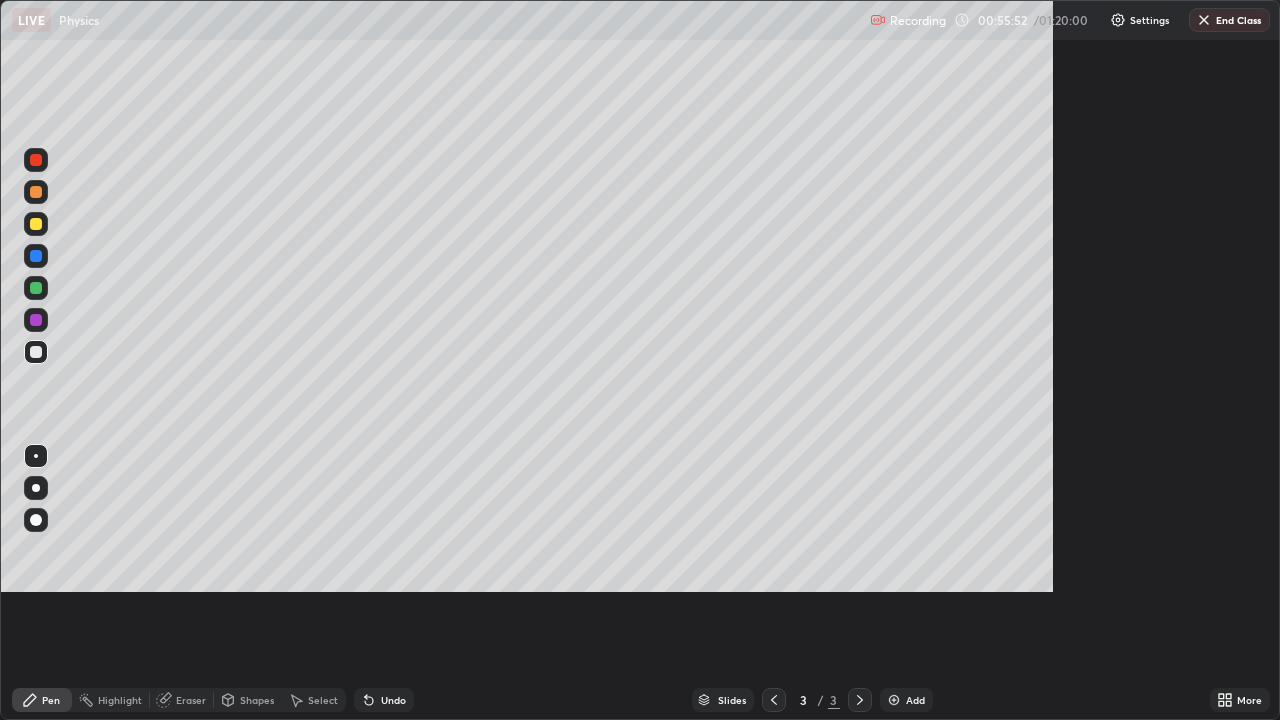 scroll, scrollTop: 99280, scrollLeft: 98720, axis: both 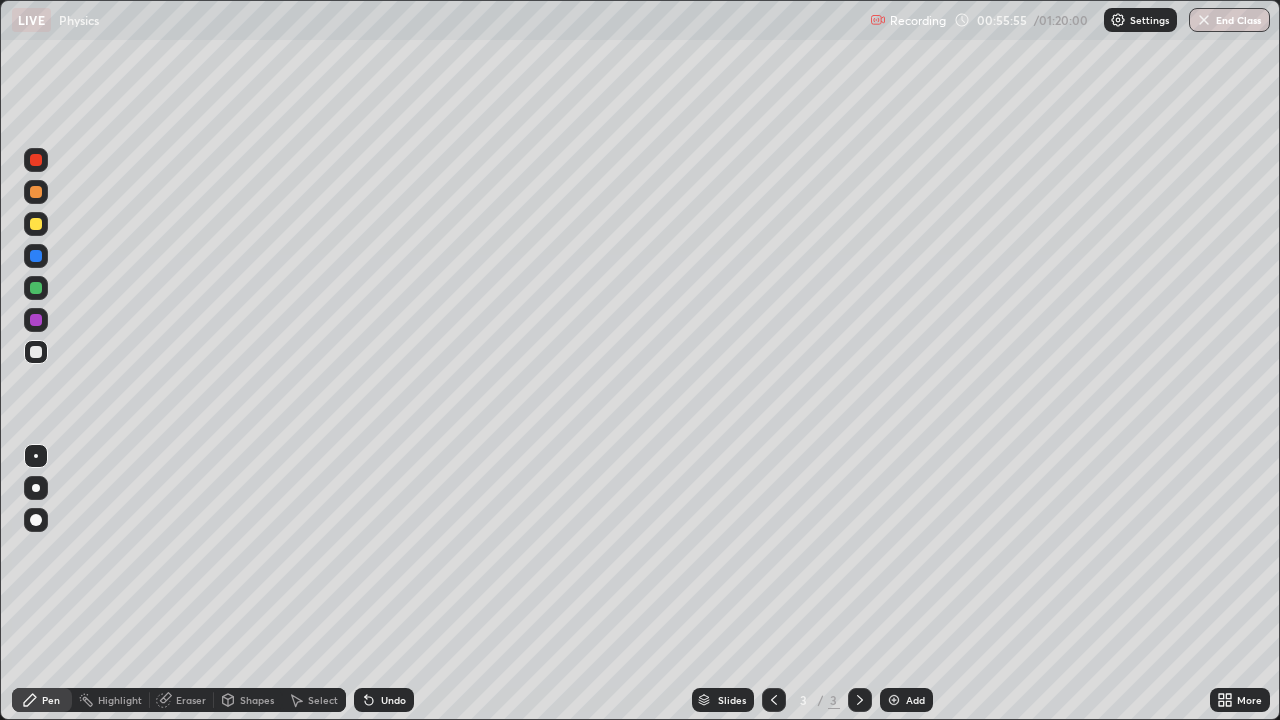 click 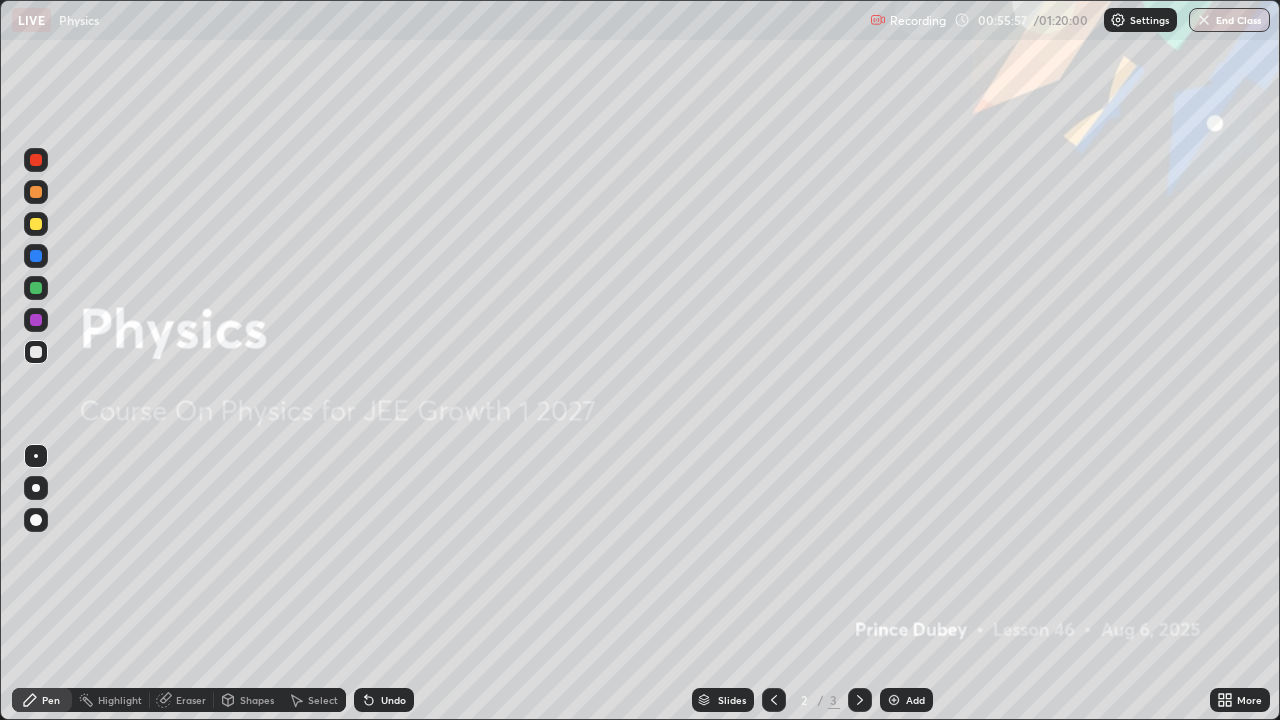 click 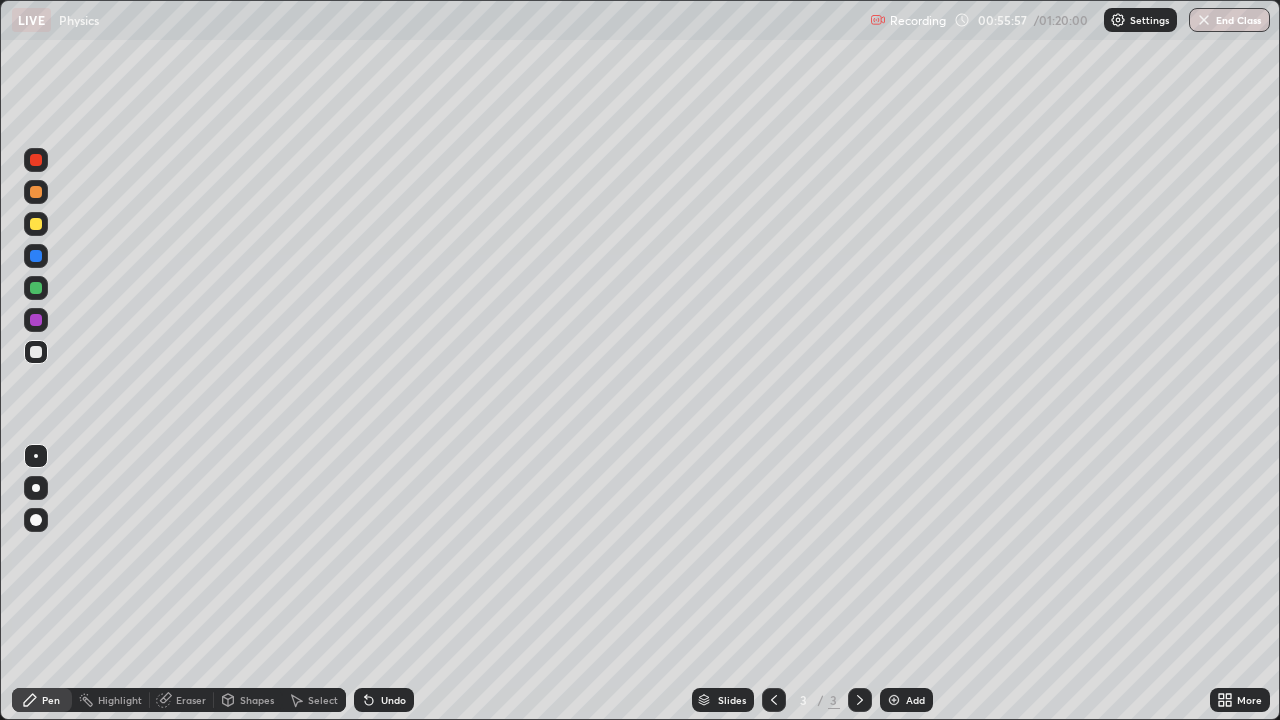 click on "Add" at bounding box center [915, 700] 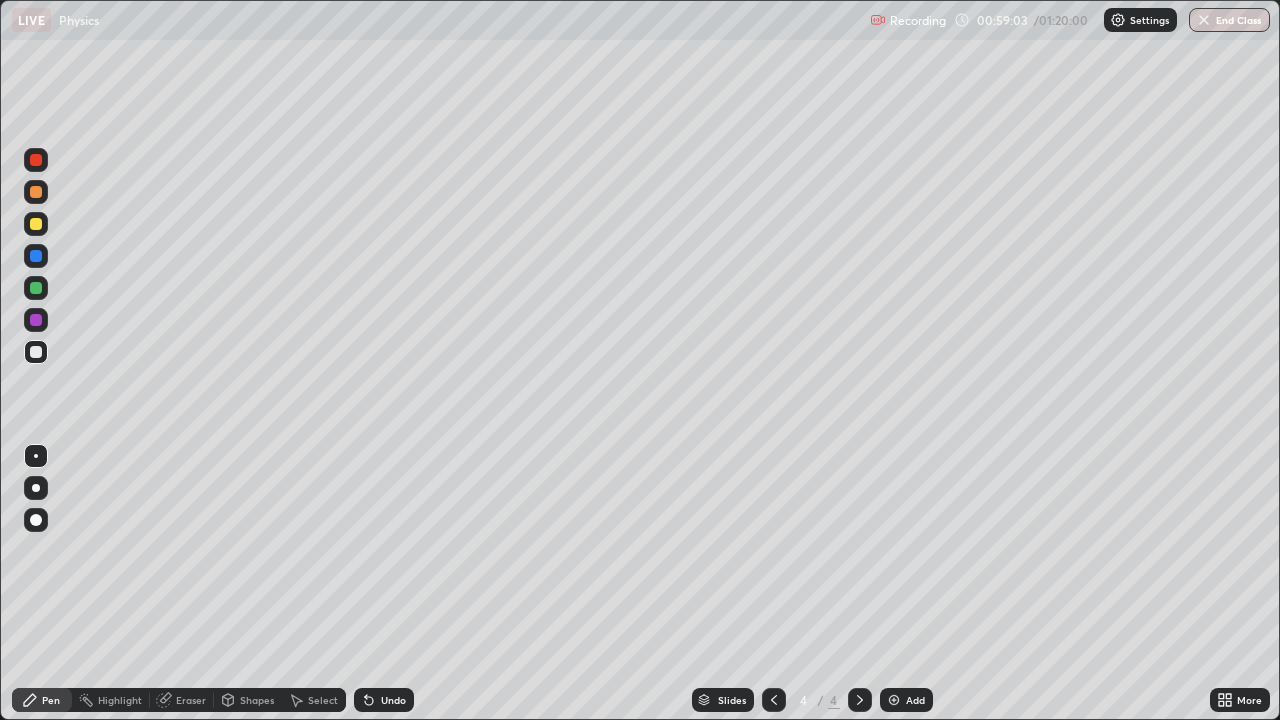 click on "Shapes" at bounding box center (257, 700) 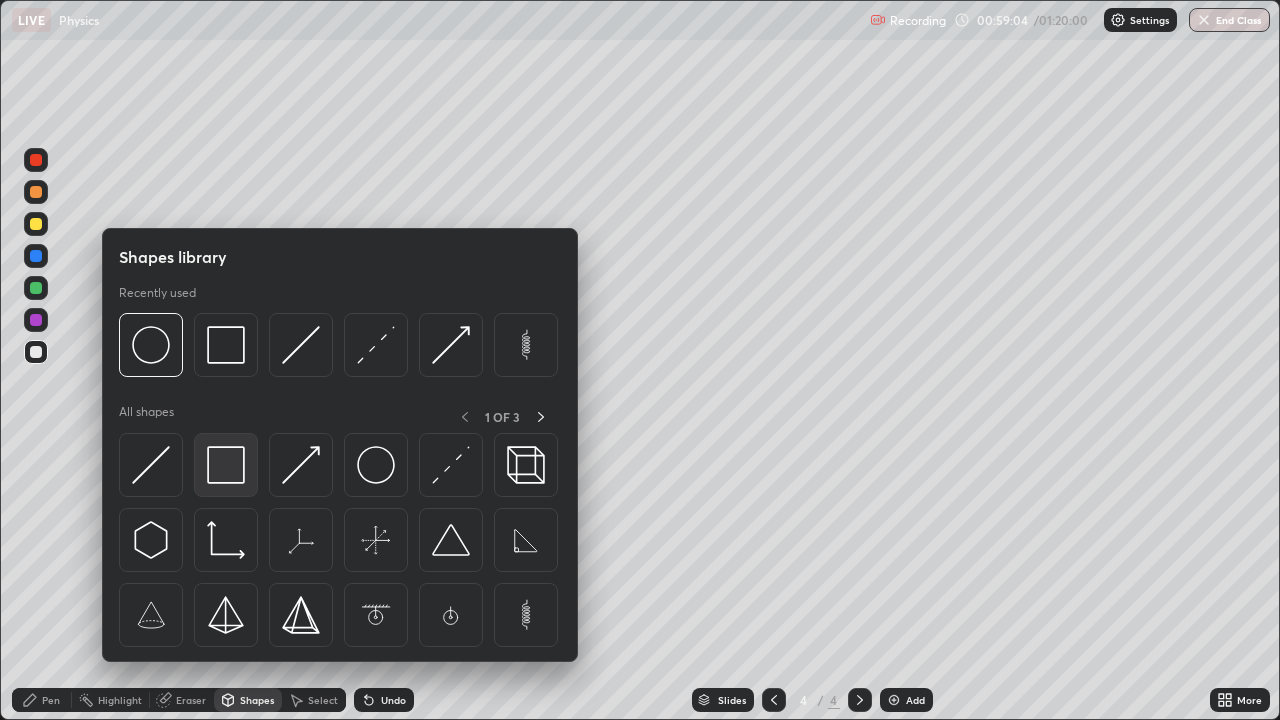 click at bounding box center [226, 465] 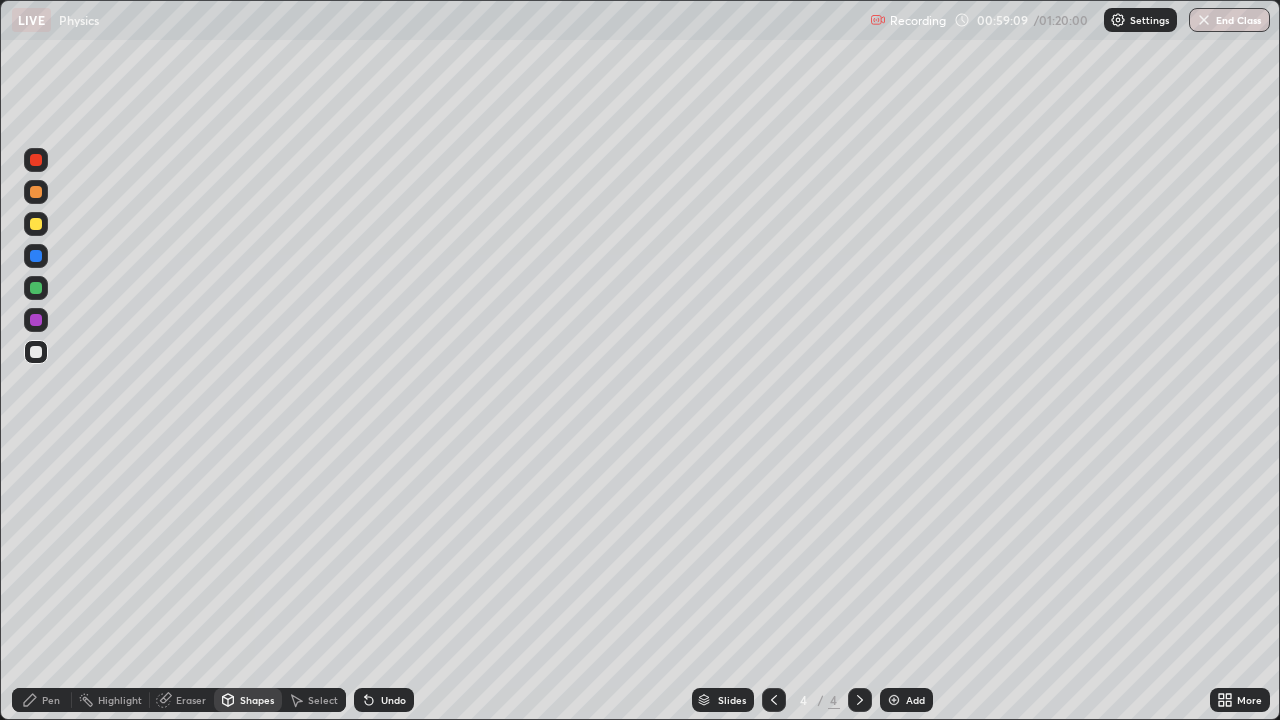 click on "Eraser" at bounding box center (191, 700) 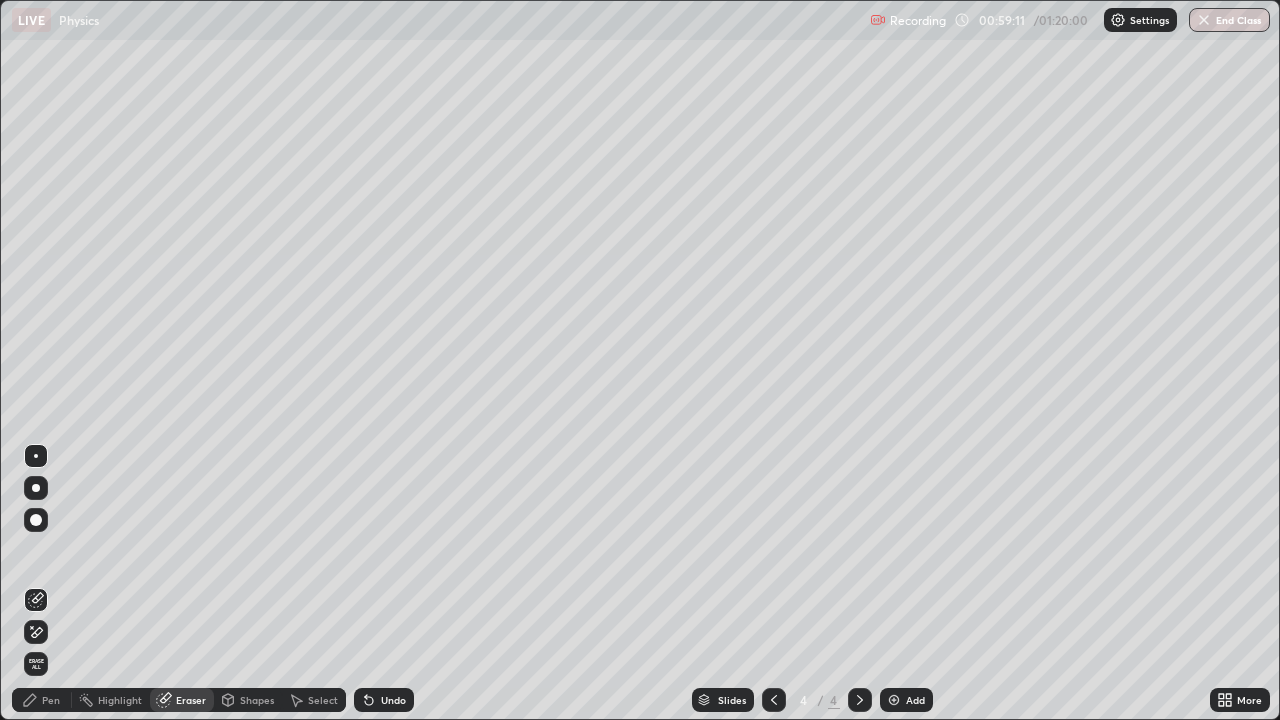 click on "Shapes" at bounding box center (257, 700) 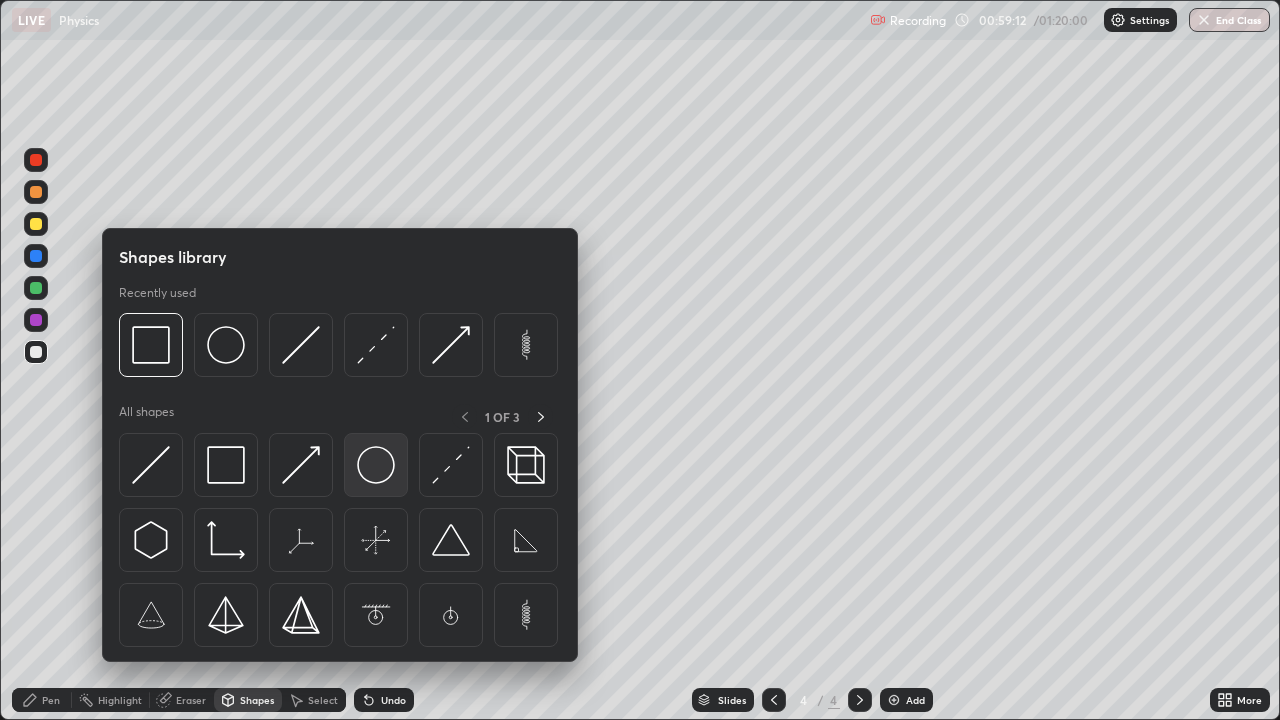 click at bounding box center (376, 465) 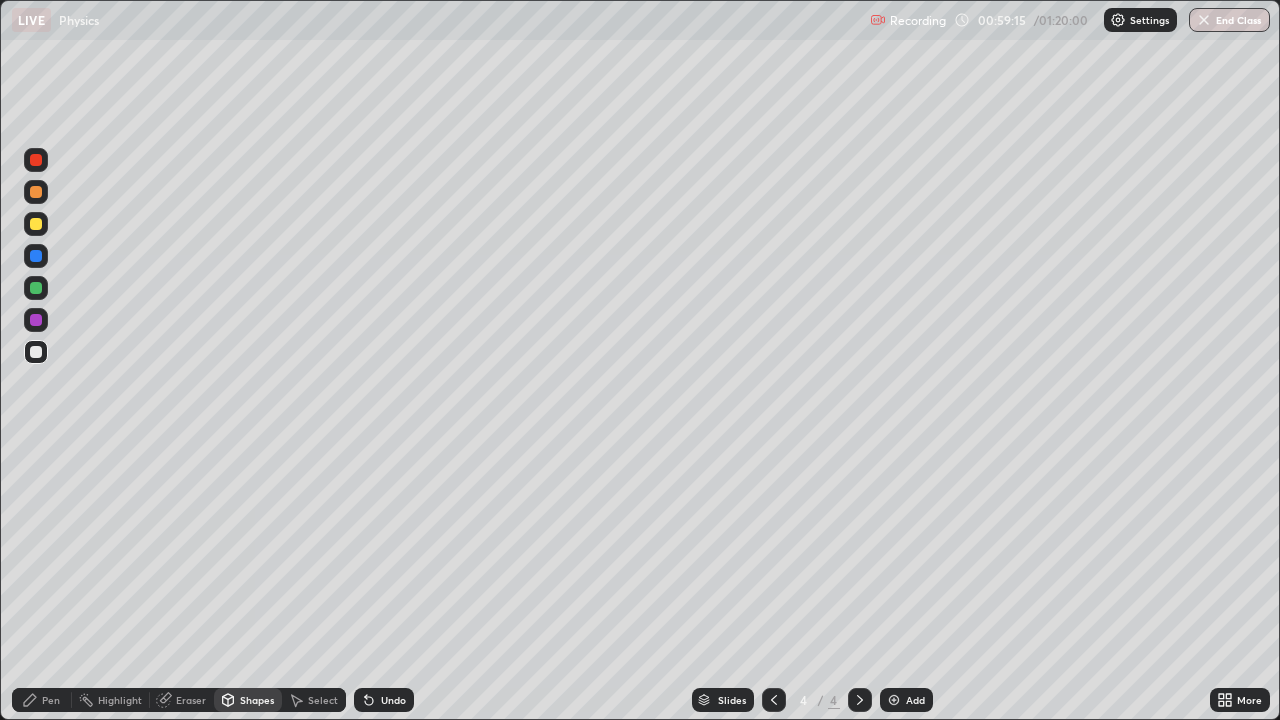 click on "Shapes" at bounding box center [257, 700] 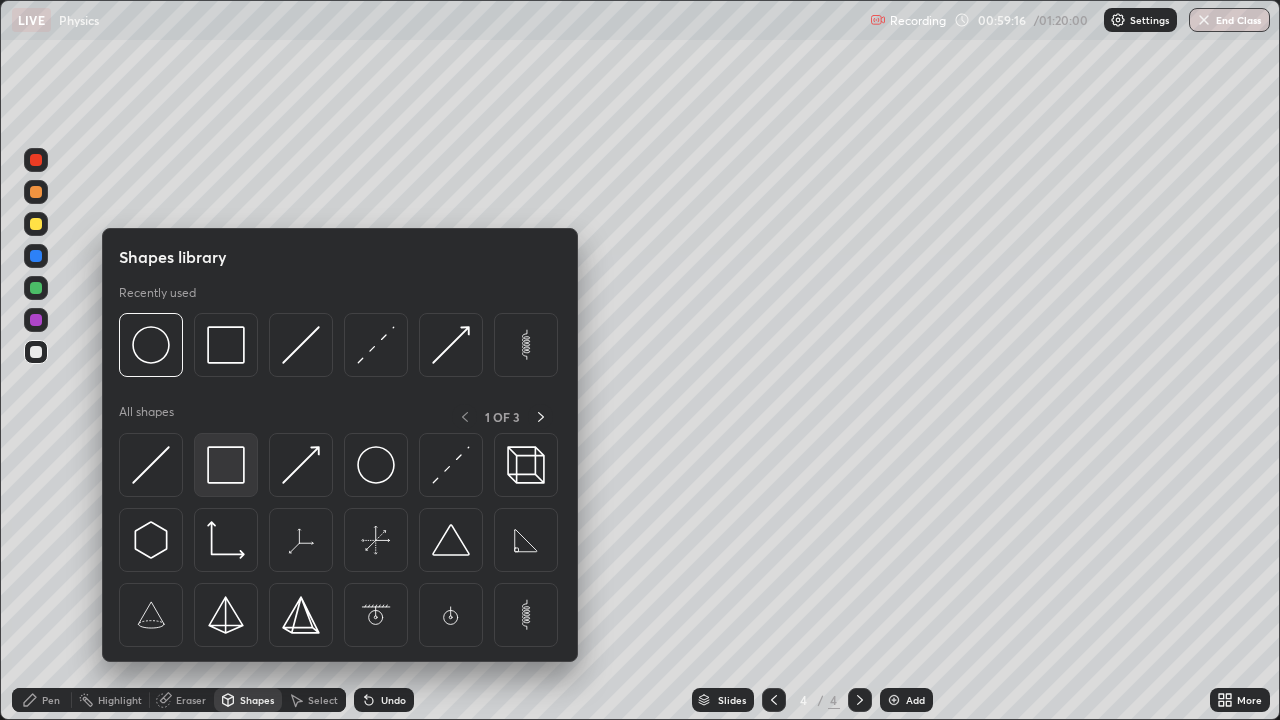 click at bounding box center [226, 465] 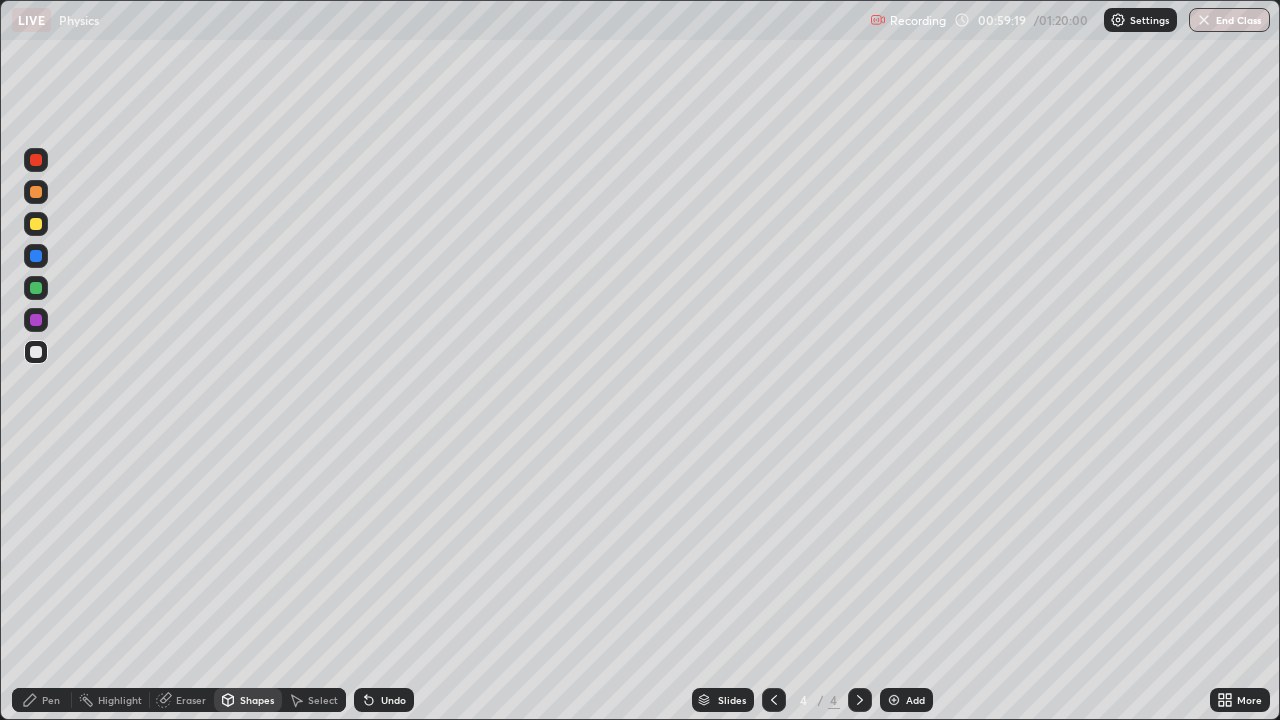 click on "Pen" at bounding box center (42, 700) 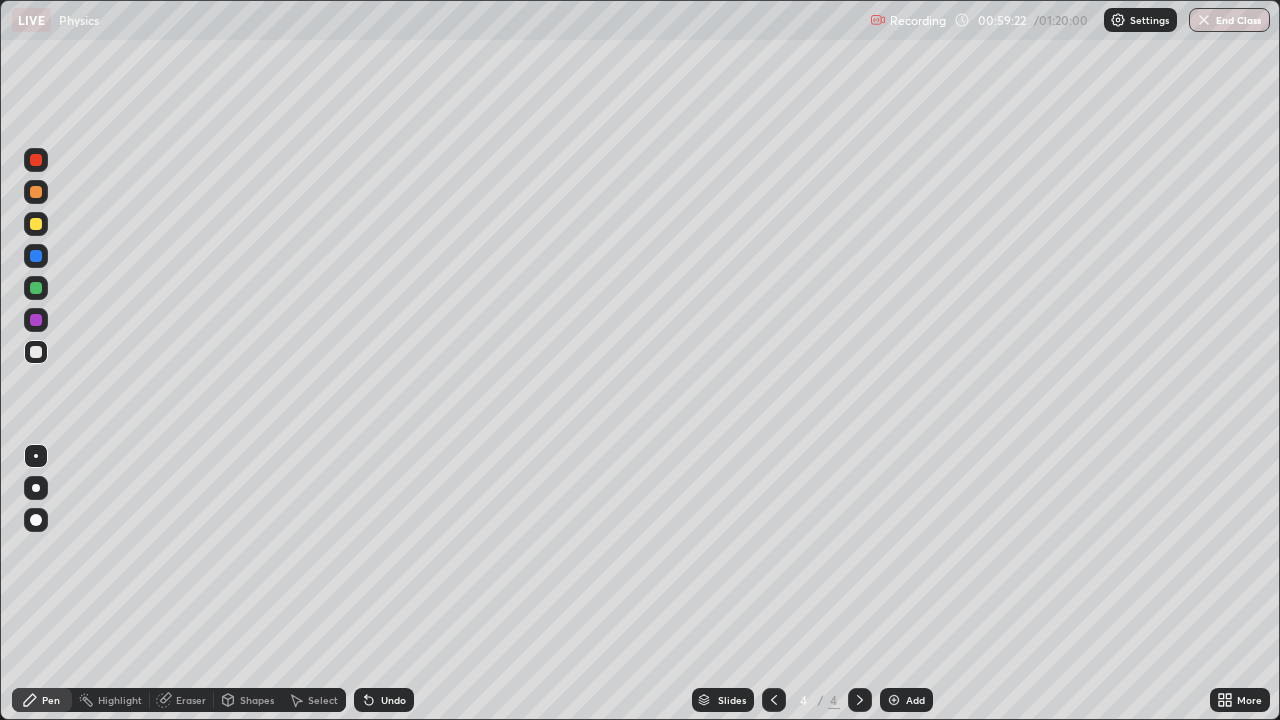 click on "Shapes" at bounding box center (257, 700) 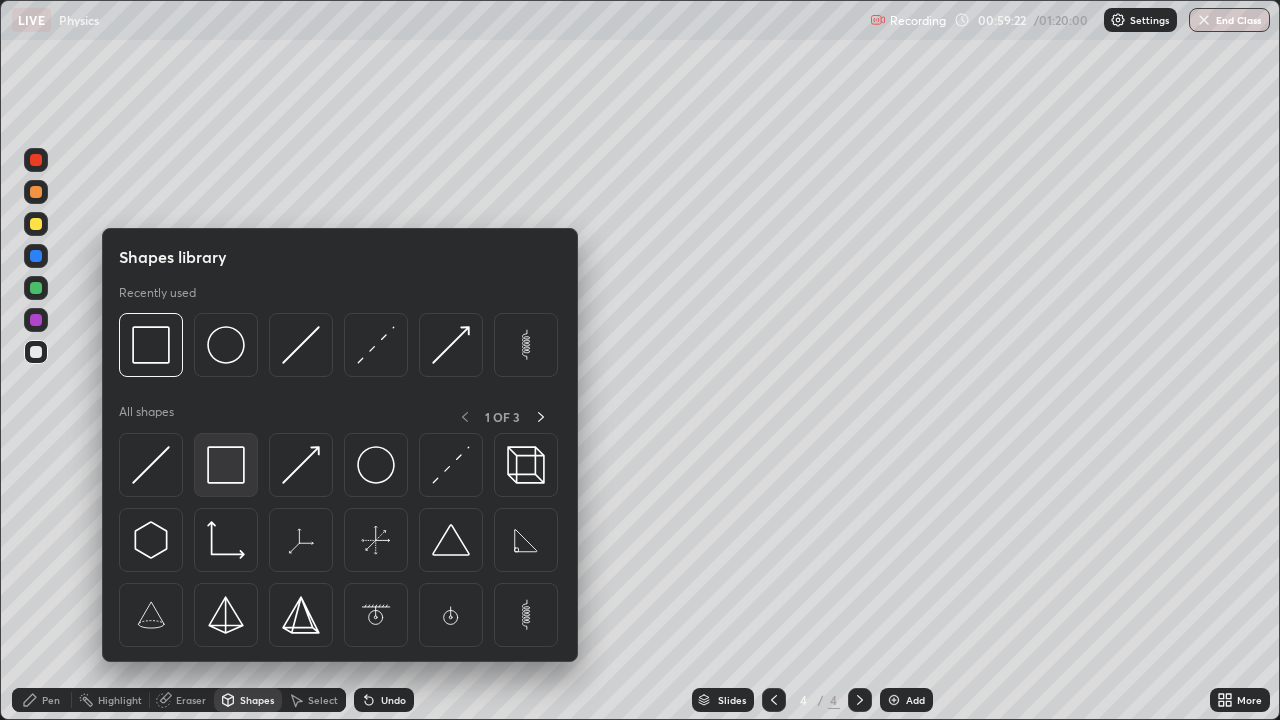 click at bounding box center (226, 465) 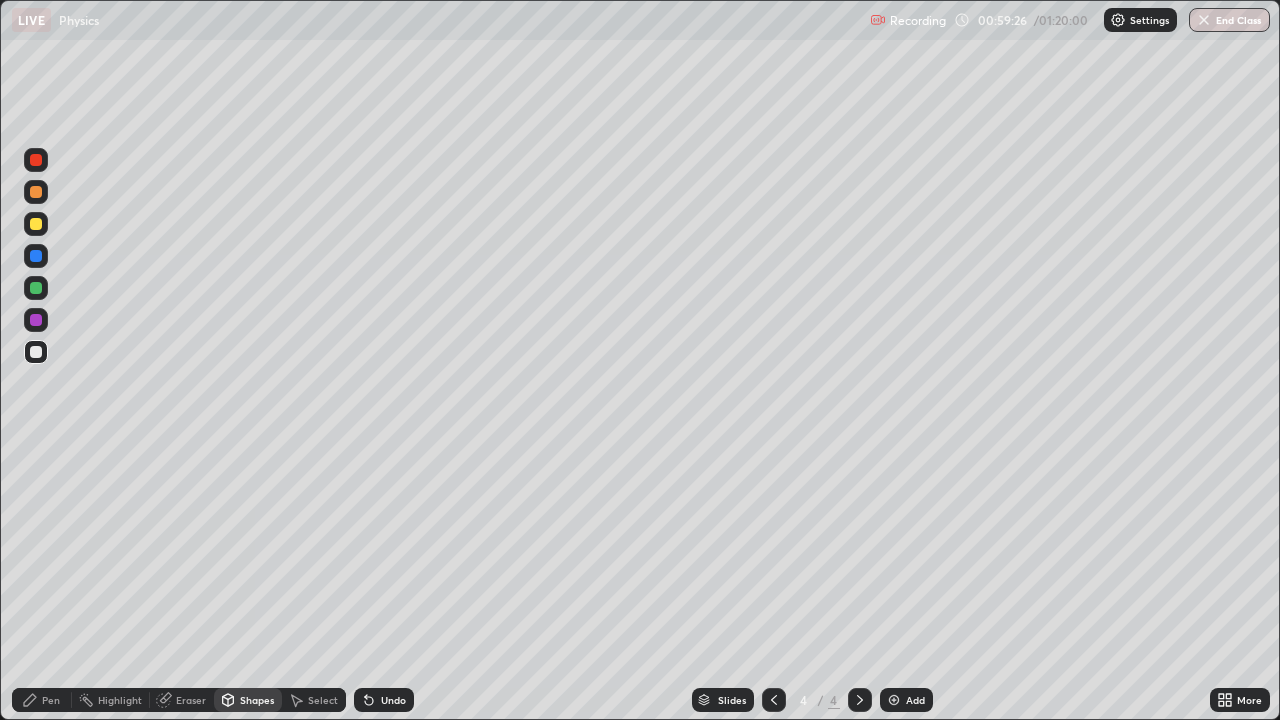 click on "Shapes" at bounding box center (257, 700) 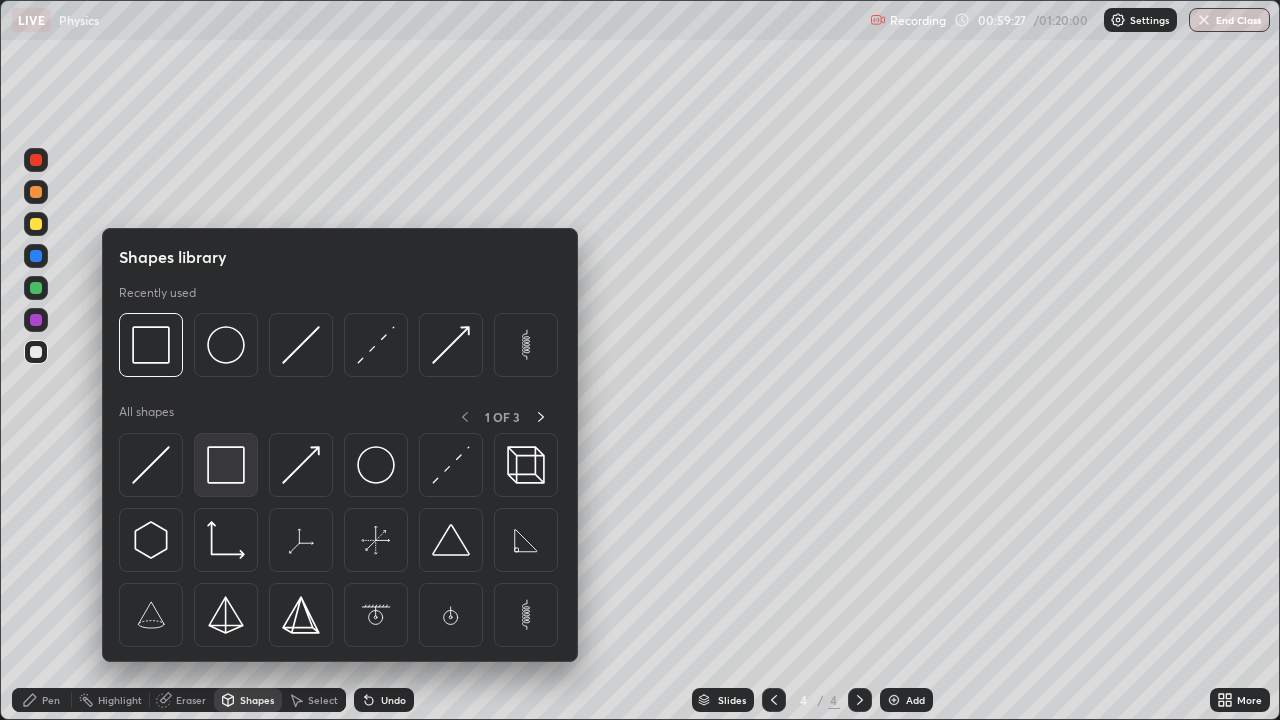 click at bounding box center [226, 465] 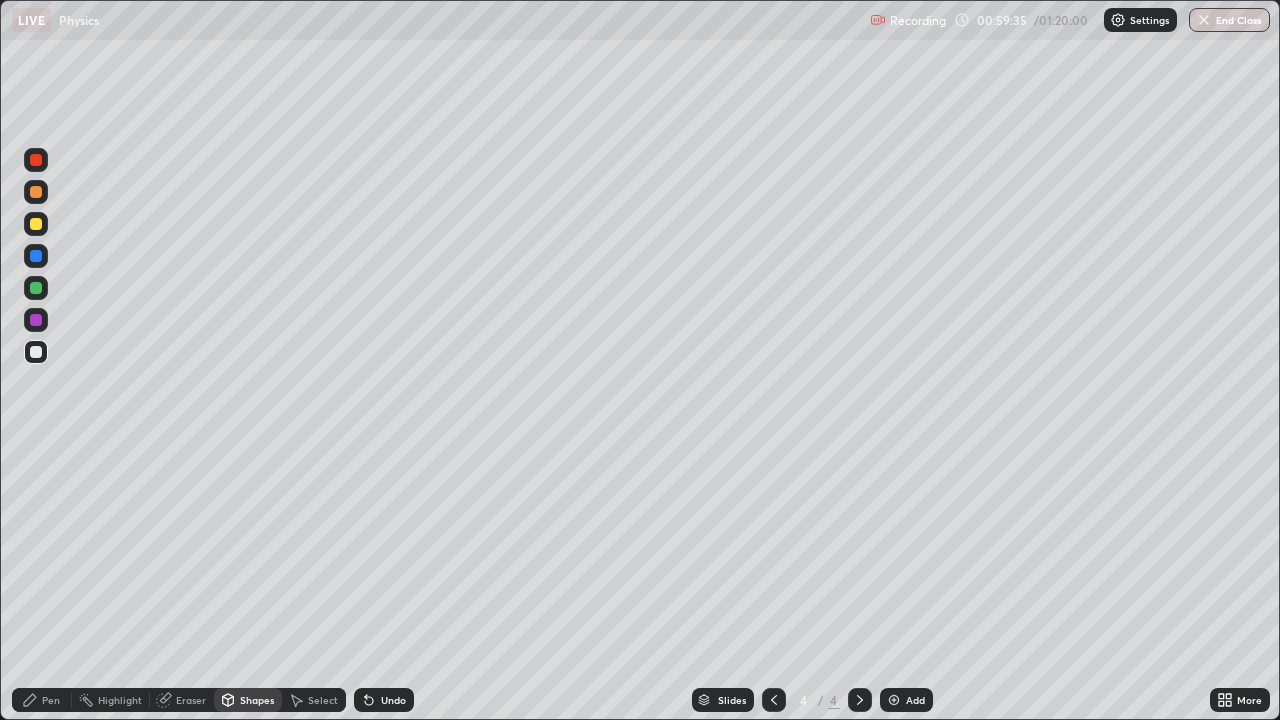 click on "Select" at bounding box center [323, 700] 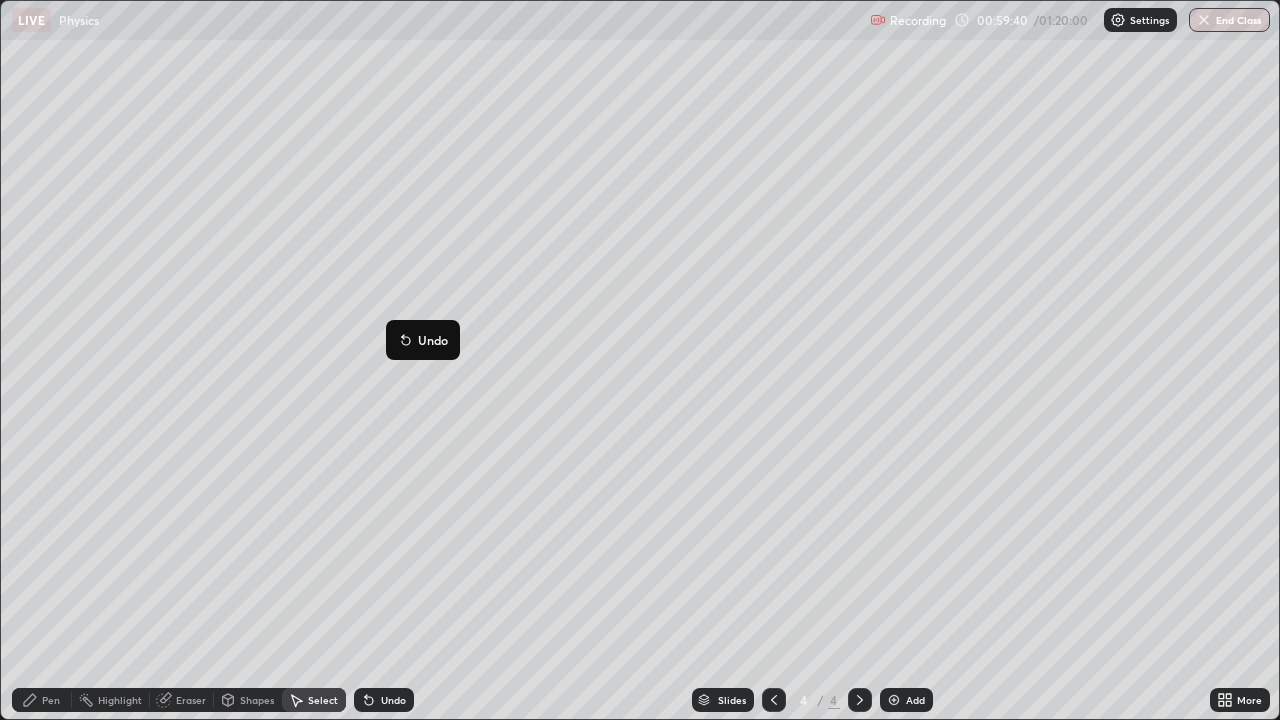 click on "Shapes" at bounding box center [257, 700] 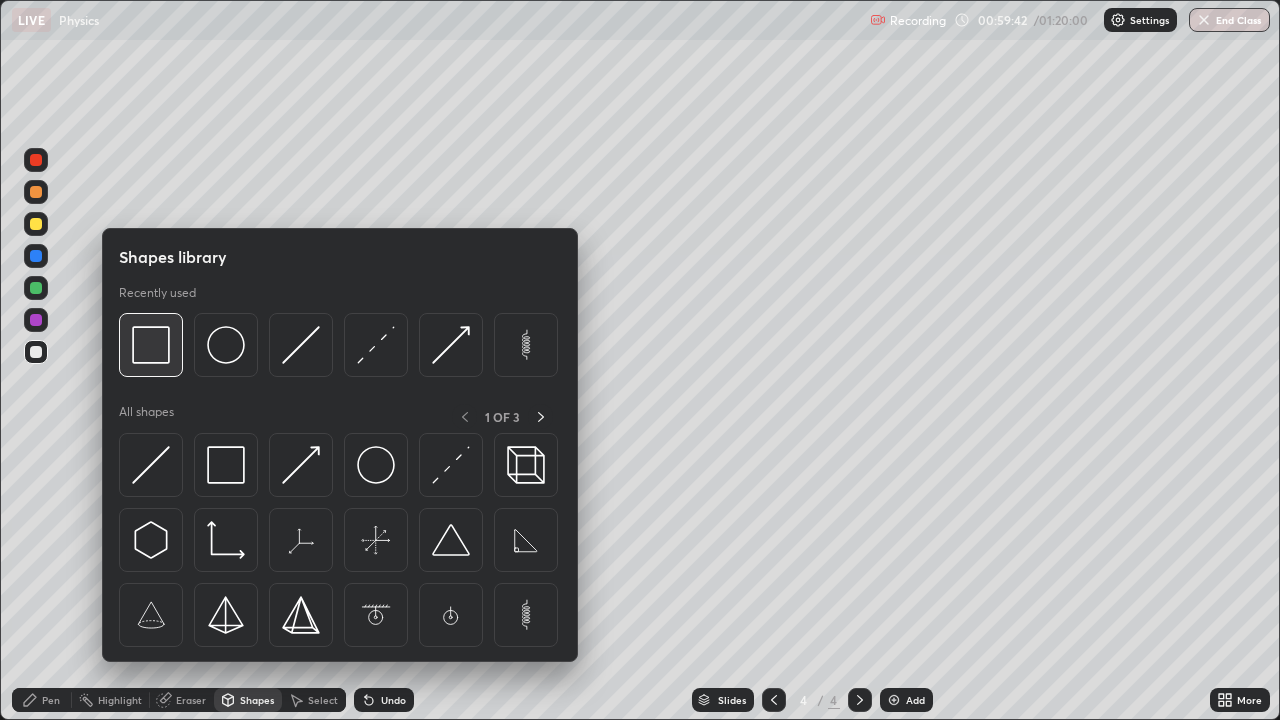 click at bounding box center [151, 345] 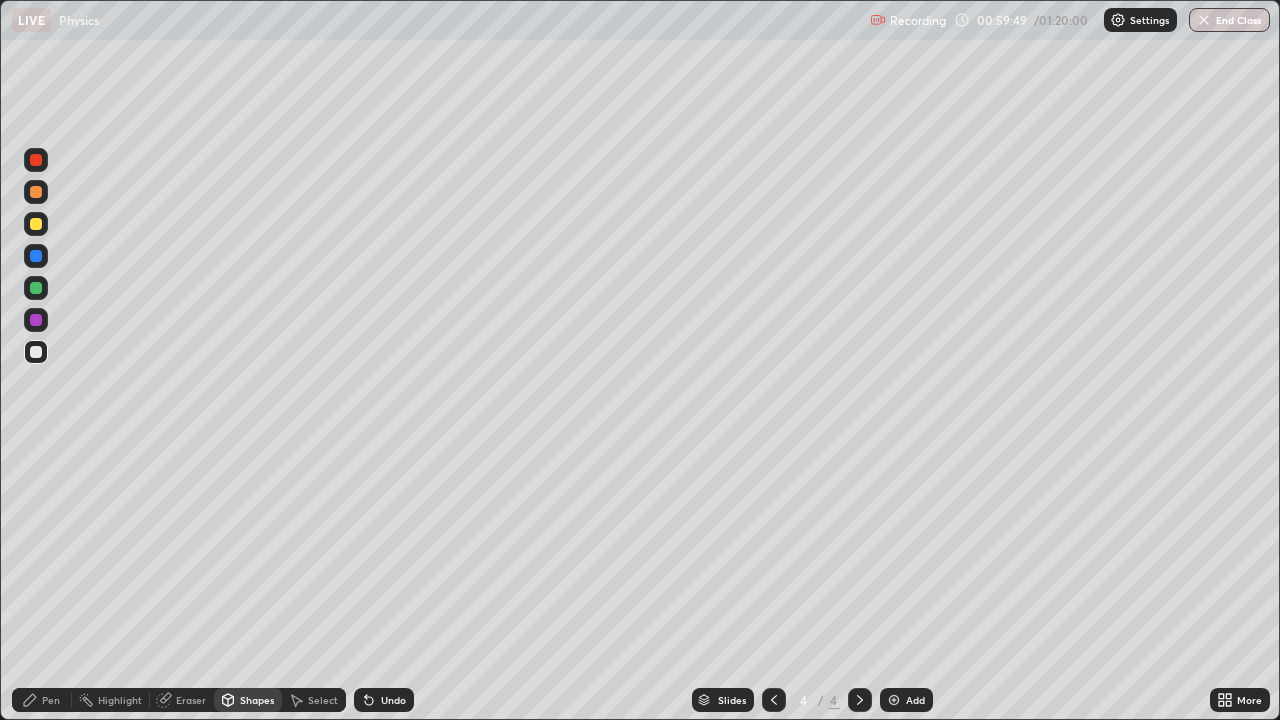 click on "Pen" at bounding box center (42, 700) 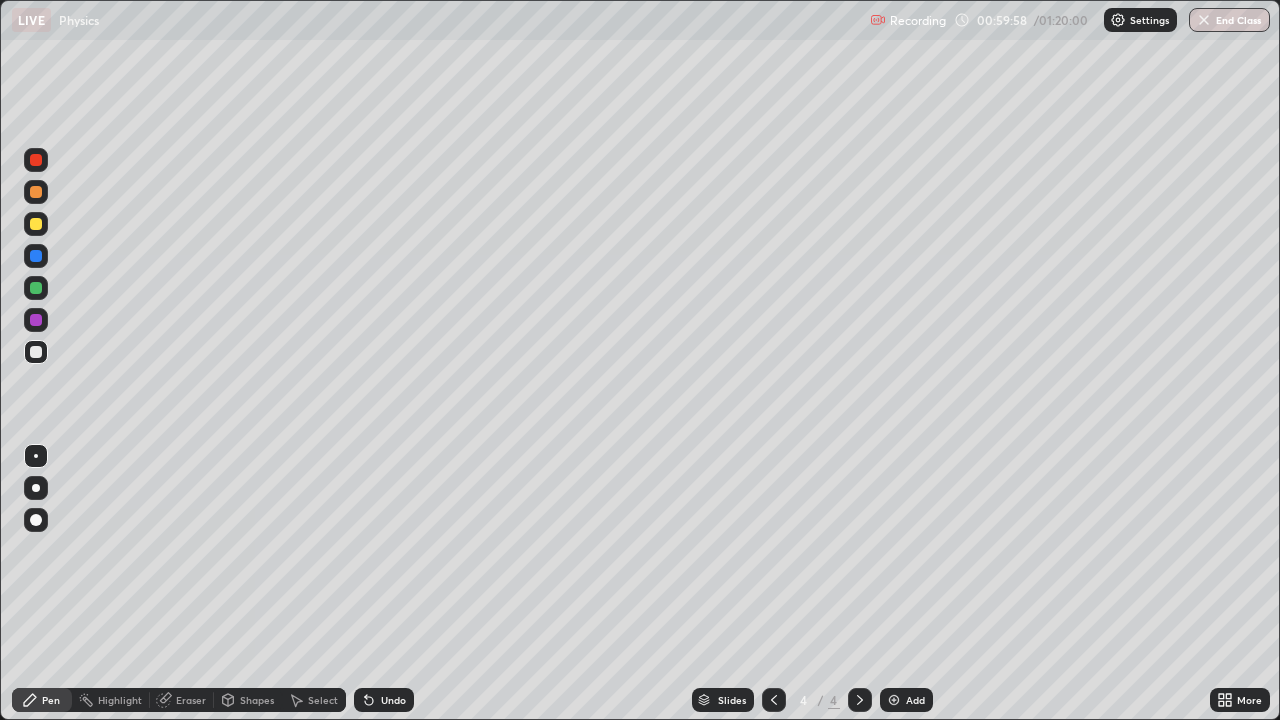 click on "Select" at bounding box center [323, 700] 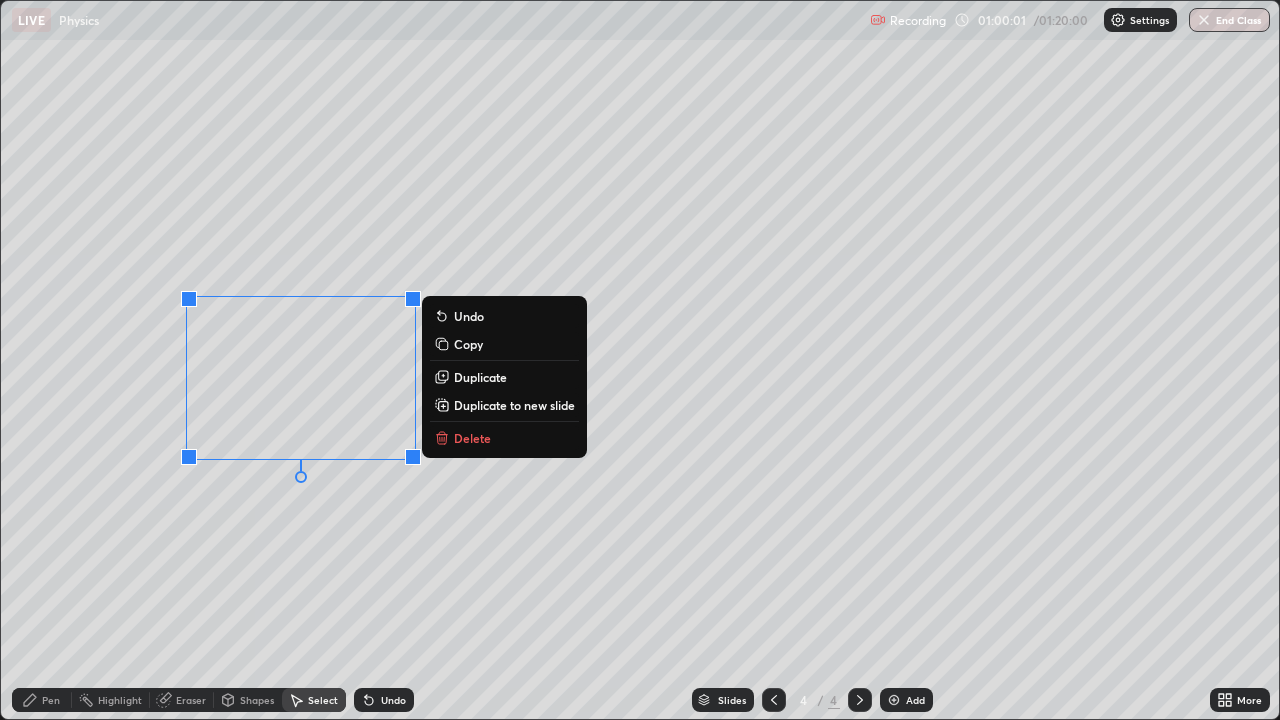click on "Duplicate" at bounding box center (480, 377) 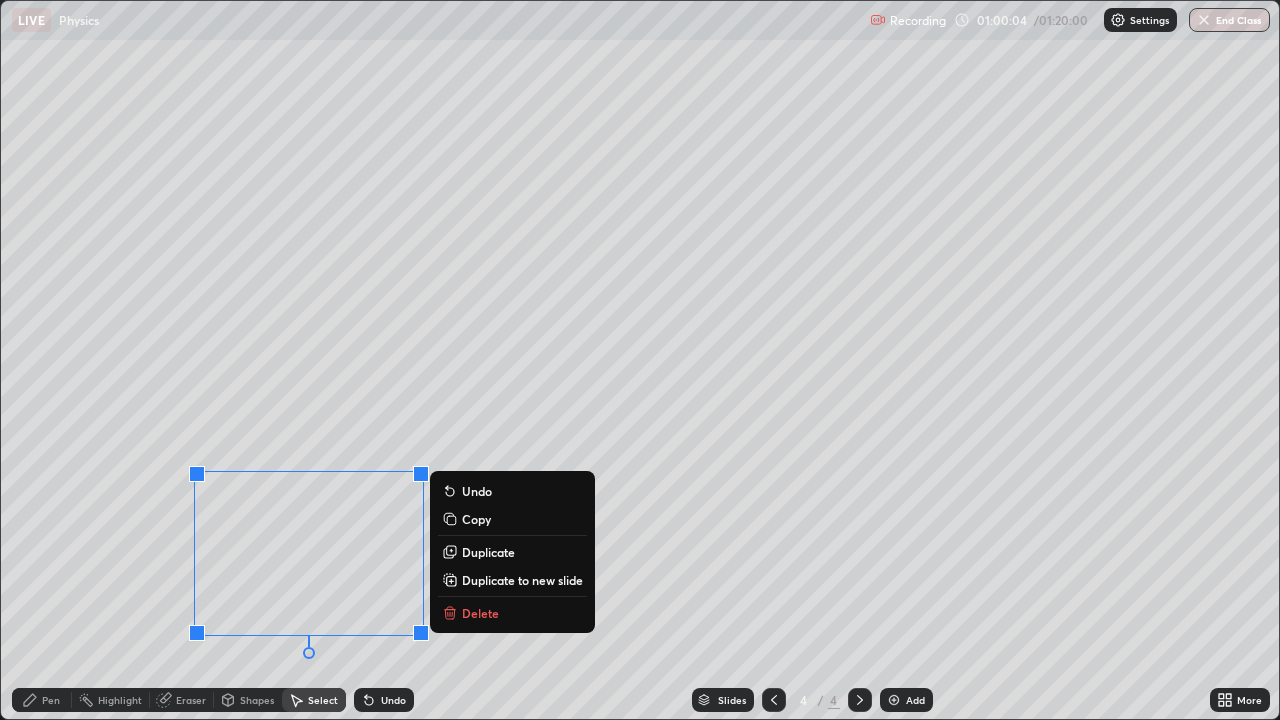 click on "Eraser" at bounding box center [191, 700] 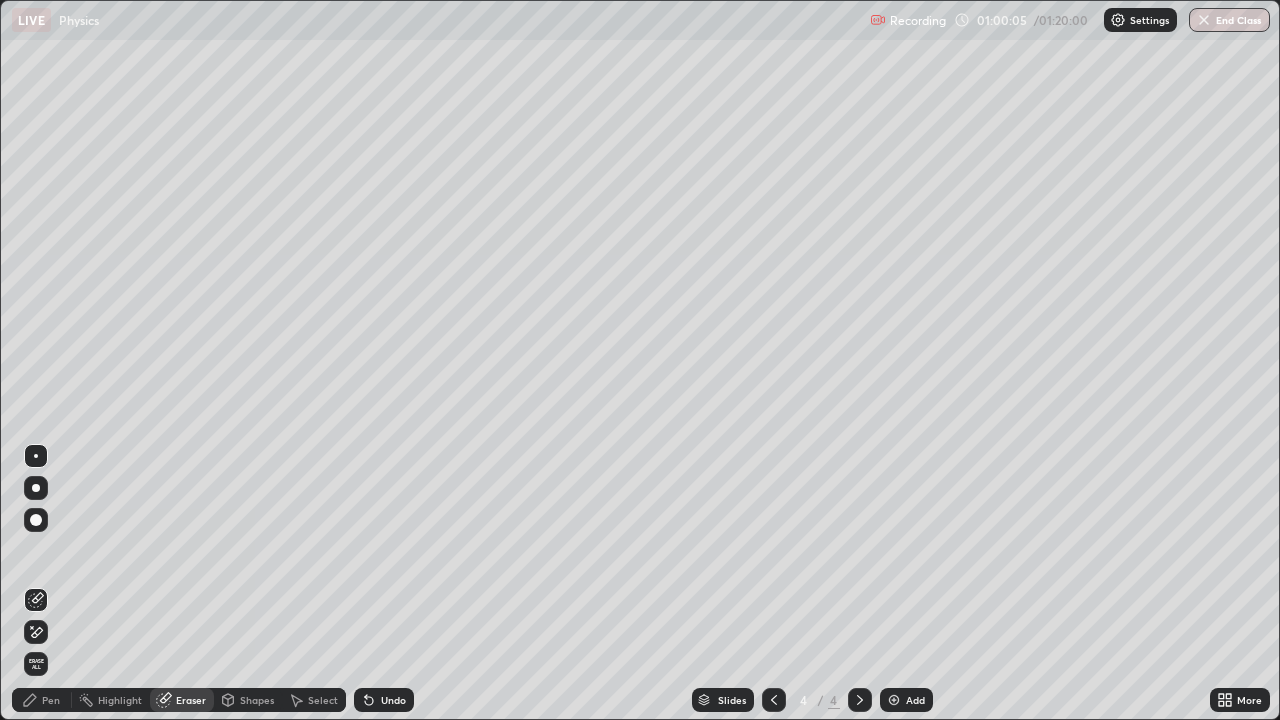 click 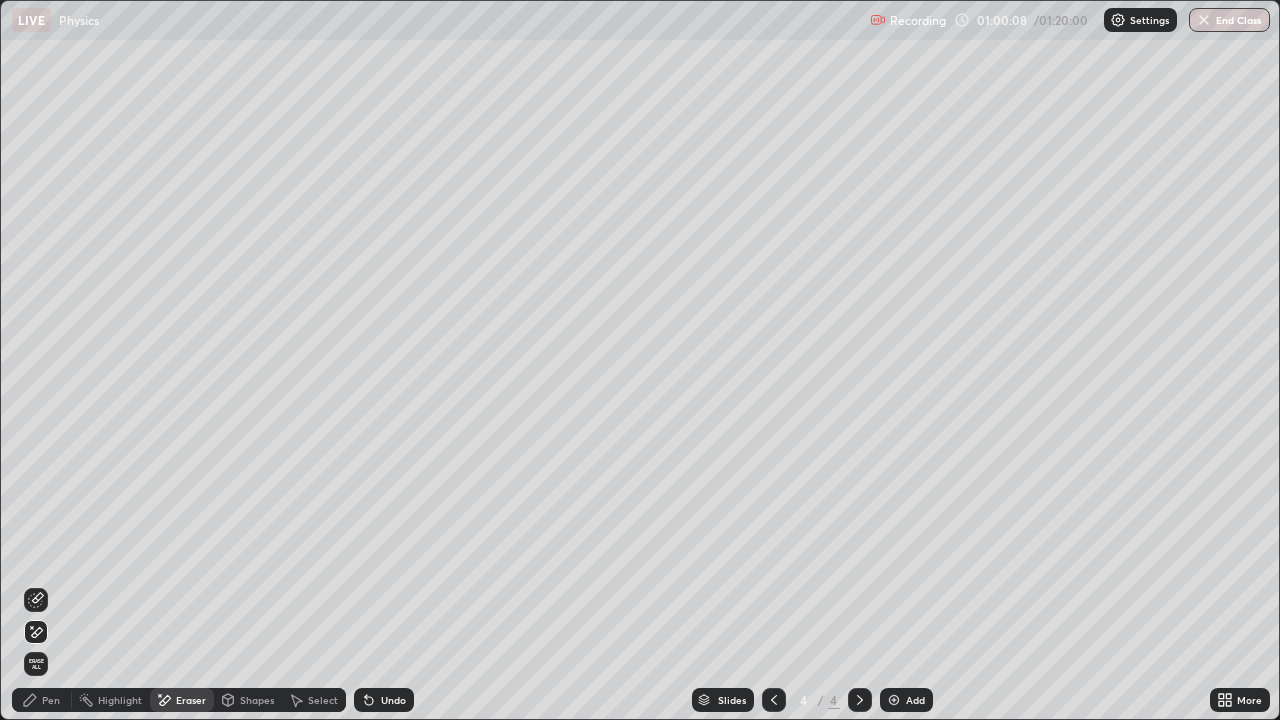 click on "Shapes" at bounding box center [257, 700] 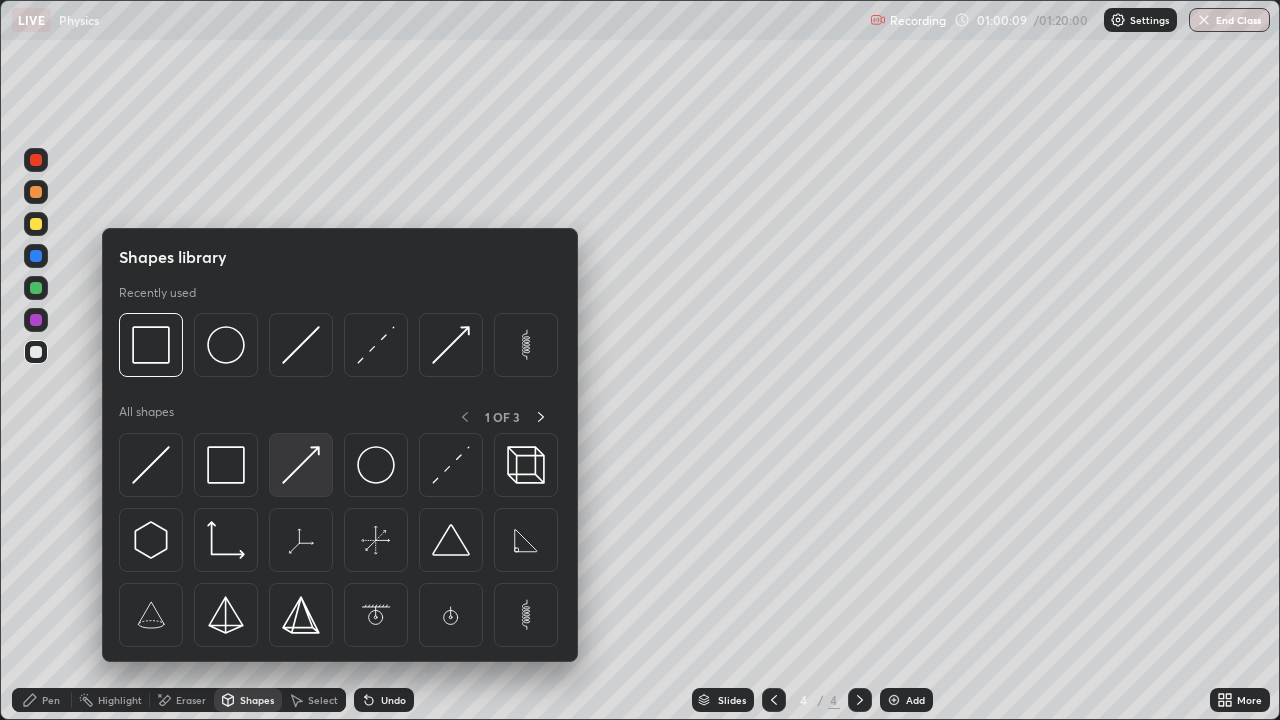 click at bounding box center [301, 465] 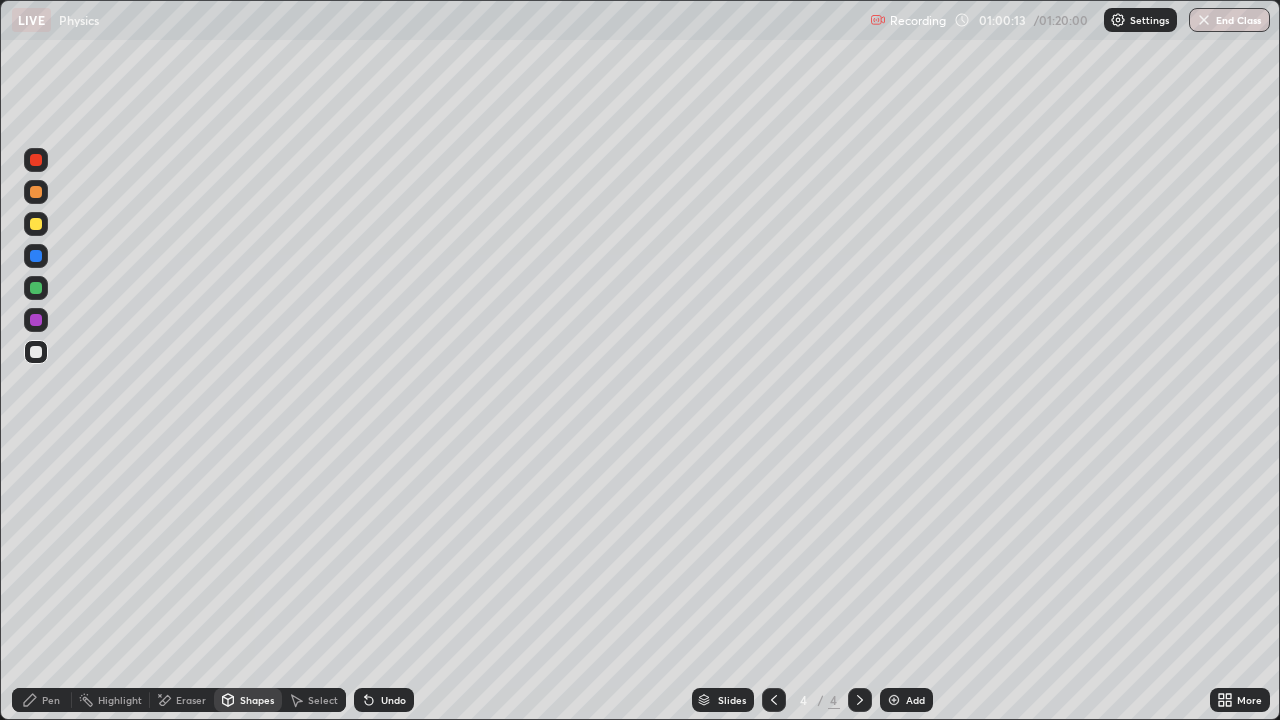click 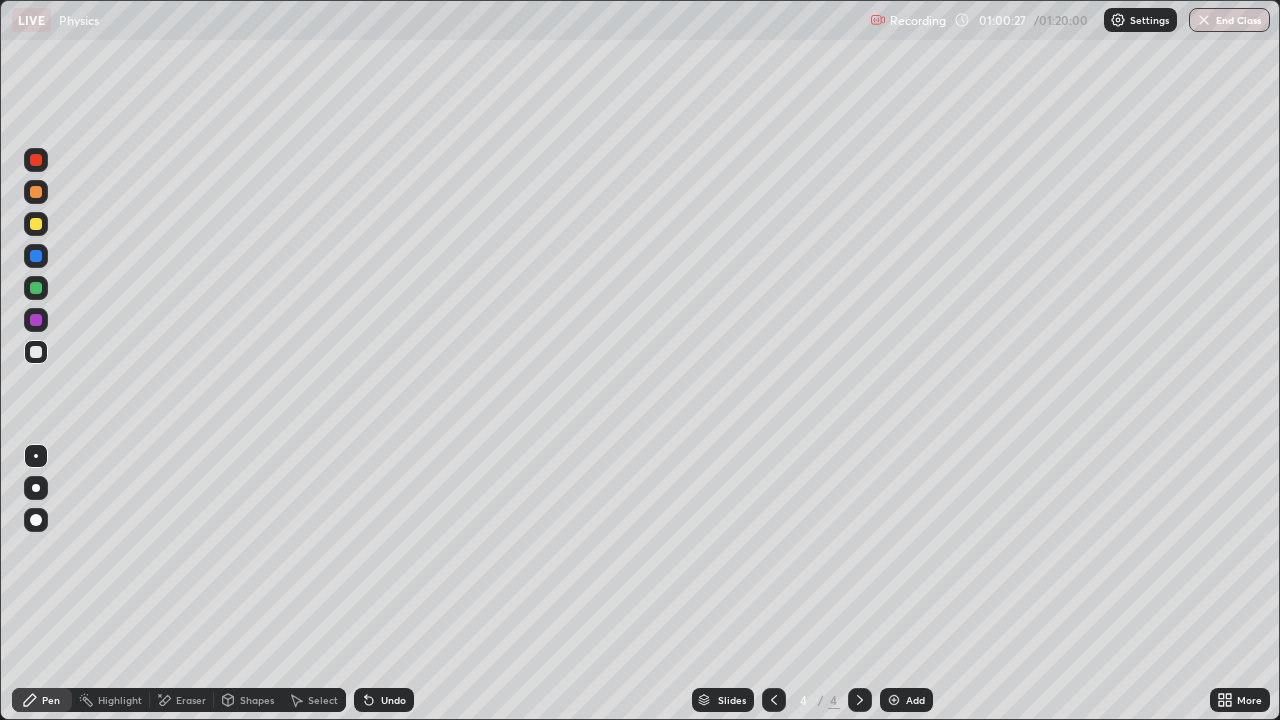 click on "Select" at bounding box center [323, 700] 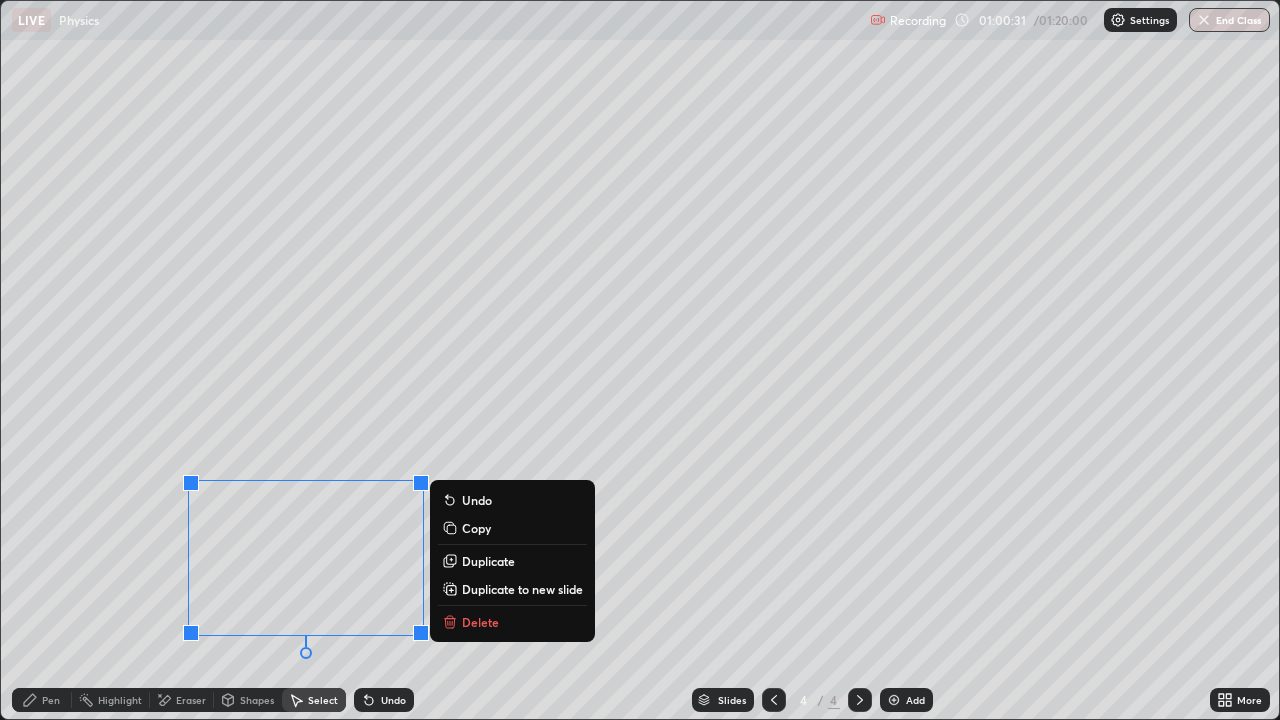 click on "Duplicate" at bounding box center (488, 561) 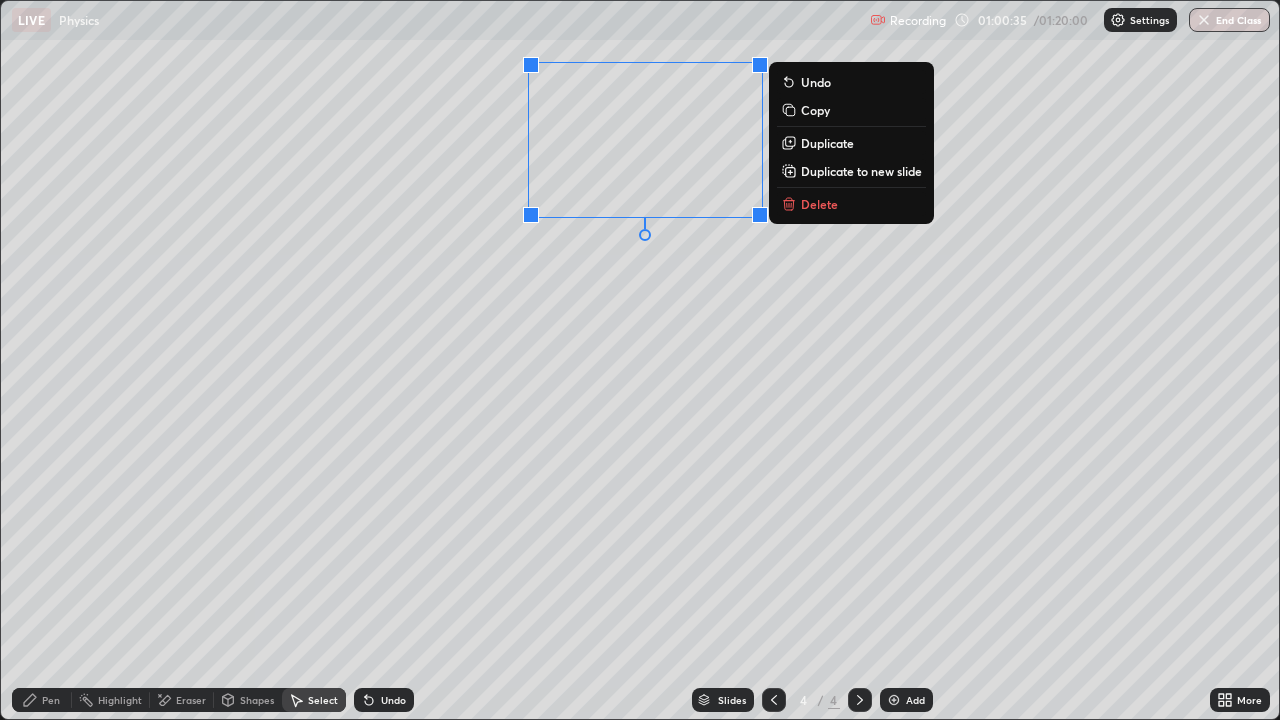 click on "0 ° Undo Copy Duplicate Duplicate to new slide Delete" at bounding box center [640, 360] 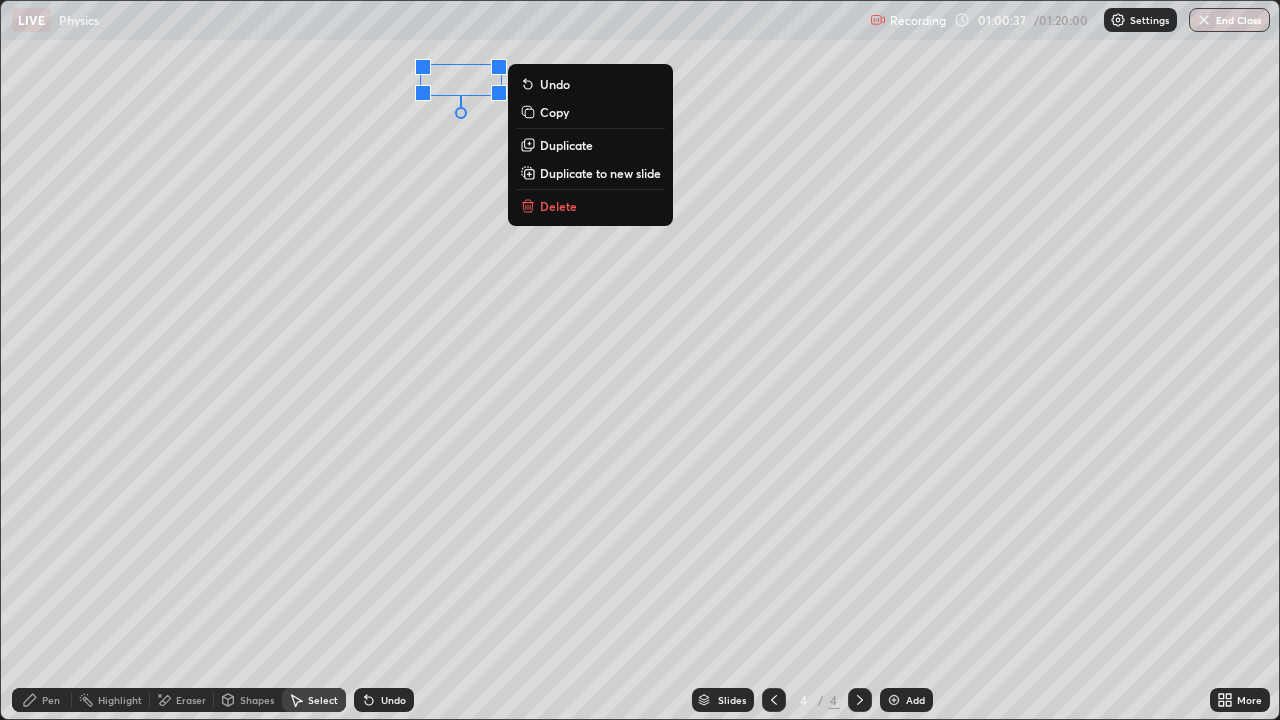click on "Delete" at bounding box center [558, 206] 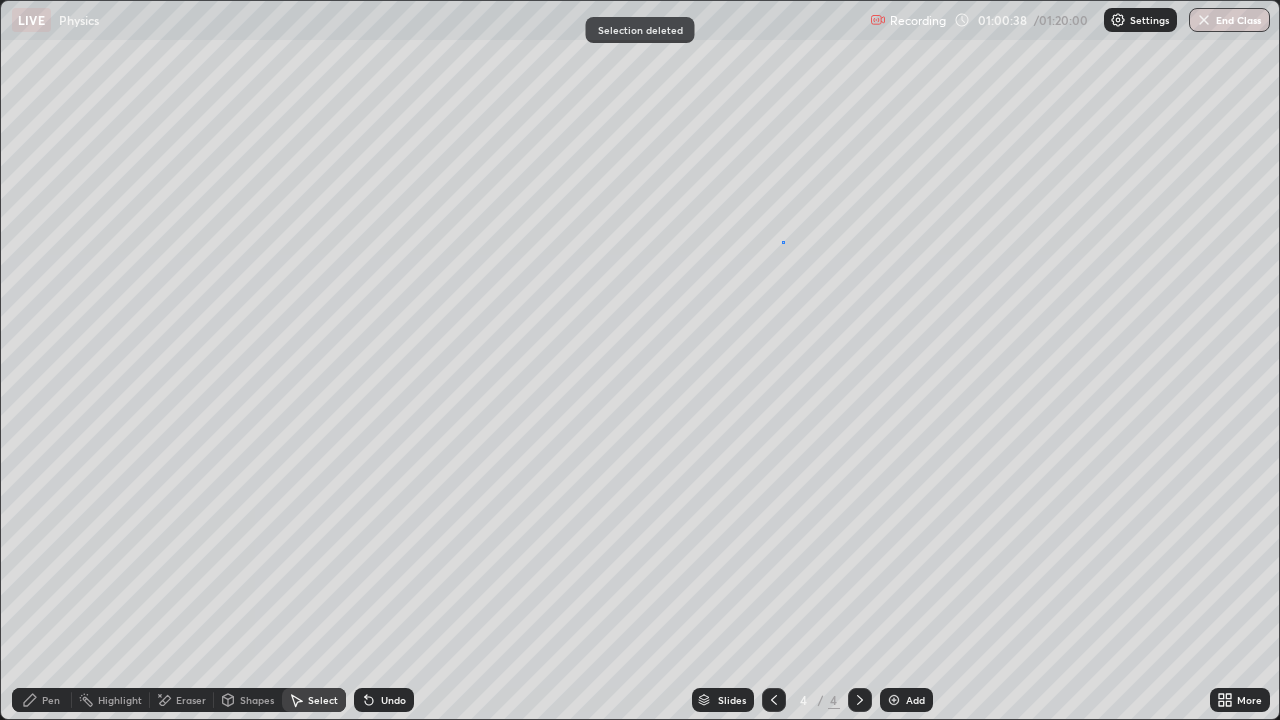 click on "0 ° Undo Copy Duplicate Duplicate to new slide Delete" at bounding box center [640, 360] 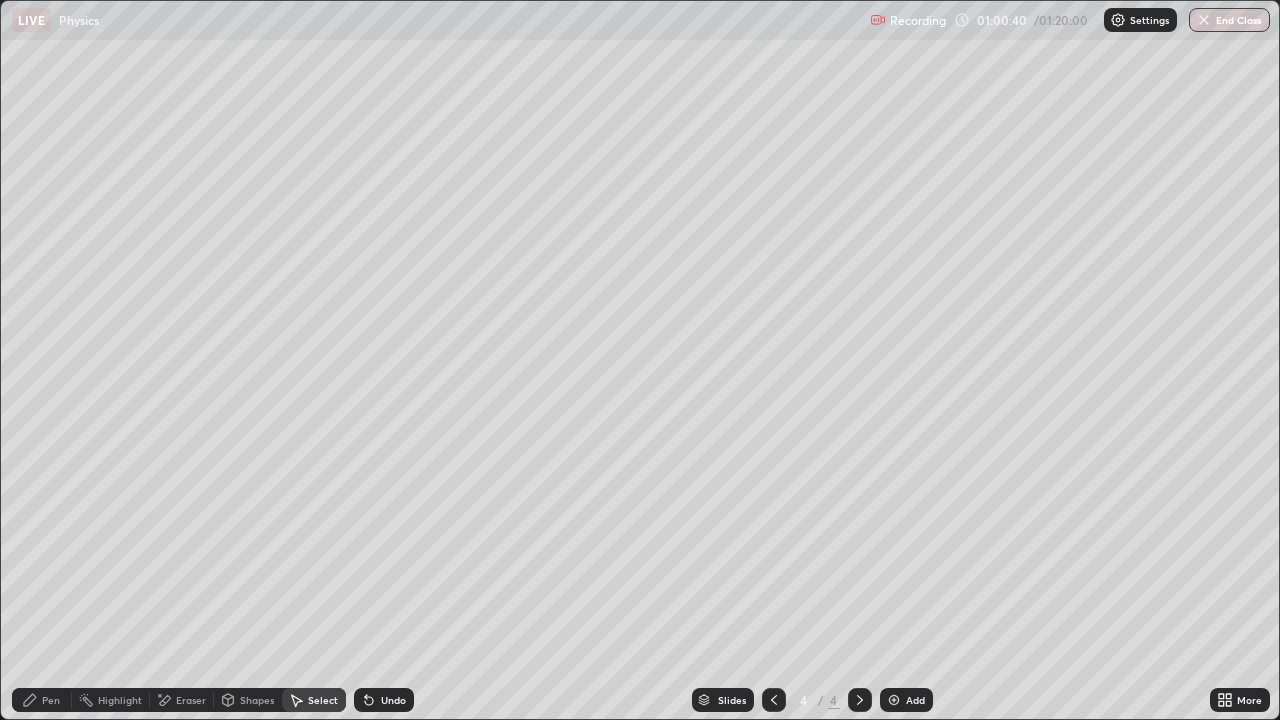 click on "Eraser" at bounding box center (191, 700) 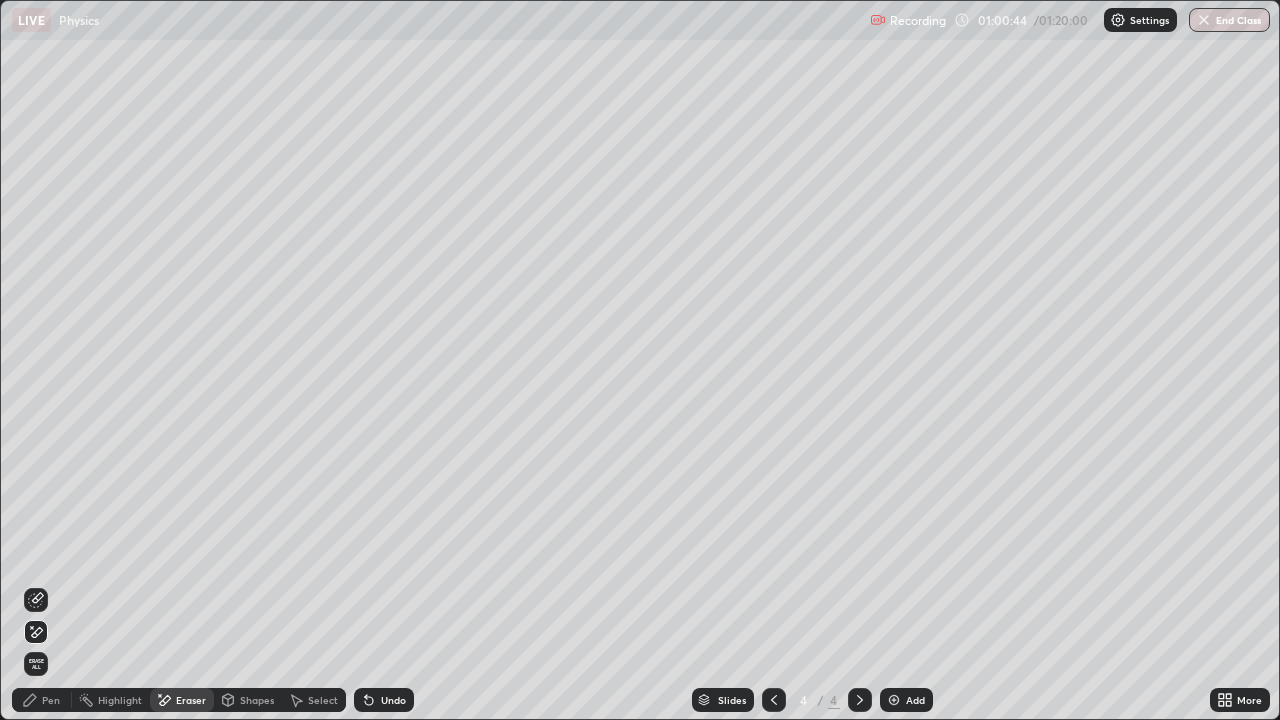 click on "Shapes" at bounding box center (257, 700) 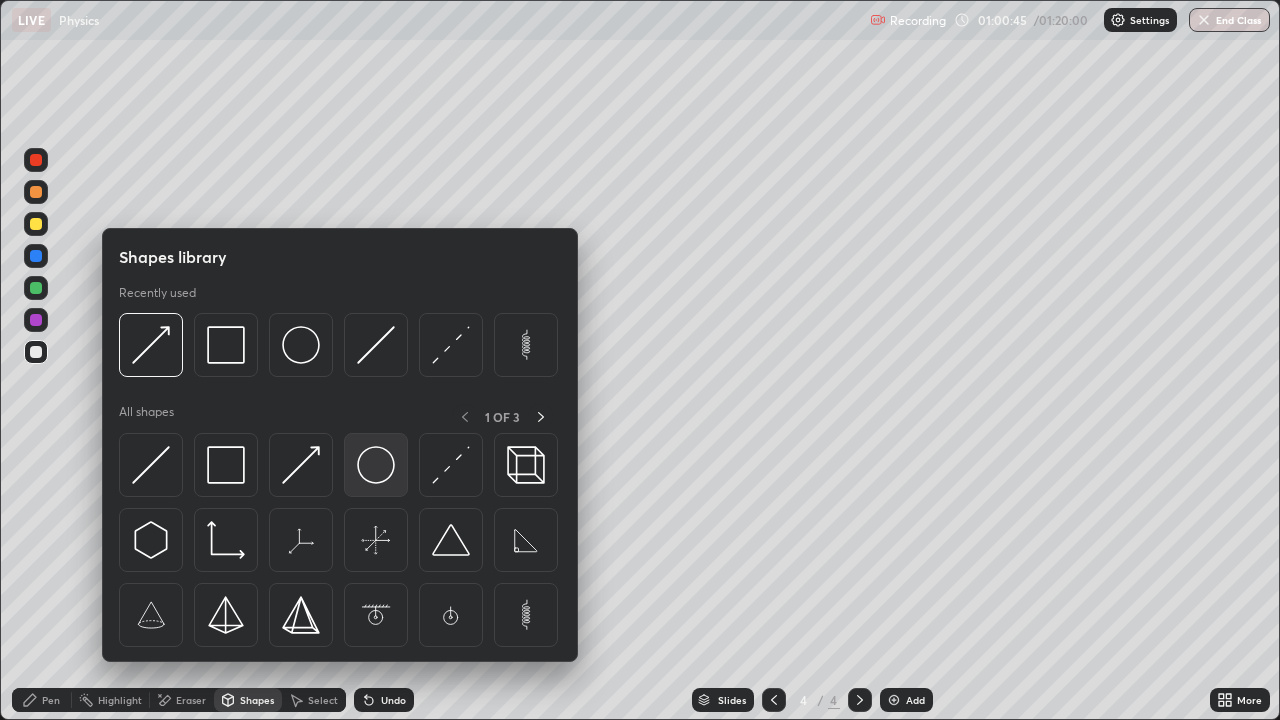click at bounding box center [376, 465] 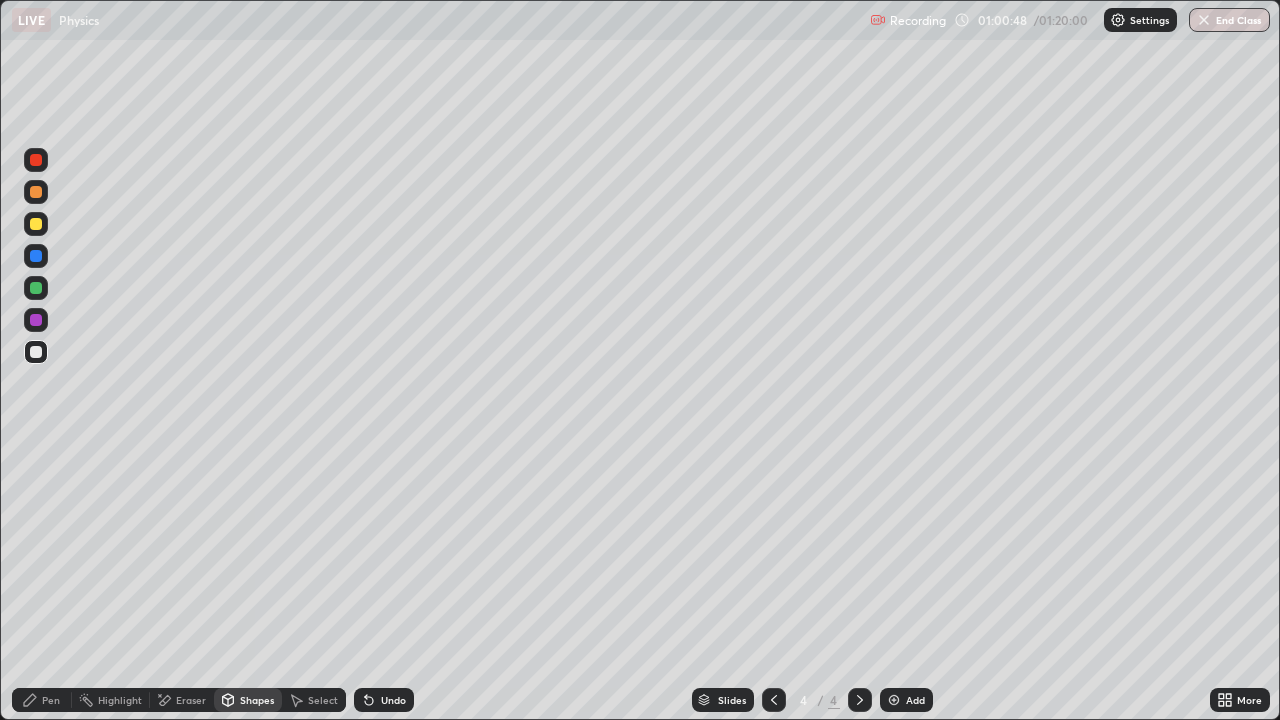 click on "Undo" at bounding box center (393, 700) 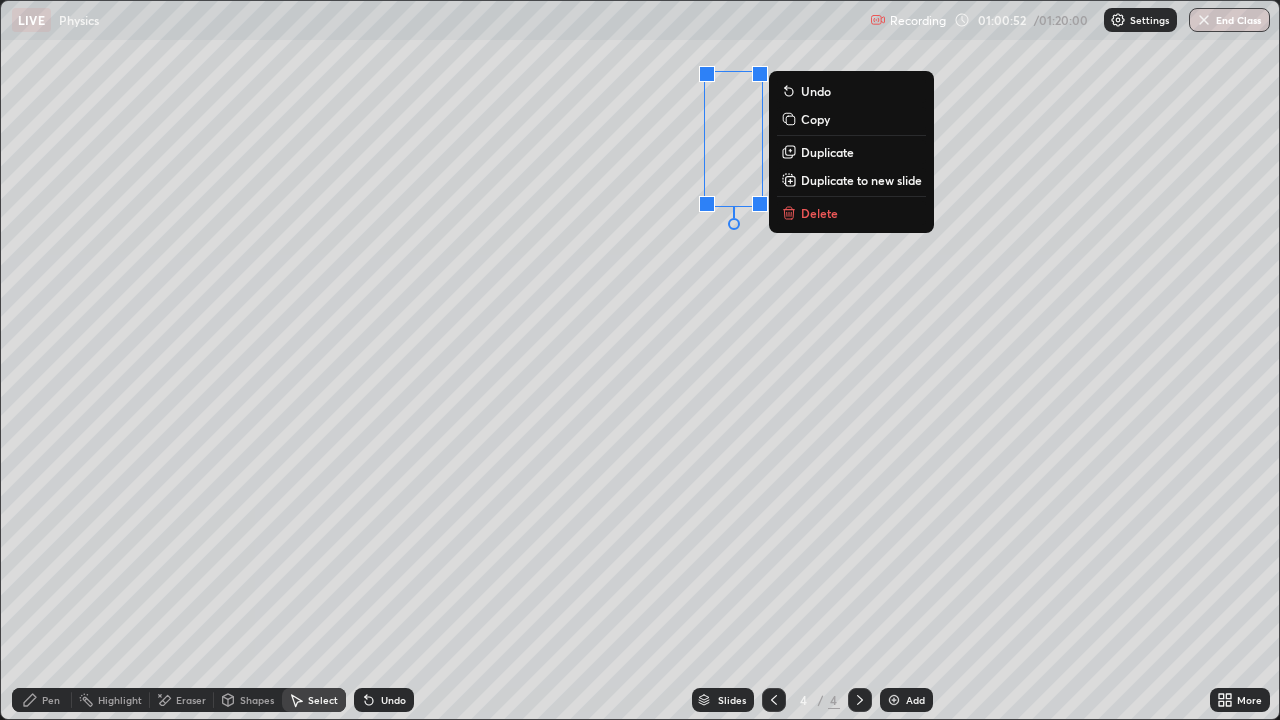 click on "Duplicate" at bounding box center [827, 152] 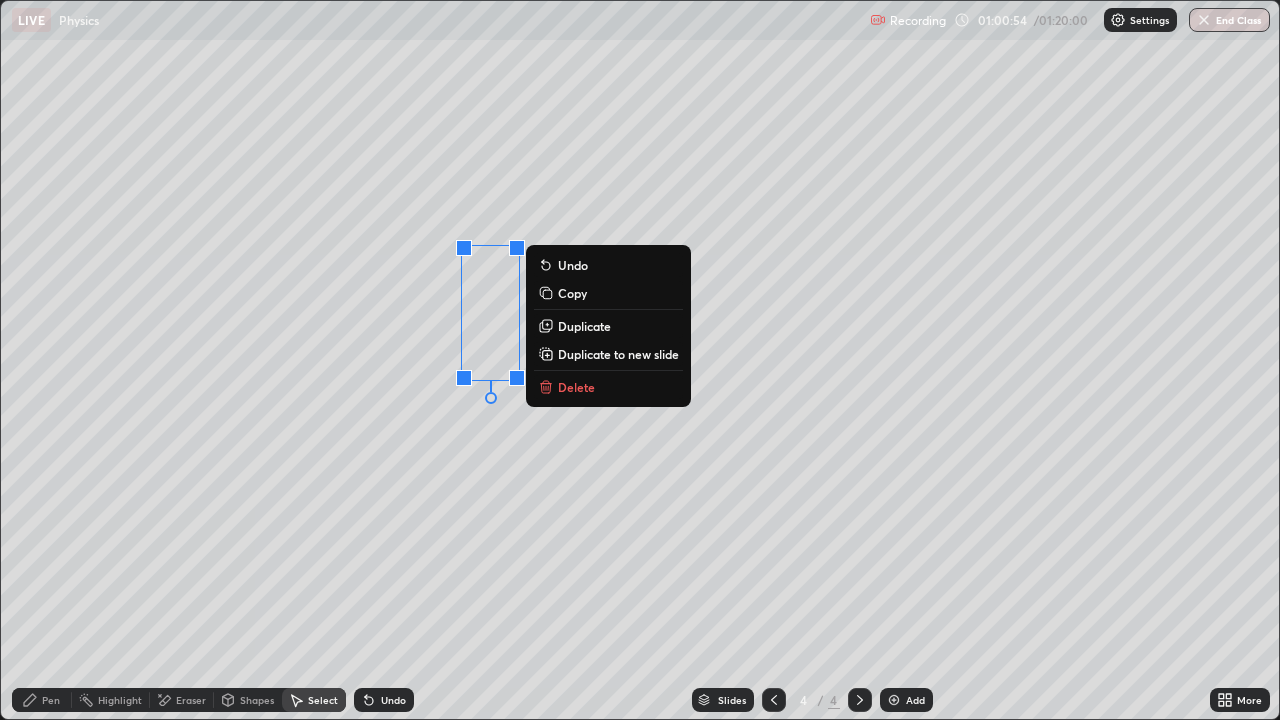 click on "0 ° Undo Copy Duplicate Duplicate to new slide Delete" at bounding box center (640, 360) 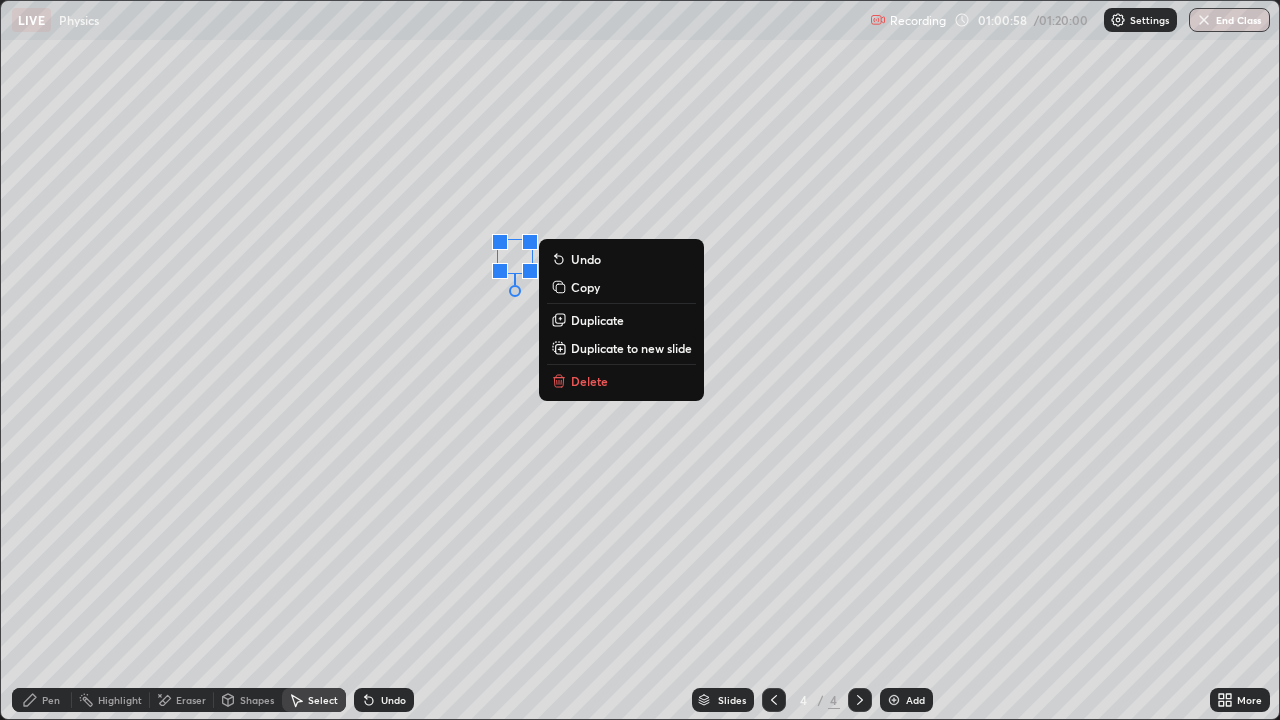click on "0 ° Undo Copy Duplicate Duplicate to new slide Delete" at bounding box center [640, 360] 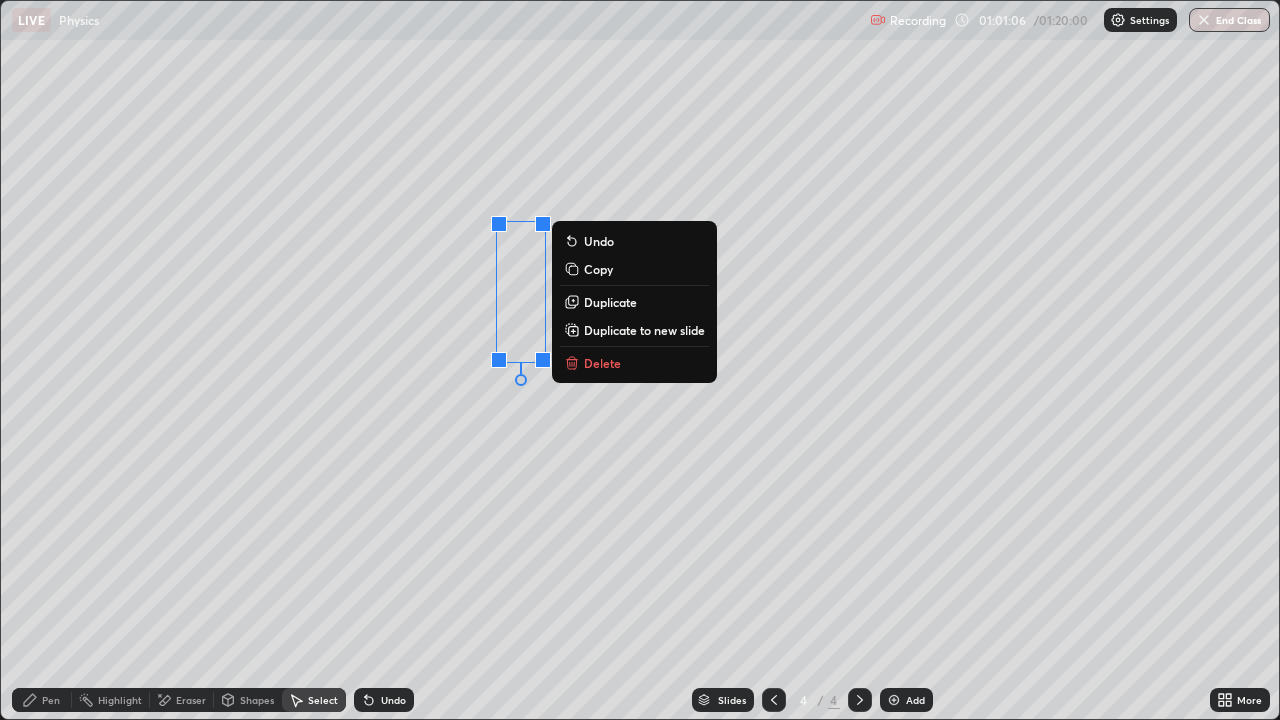click on "0 ° Undo Copy Duplicate Duplicate to new slide Delete" at bounding box center (640, 360) 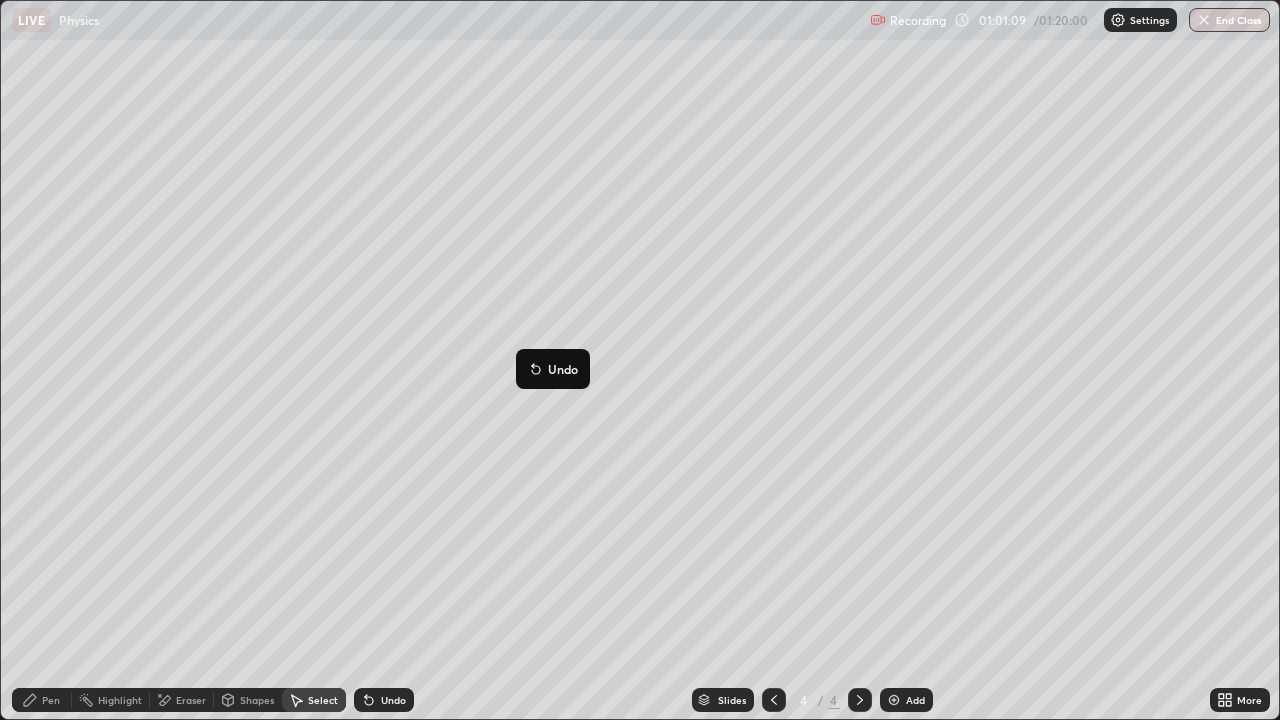 click on "0 ° Undo Copy Duplicate Duplicate to new slide Delete" at bounding box center (640, 360) 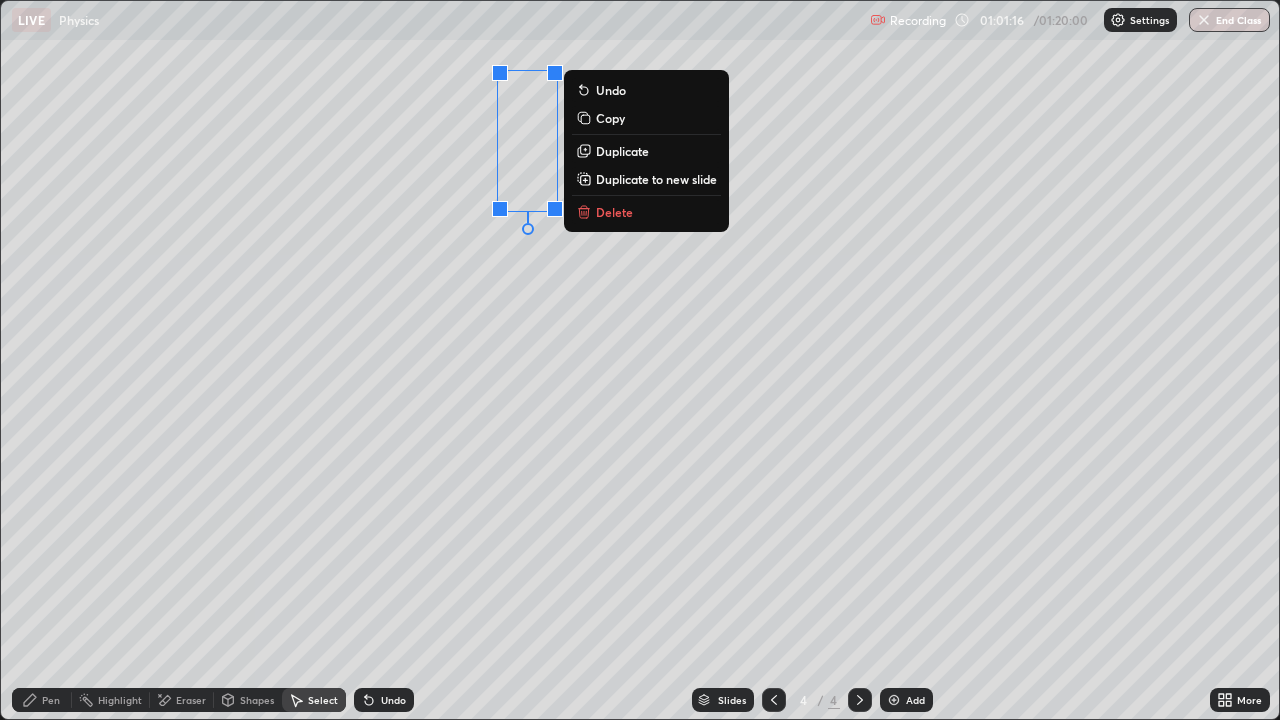 click on "Shapes" at bounding box center (257, 700) 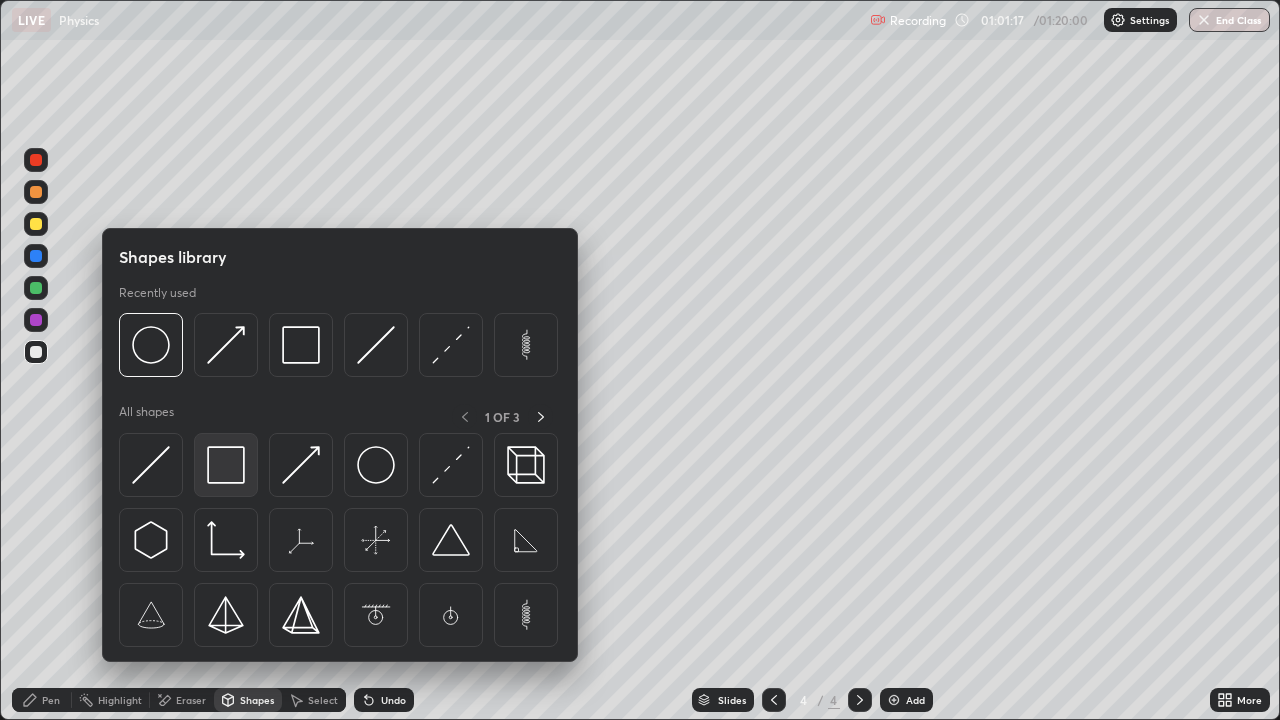 click at bounding box center (226, 465) 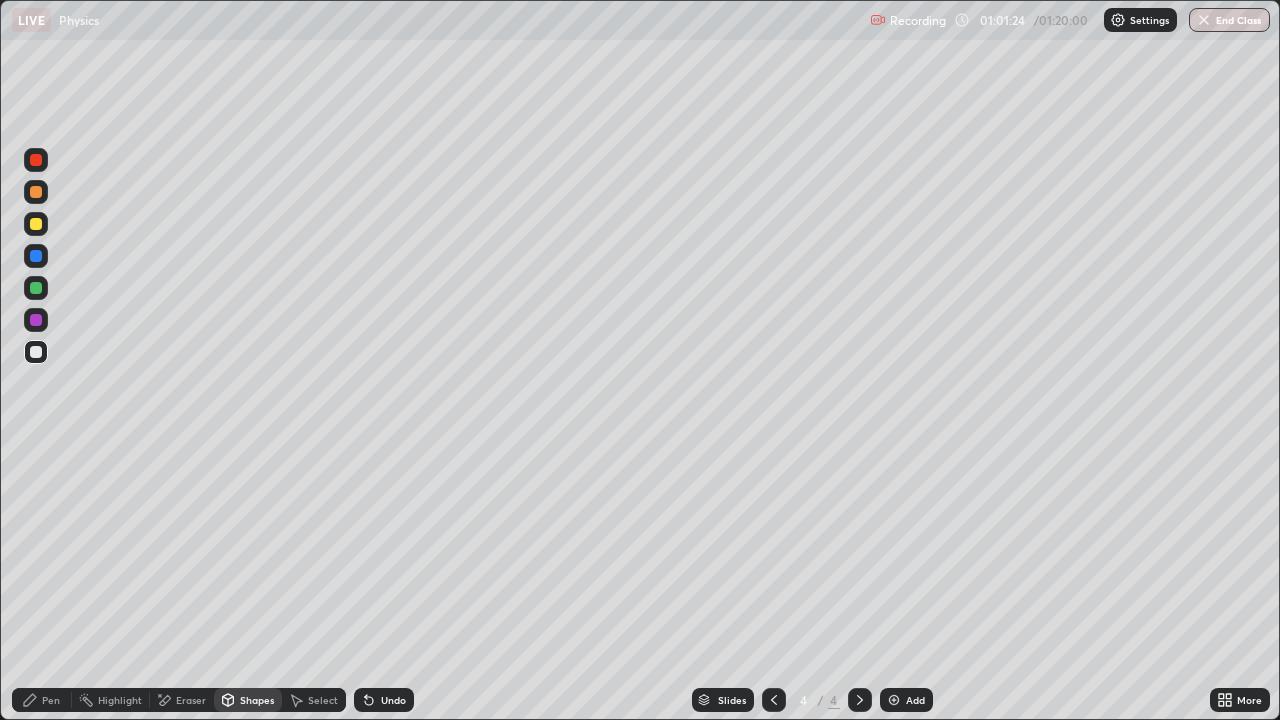 click 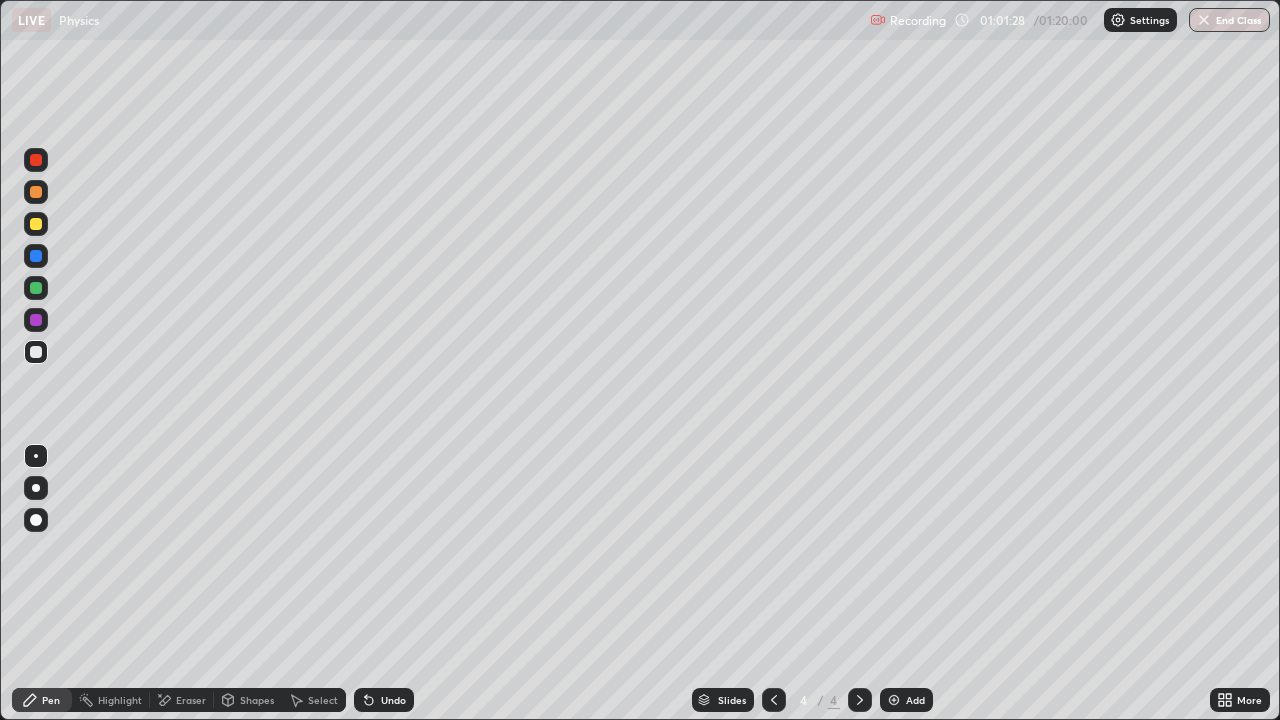 click 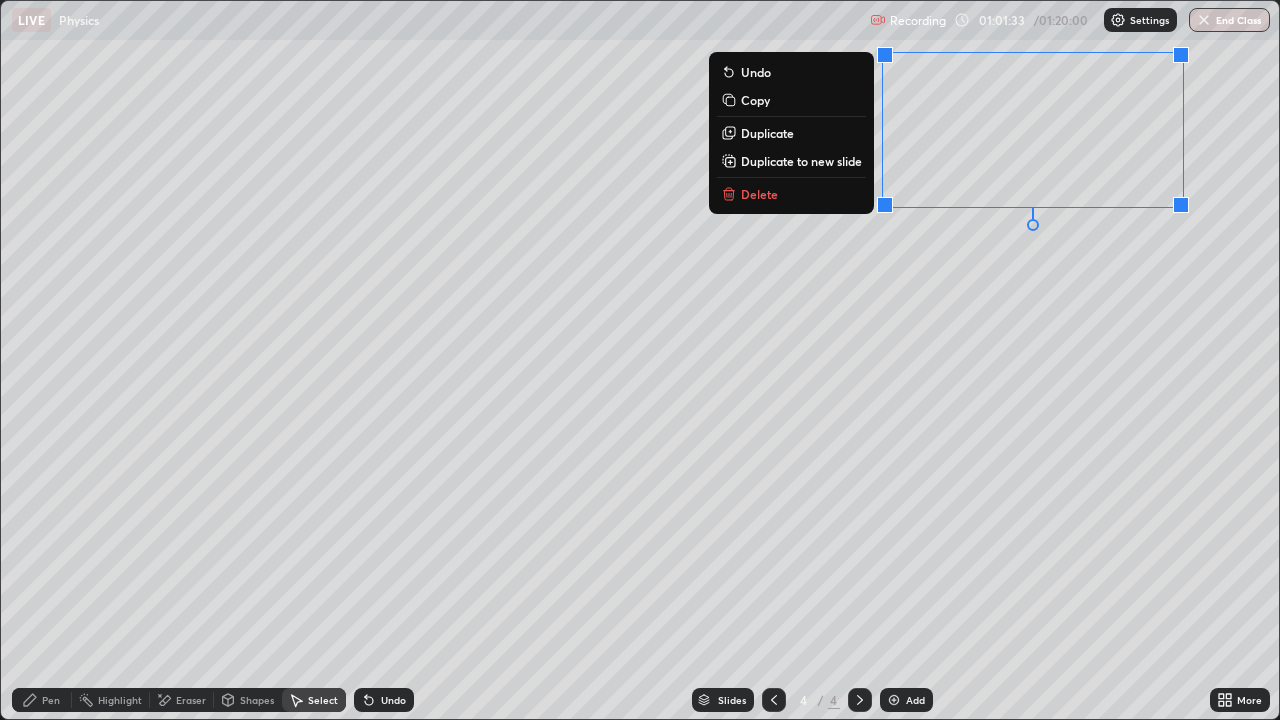 click on "0 ° Undo Copy Duplicate Duplicate to new slide Delete" at bounding box center (640, 360) 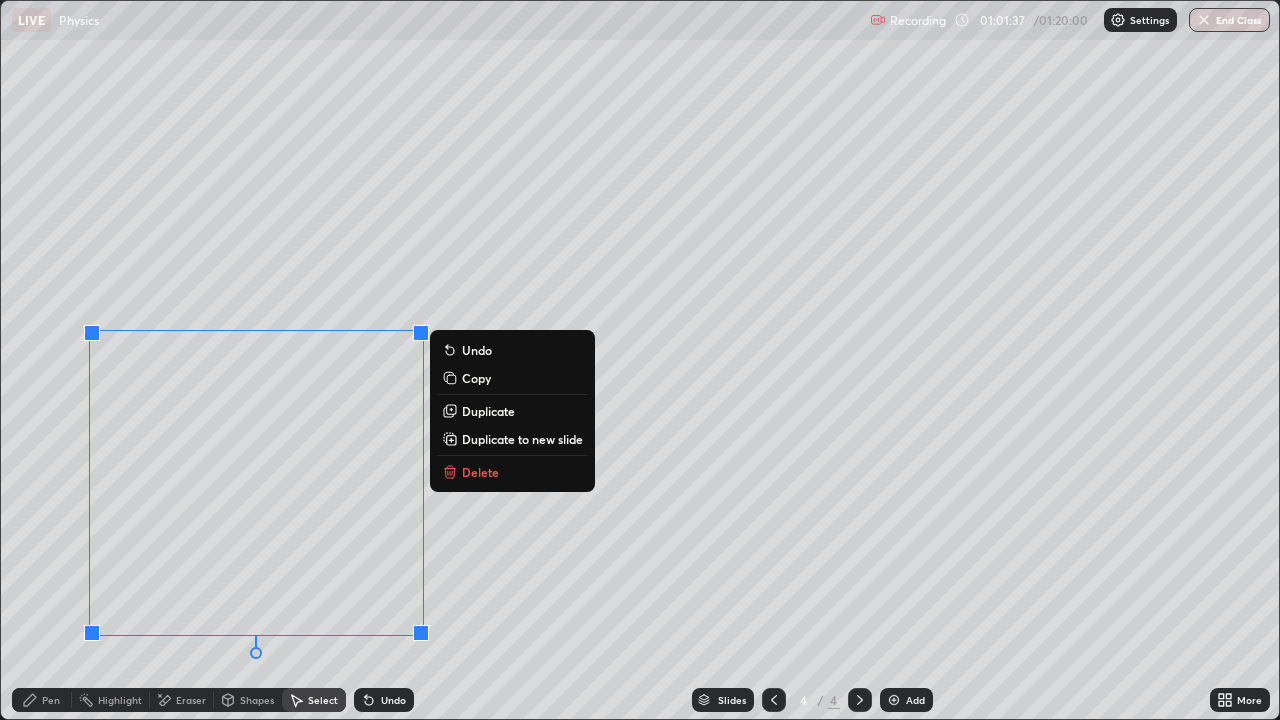 click on "0 ° Undo Copy Duplicate Duplicate to new slide Delete" at bounding box center [640, 360] 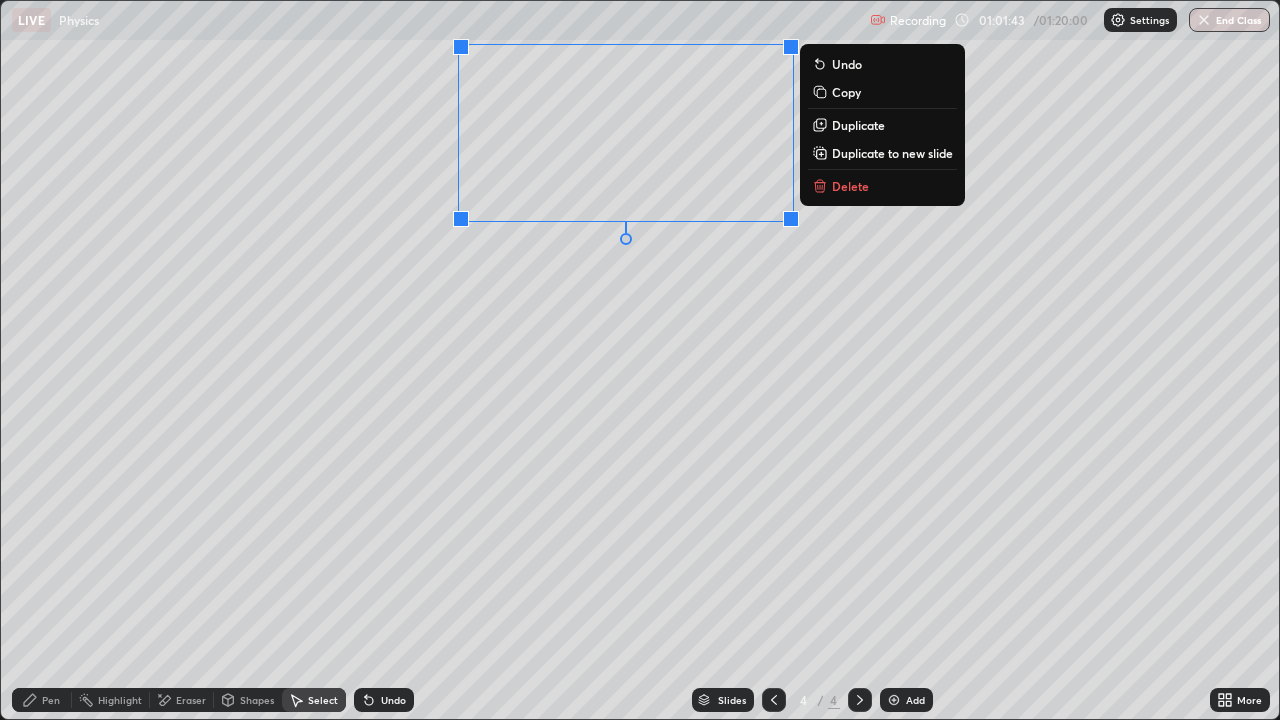 click on "0 ° Undo Copy Duplicate Duplicate to new slide Delete" at bounding box center [640, 360] 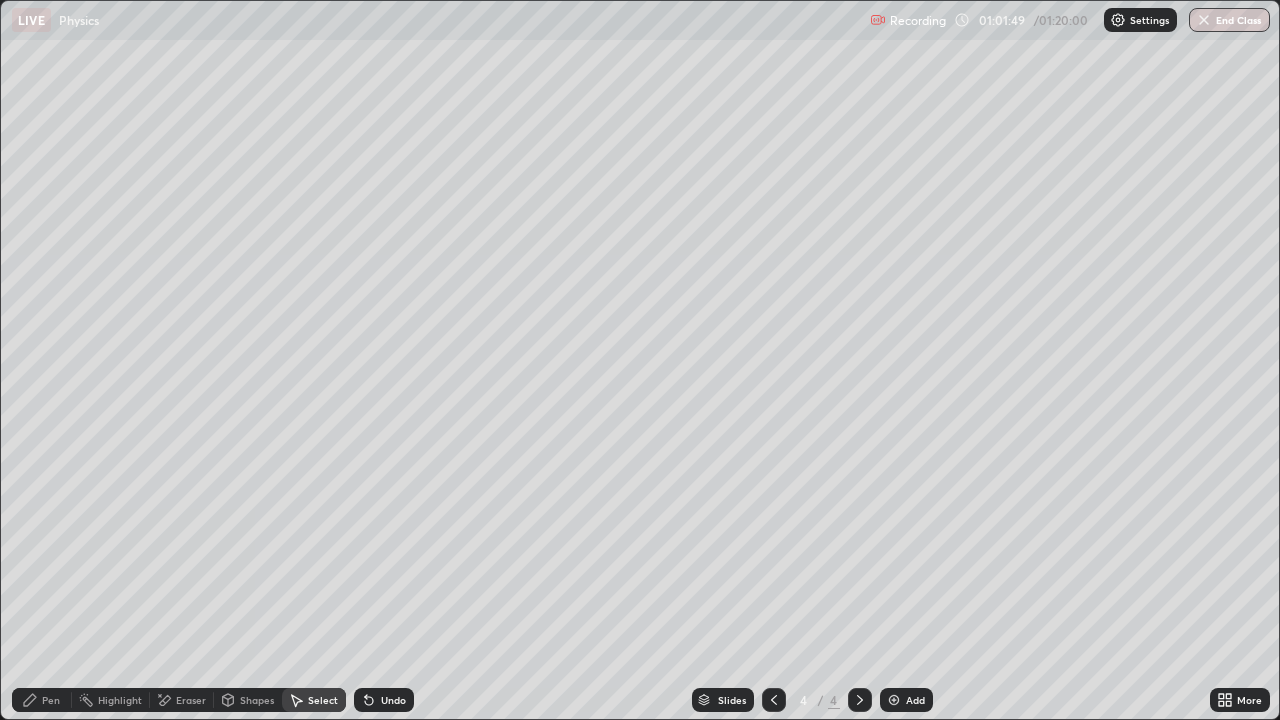click on "Pen" at bounding box center (42, 700) 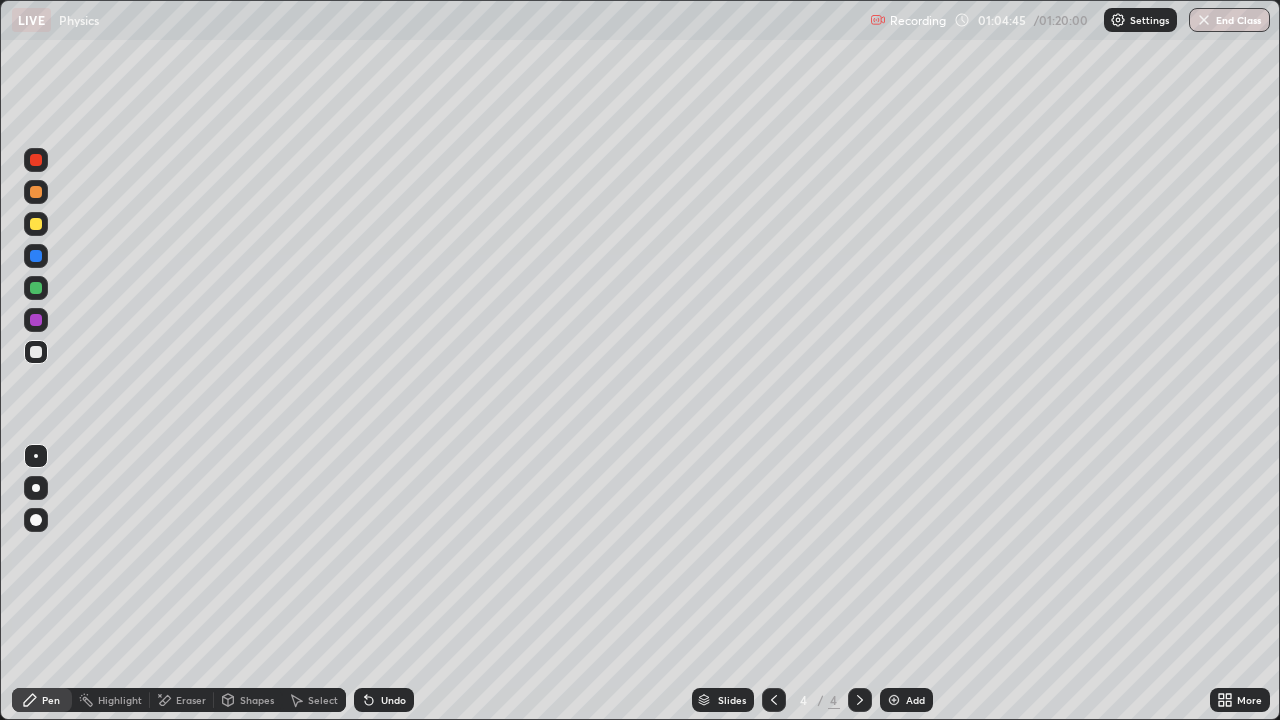 click on "Shapes" at bounding box center [257, 700] 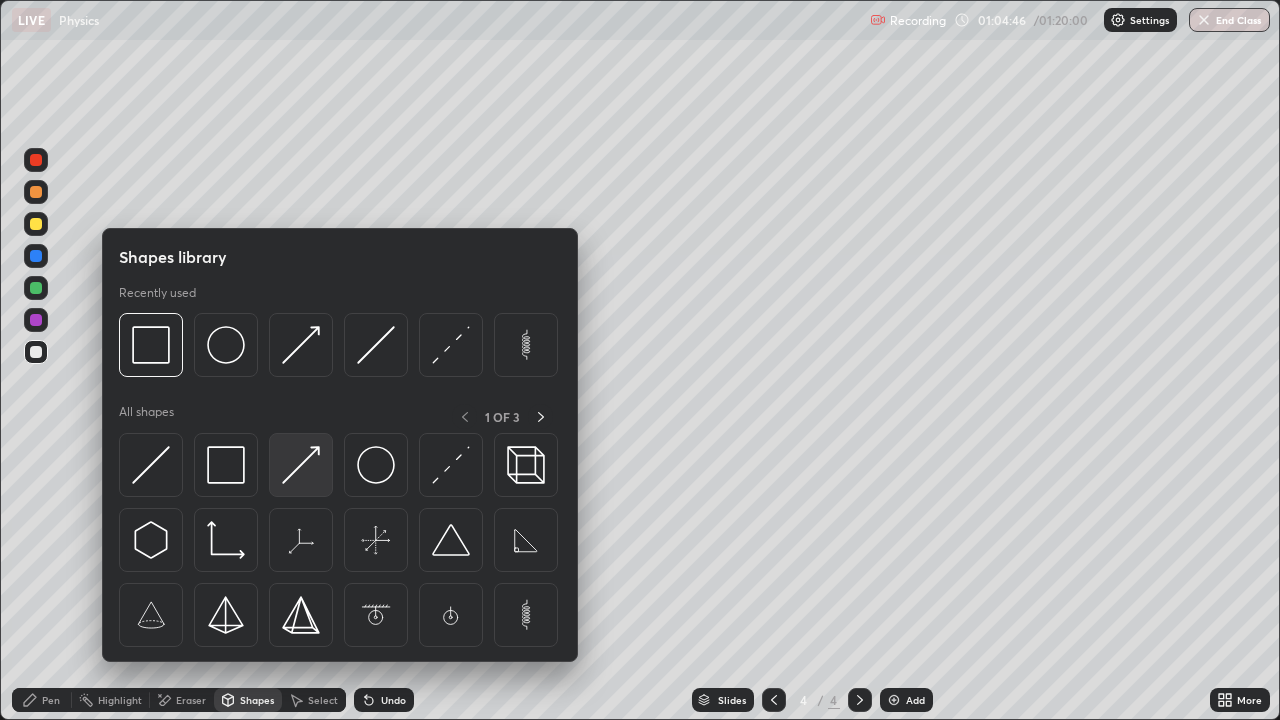 click at bounding box center [301, 465] 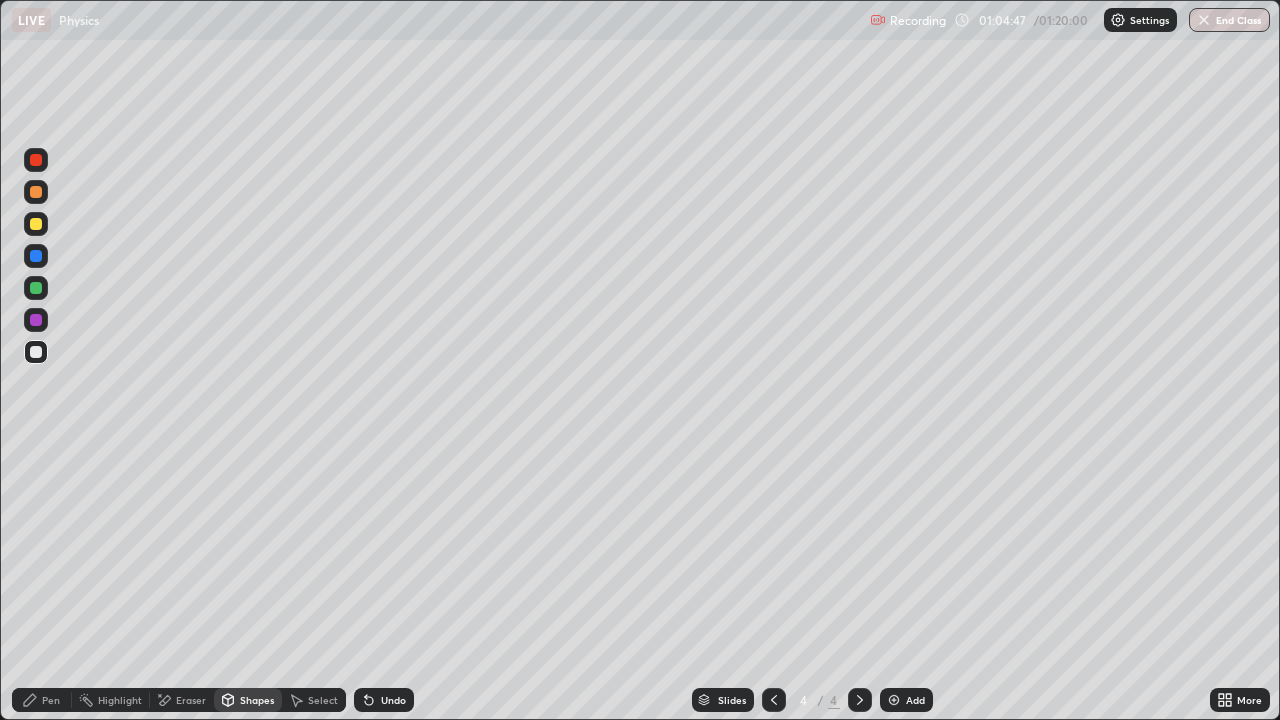 click on "Pen" at bounding box center [42, 700] 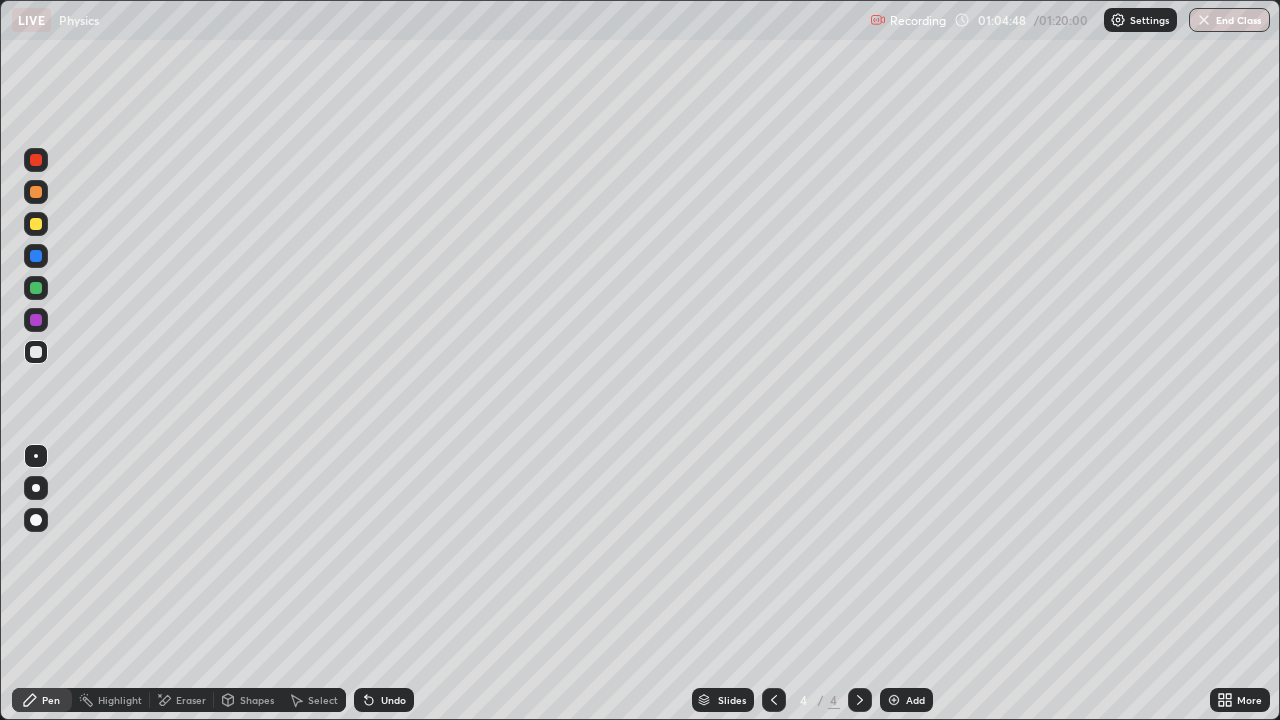 click at bounding box center [36, 488] 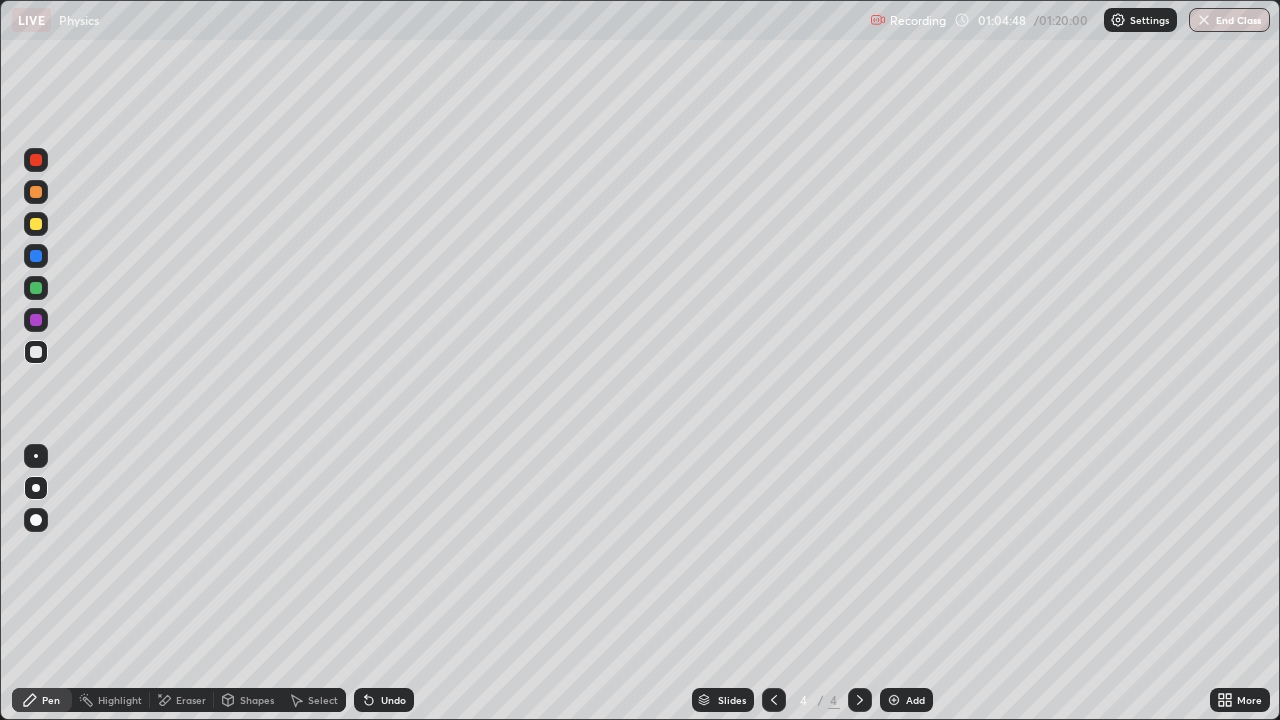 click 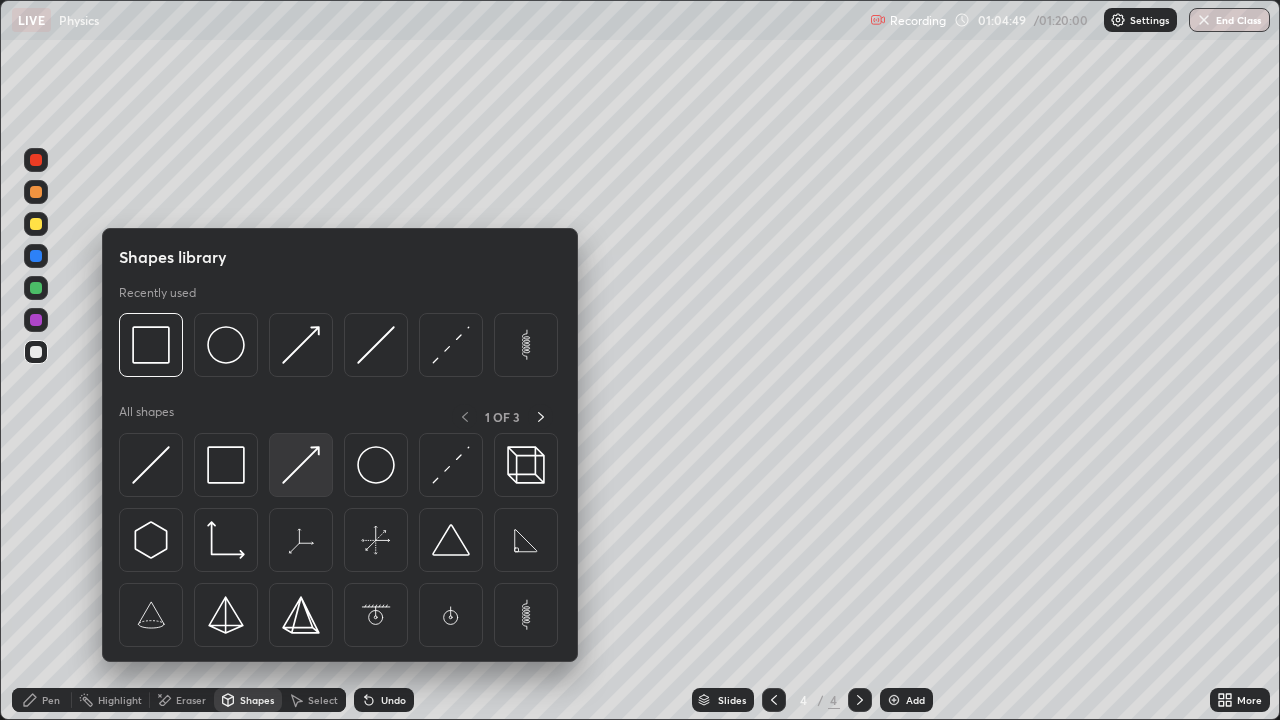 click at bounding box center (301, 465) 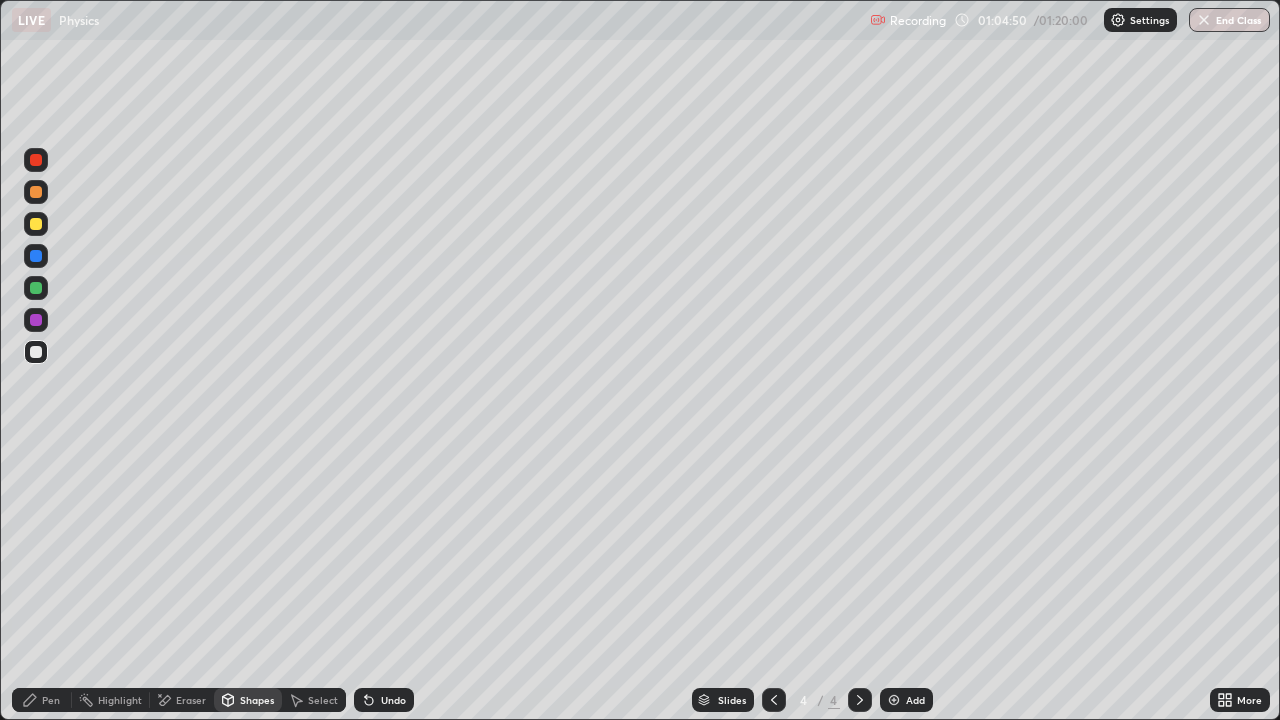 click at bounding box center [36, 160] 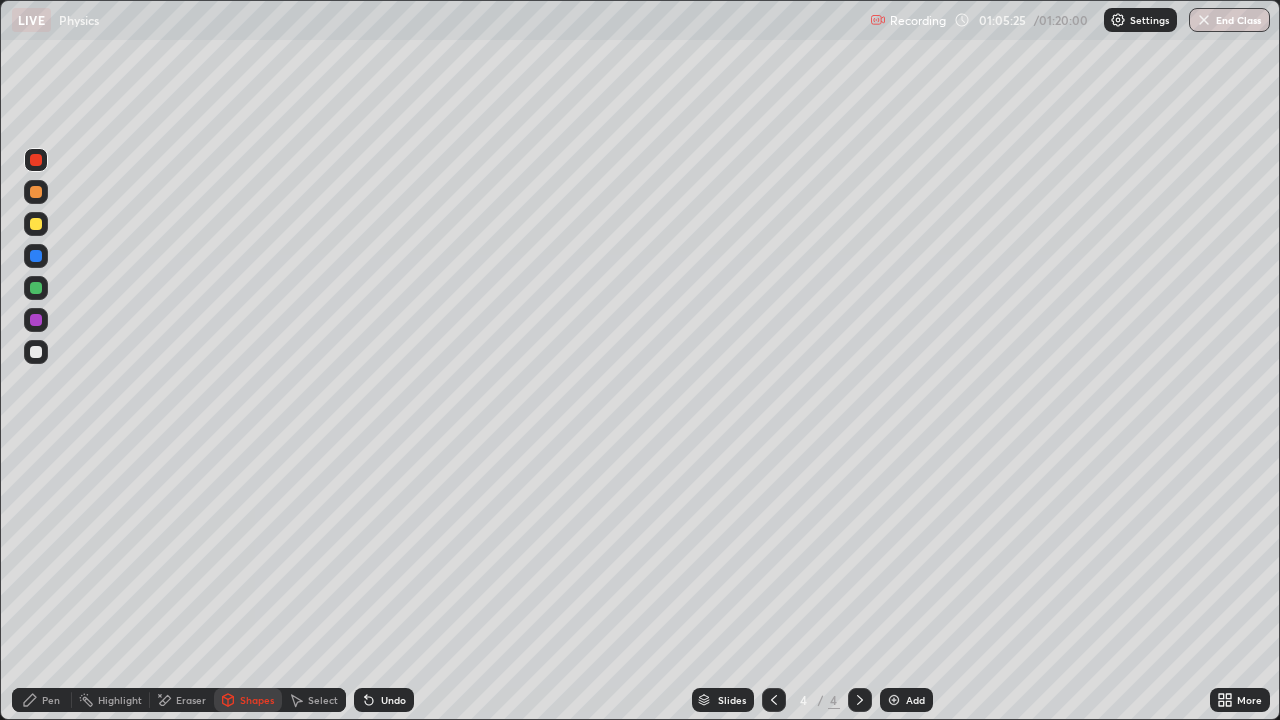 click 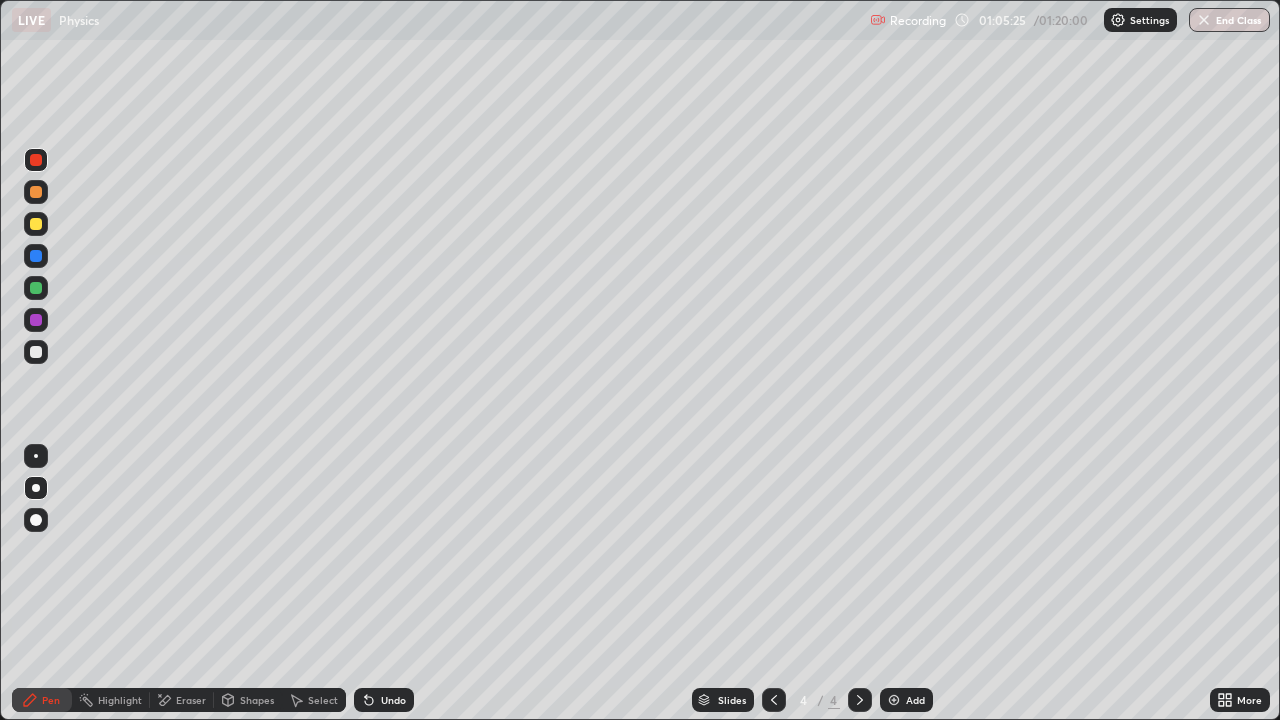 click at bounding box center [36, 352] 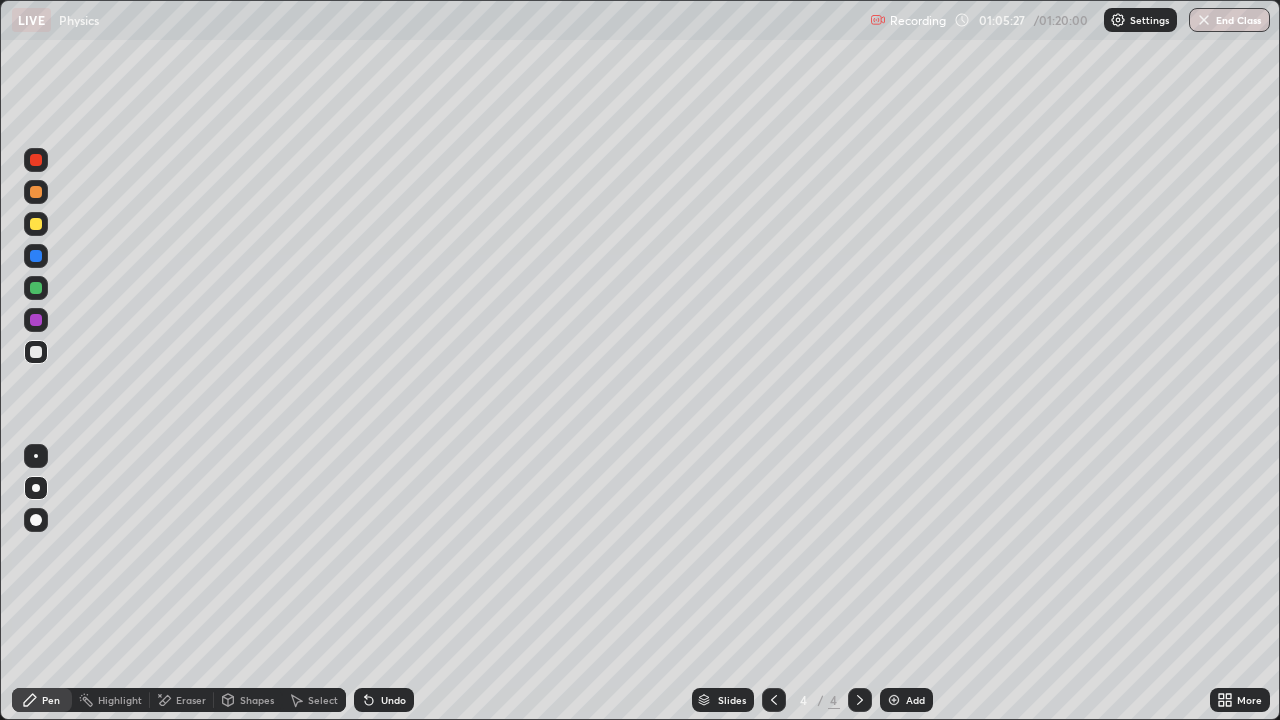 click on "Shapes" at bounding box center [248, 700] 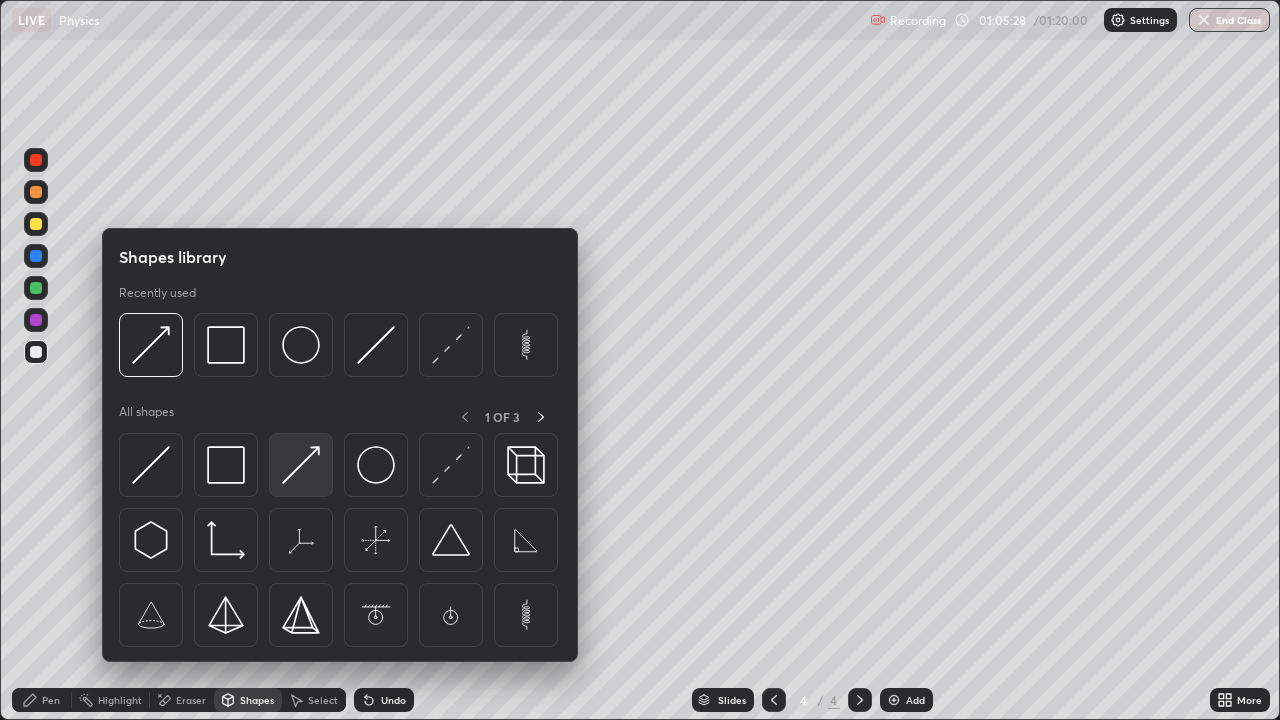 click at bounding box center [301, 465] 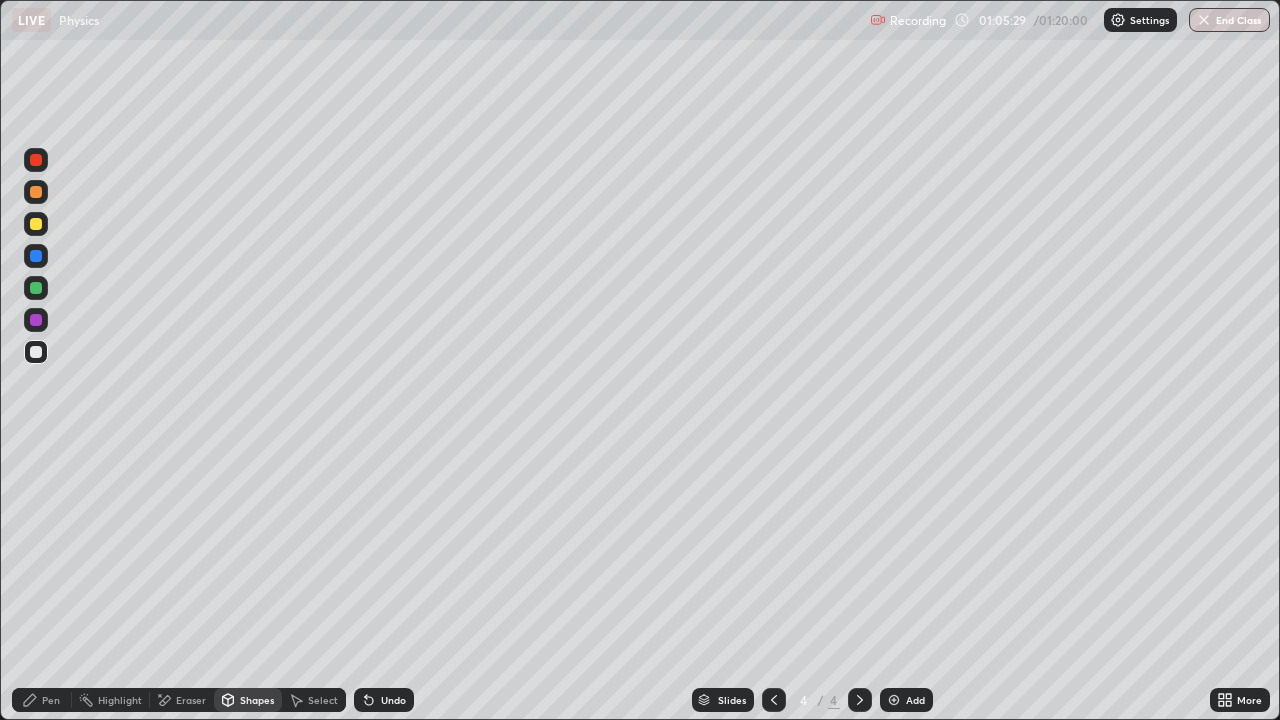 click at bounding box center (36, 288) 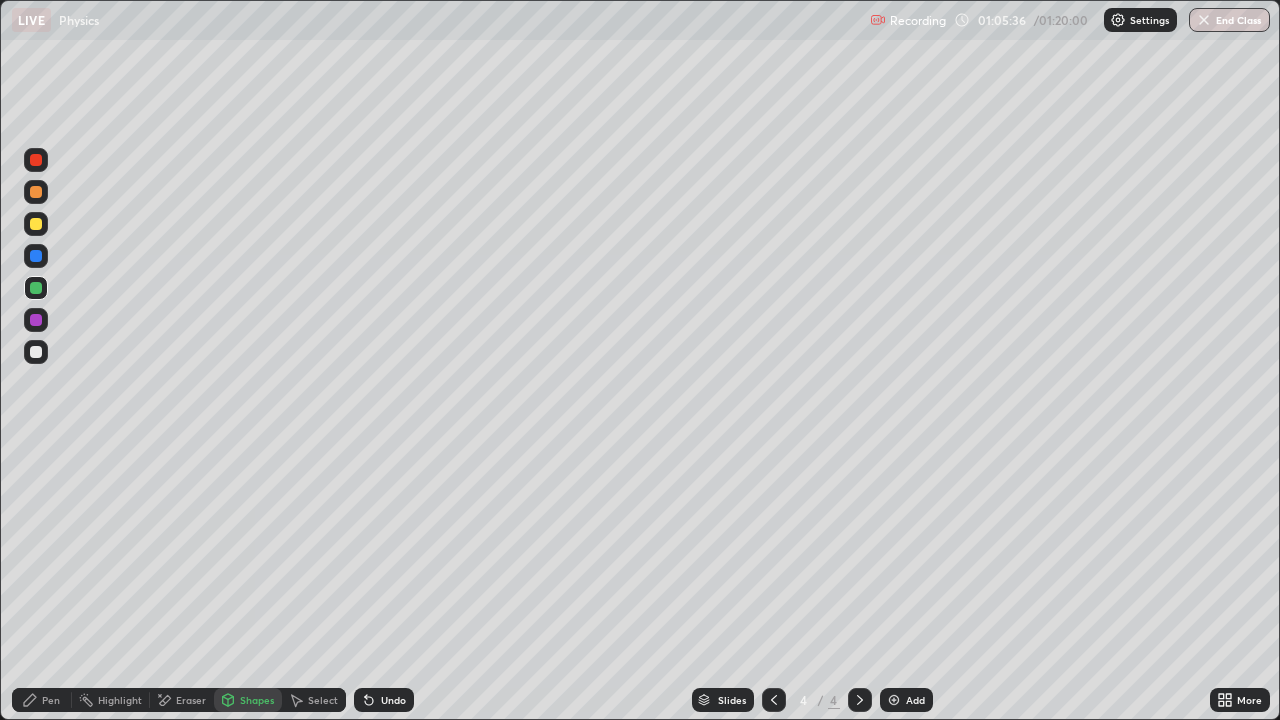 click on "Pen" at bounding box center [51, 700] 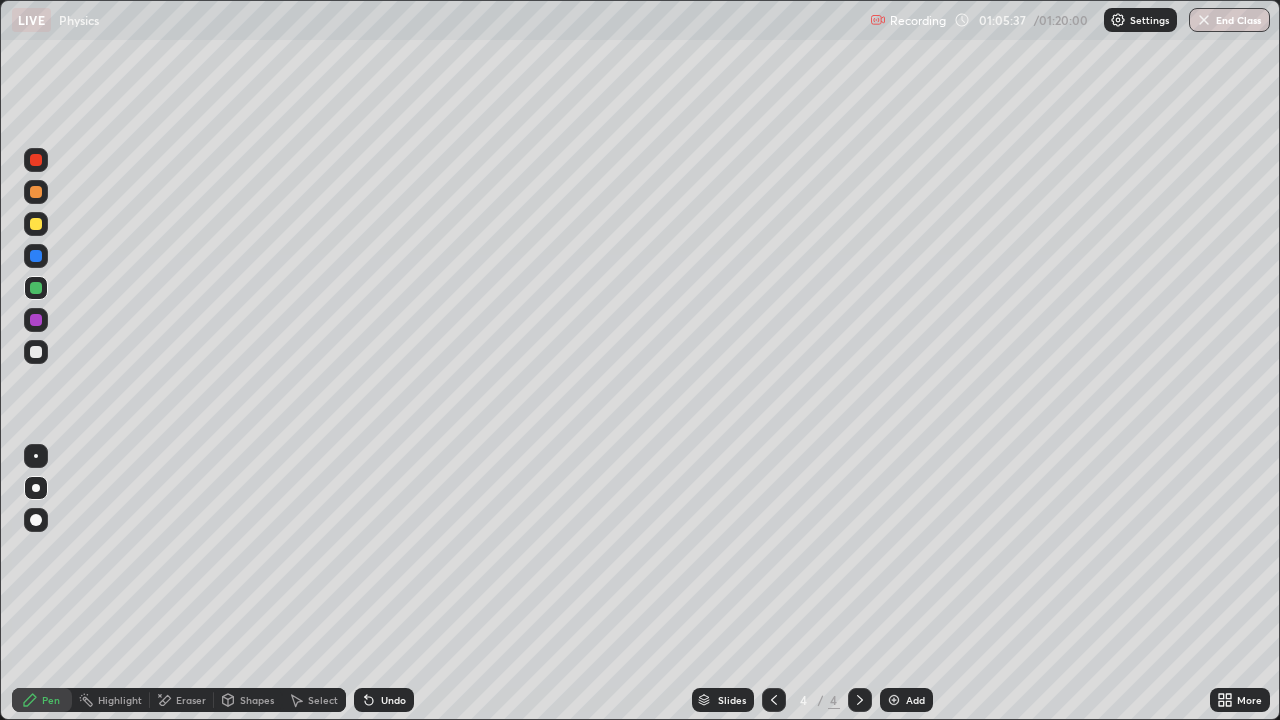 click at bounding box center [36, 160] 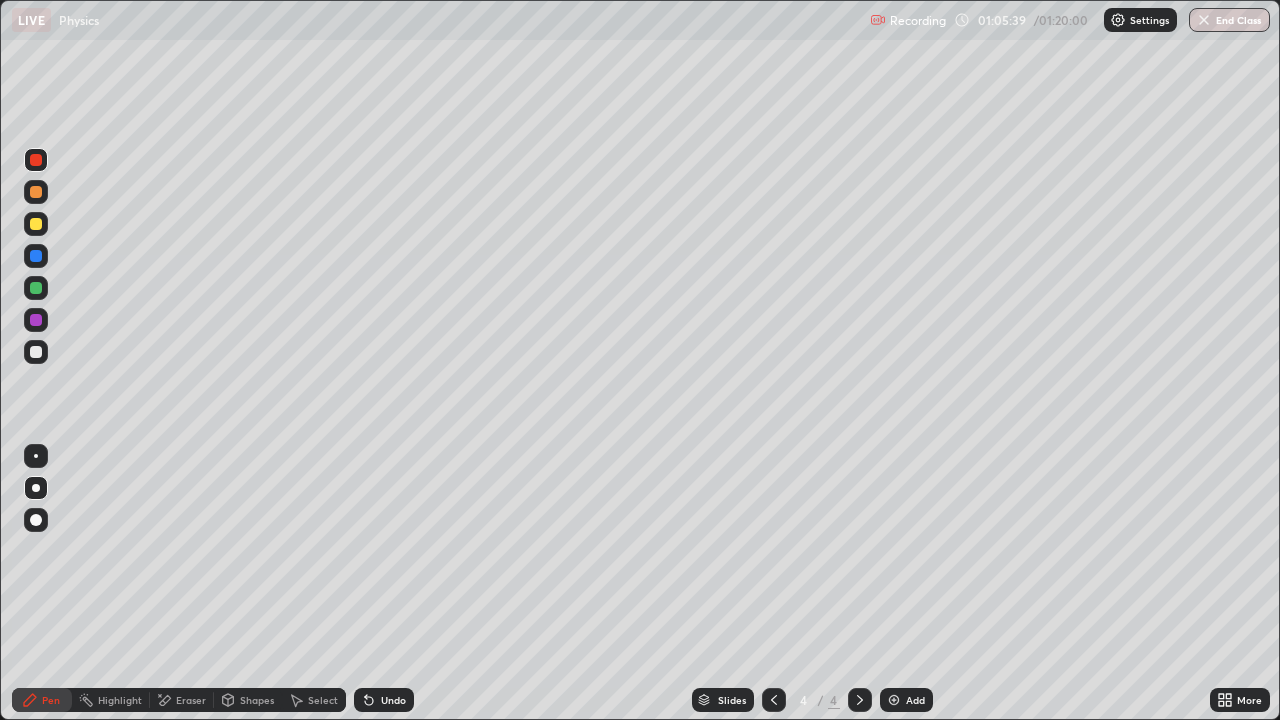 click at bounding box center (36, 456) 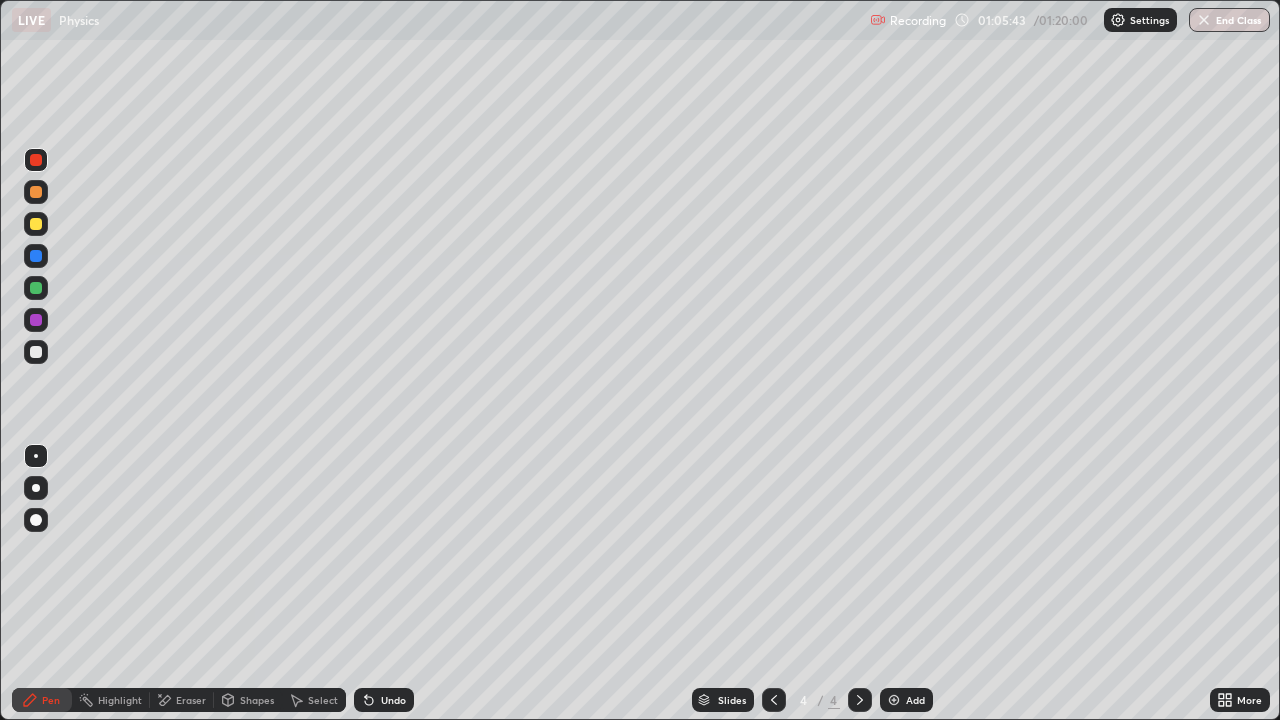 click at bounding box center [36, 288] 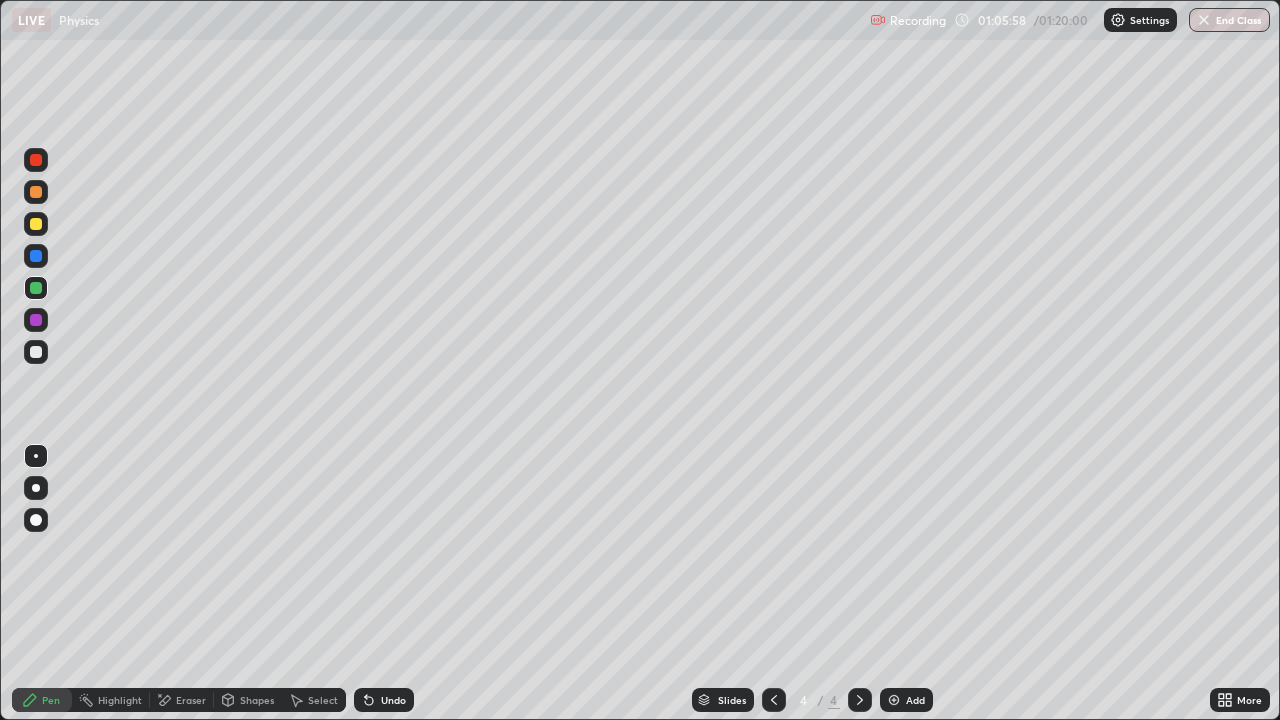 click on "Settings" at bounding box center [1140, 20] 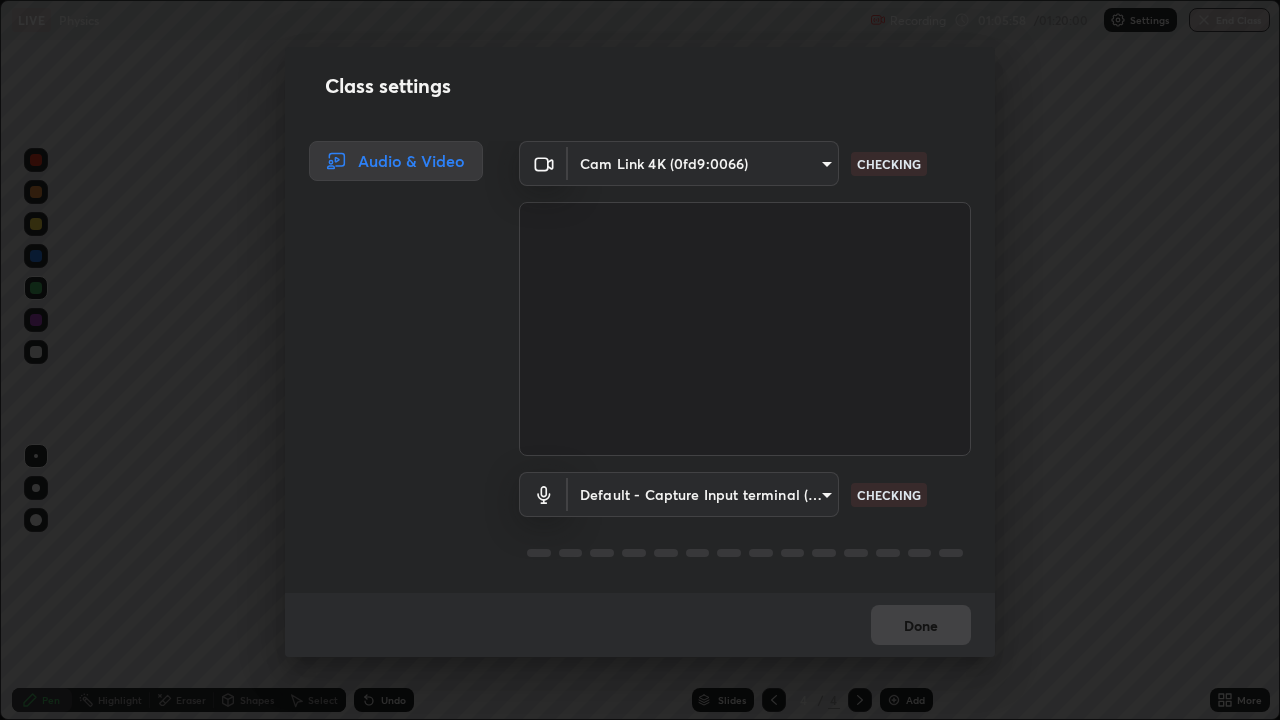 click on "Class settings Audio & Video Cam Link 4K (0fd9:0066) a05815a6450fffef550ed80f086169518626cd924224bc21499923ed3b1f3446 CHECKING Default - Capture Input terminal (Digital Array MIC) default CHECKING Done" at bounding box center [640, 360] 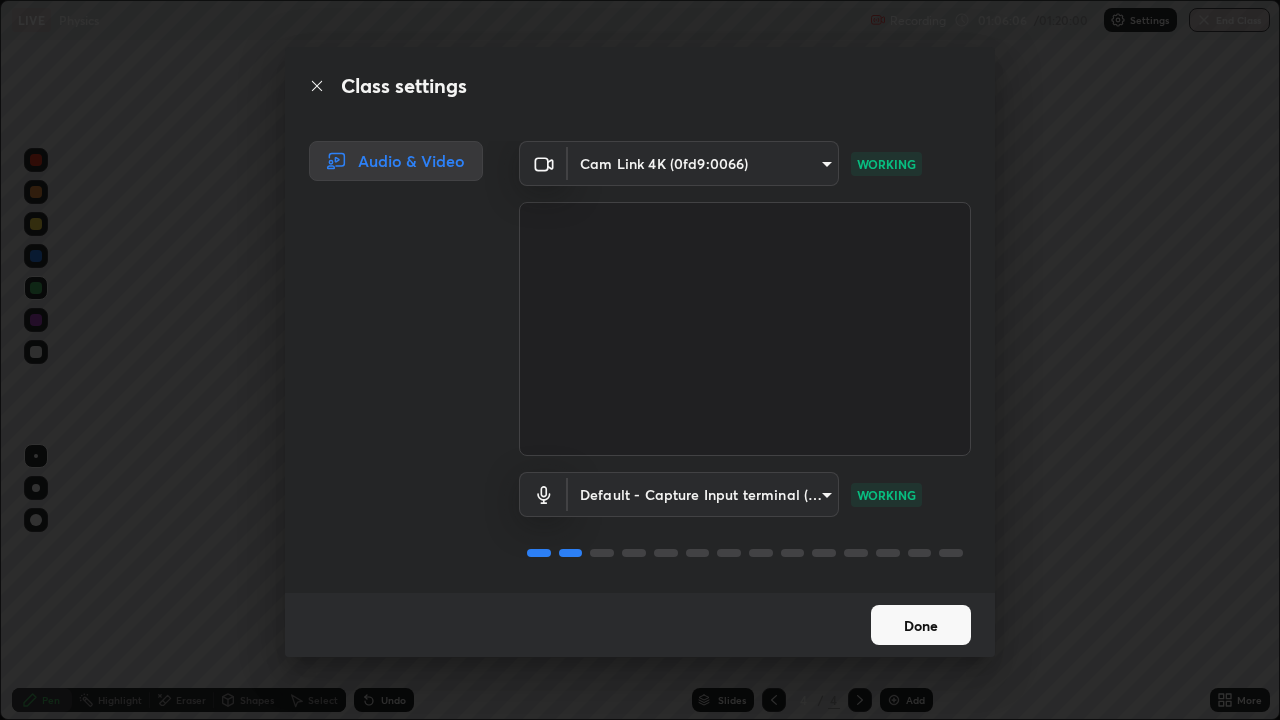 click on "Done" at bounding box center (921, 625) 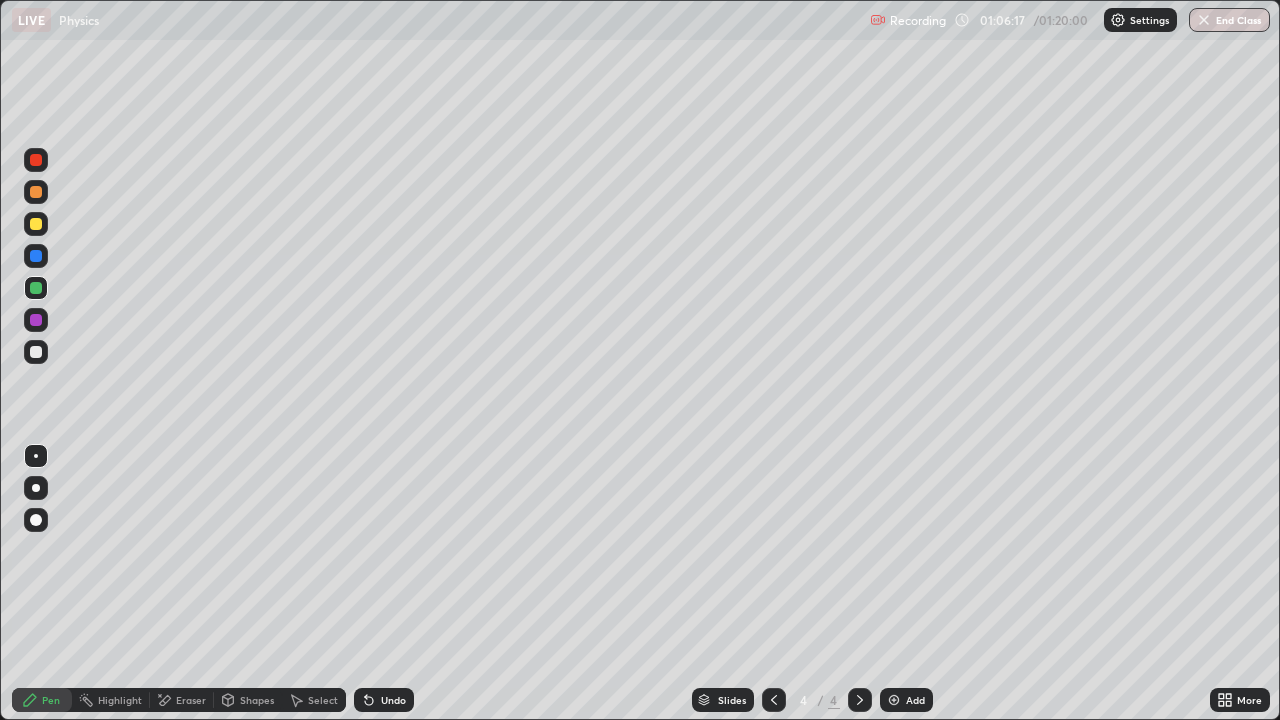 click on "Undo" at bounding box center [393, 700] 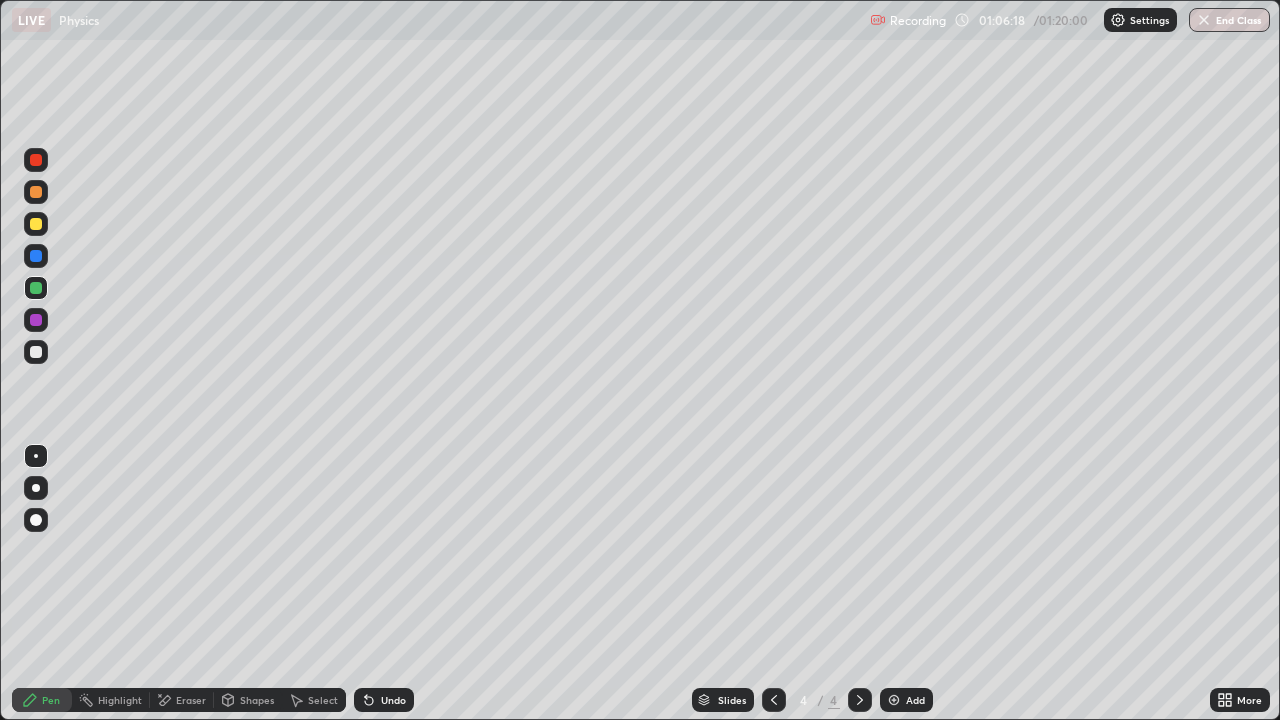click on "Undo" at bounding box center [393, 700] 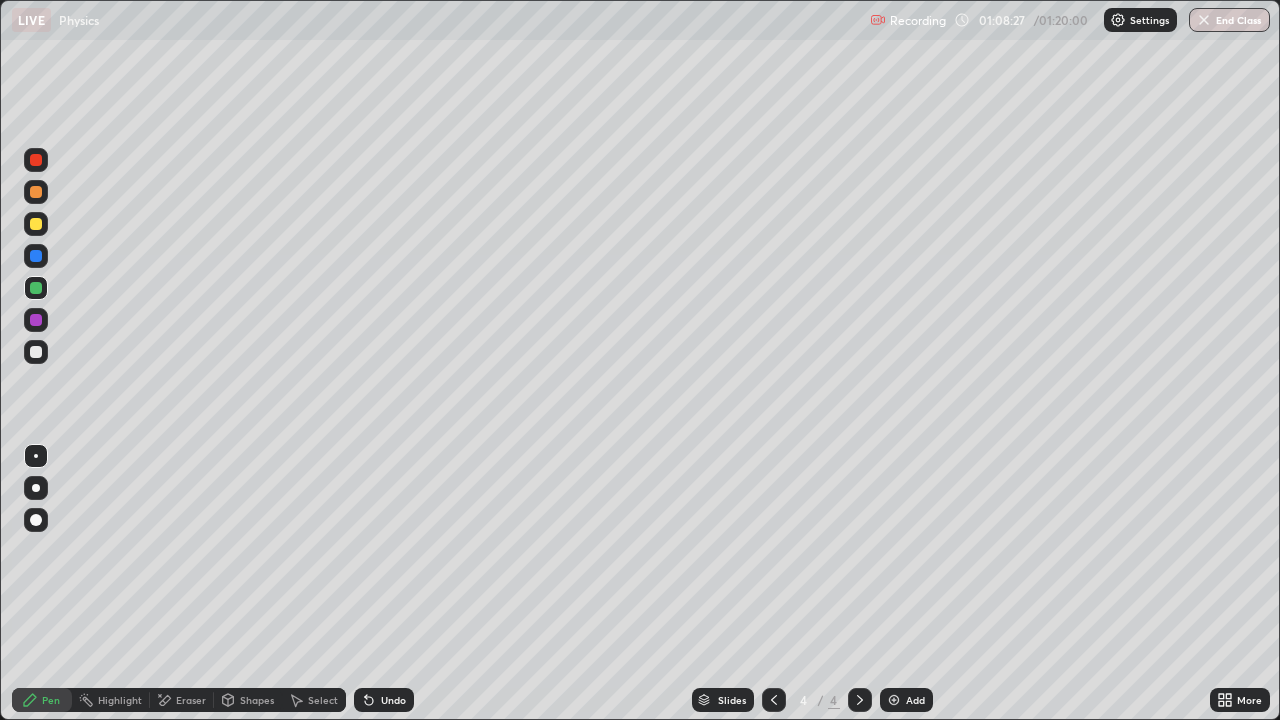 click on "Select" at bounding box center (323, 700) 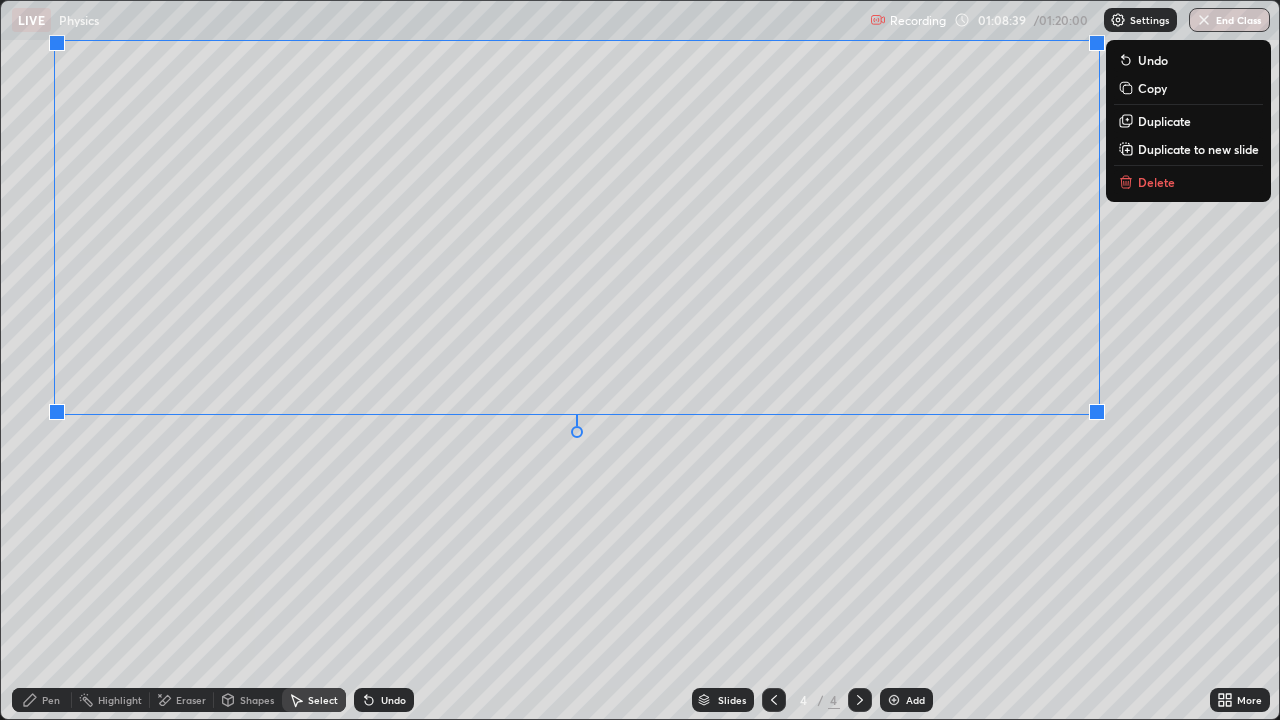 click on "0 ° Undo Copy Duplicate Duplicate to new slide Delete" at bounding box center [640, 360] 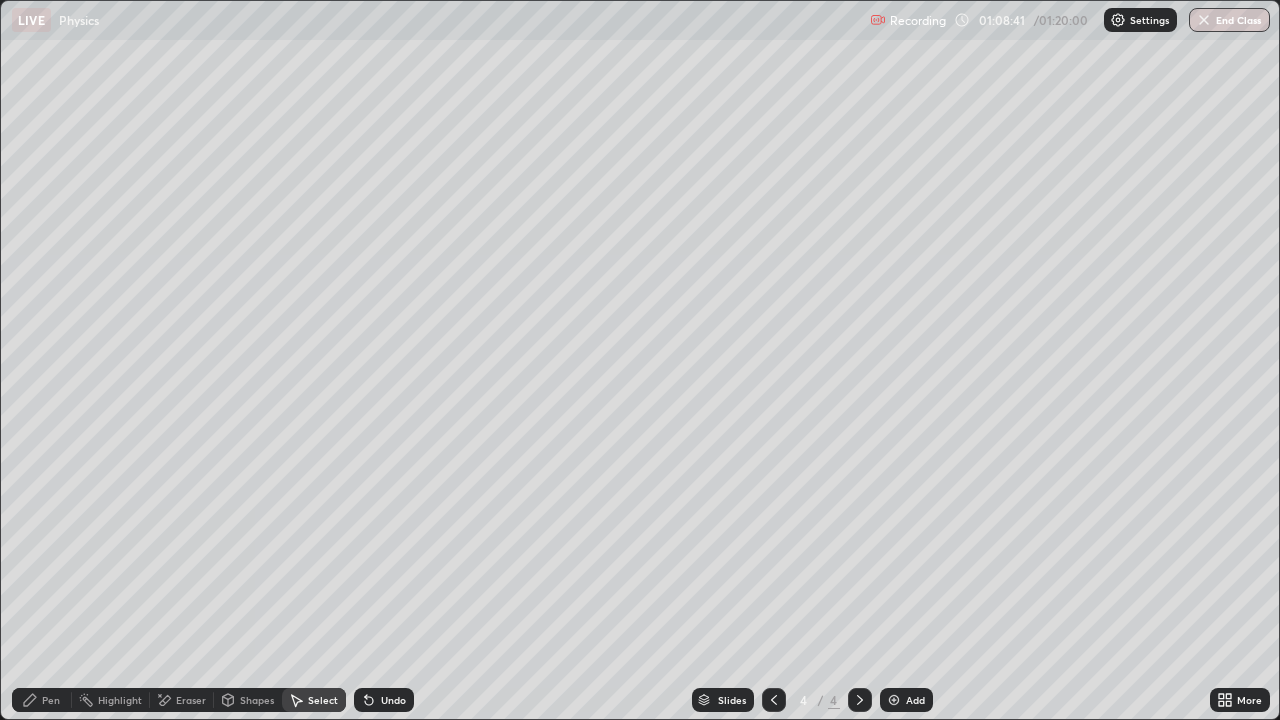 click on "Eraser" at bounding box center [191, 700] 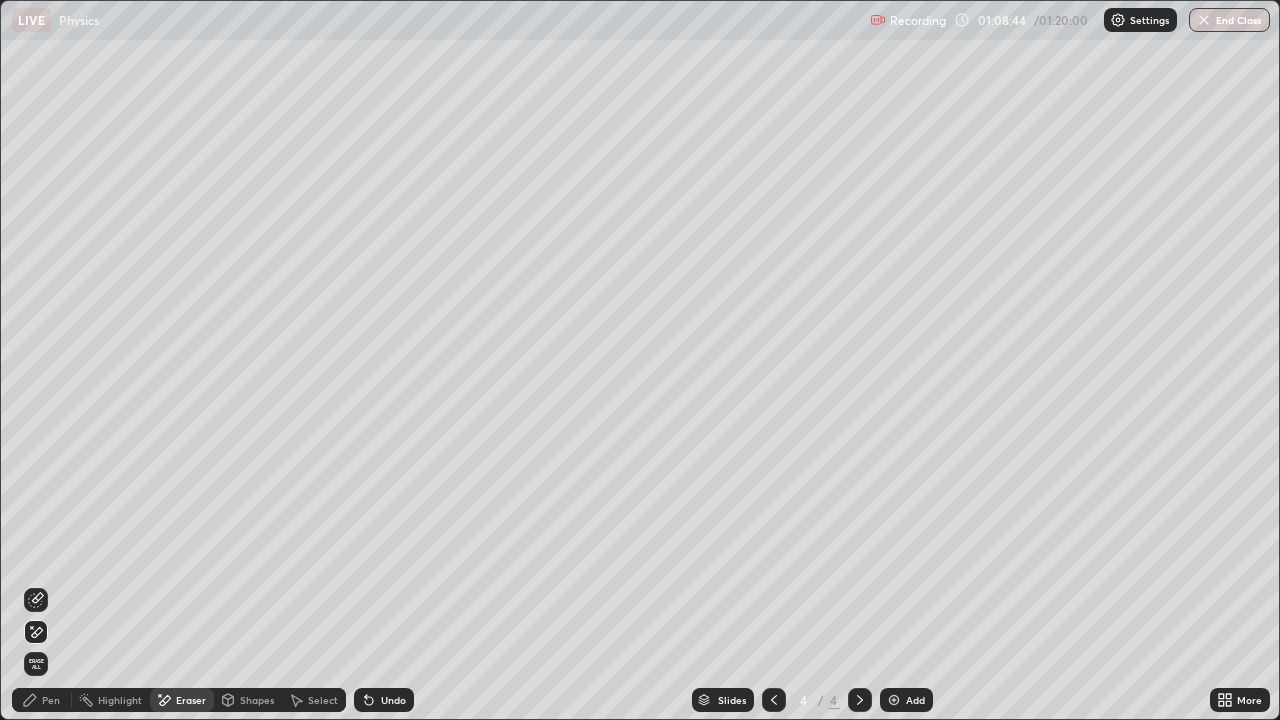 click on "Pen" at bounding box center (42, 700) 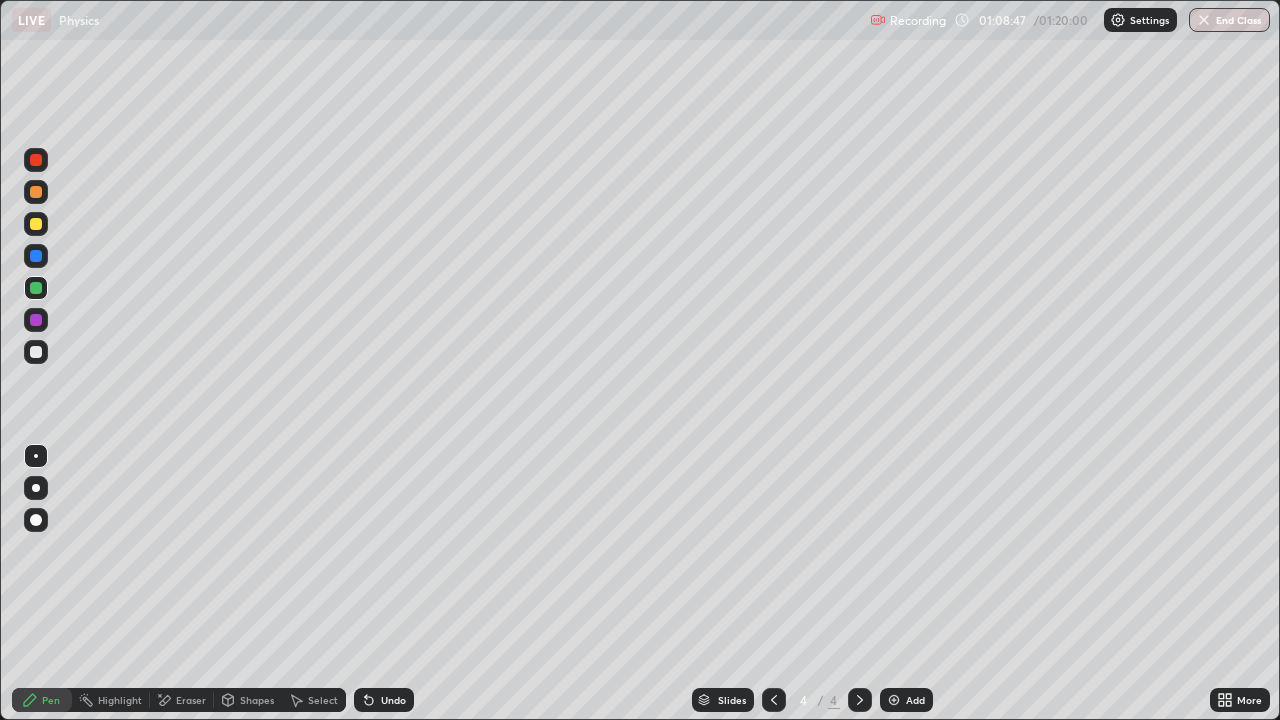 click on "Shapes" at bounding box center [257, 700] 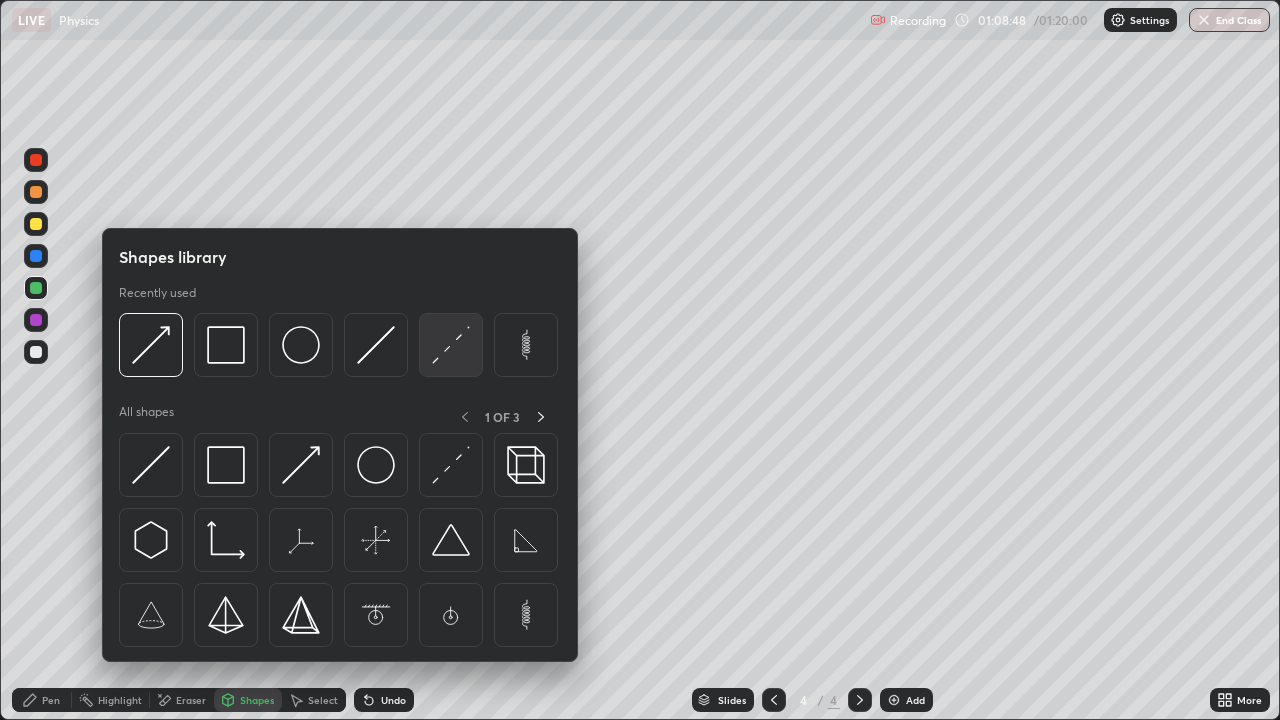 click at bounding box center (451, 345) 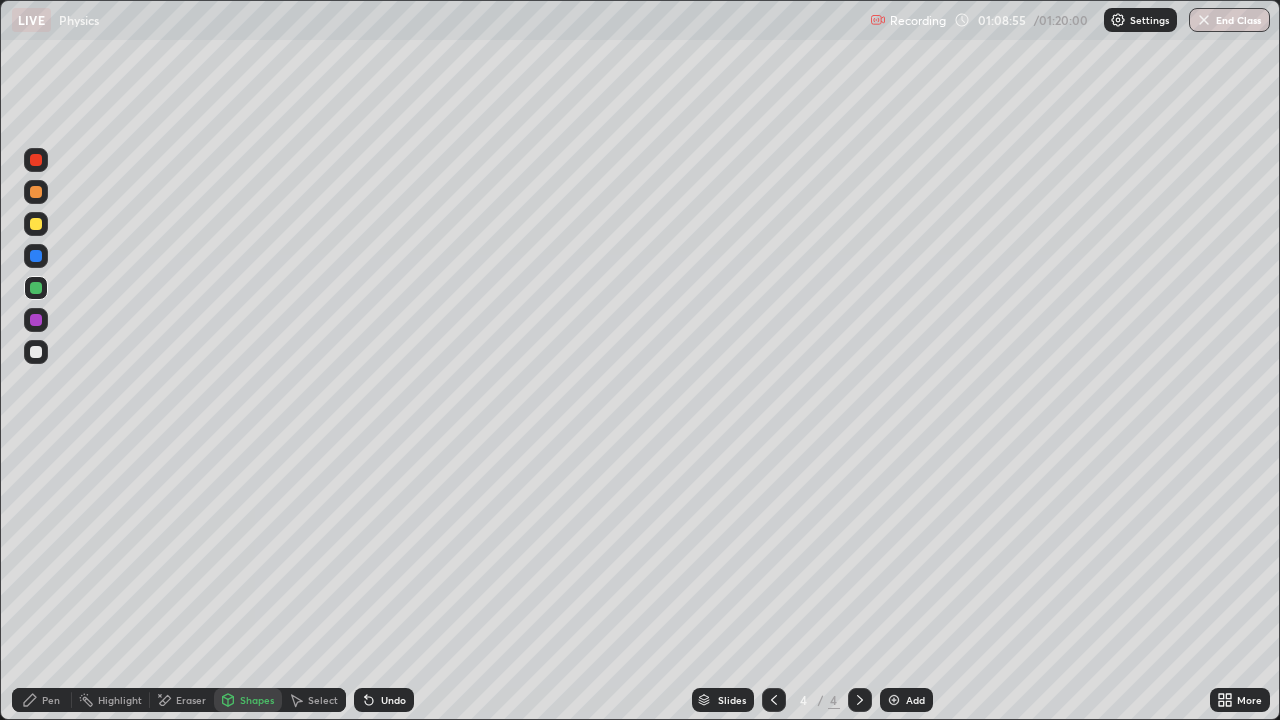 click on "Pen" at bounding box center [51, 700] 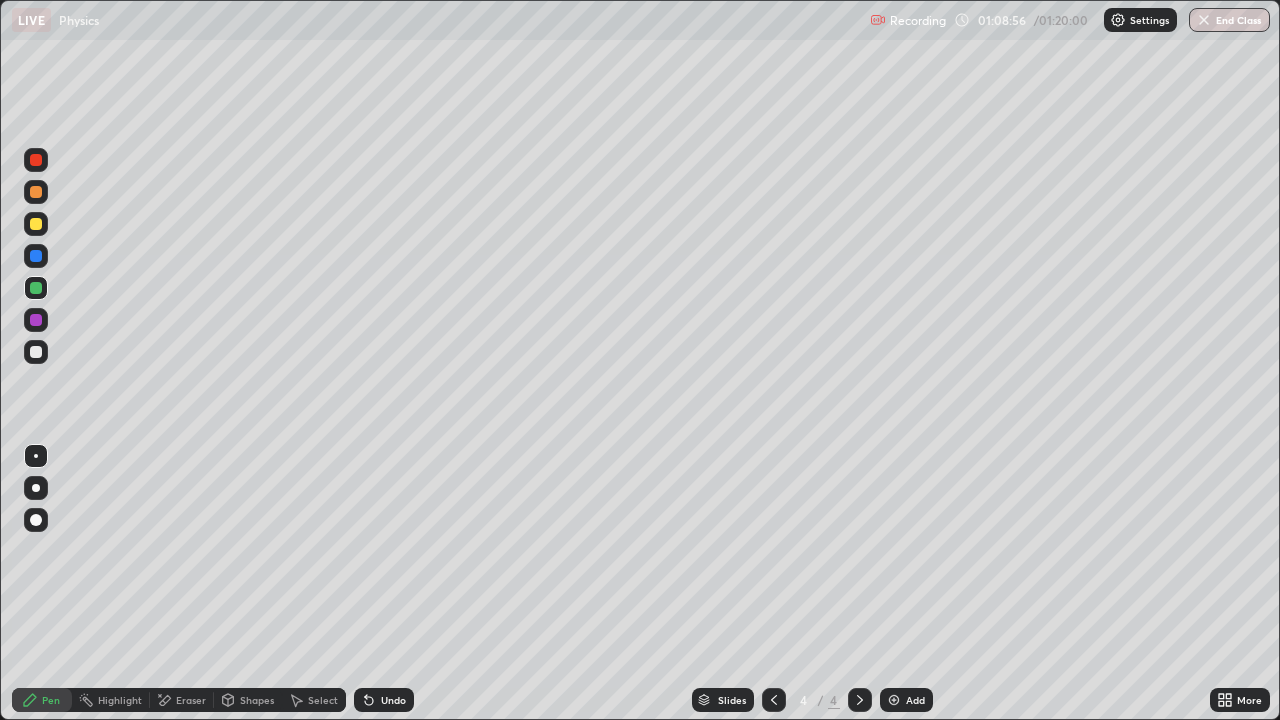click at bounding box center (36, 456) 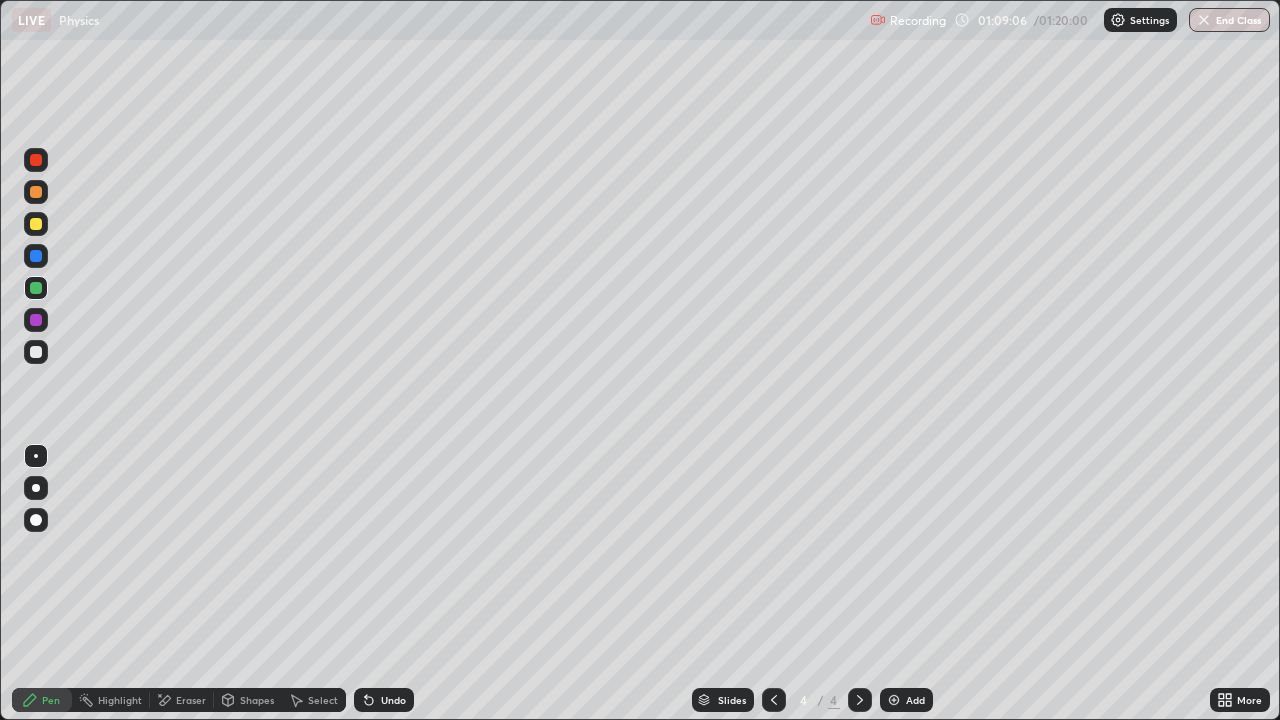 click at bounding box center (36, 352) 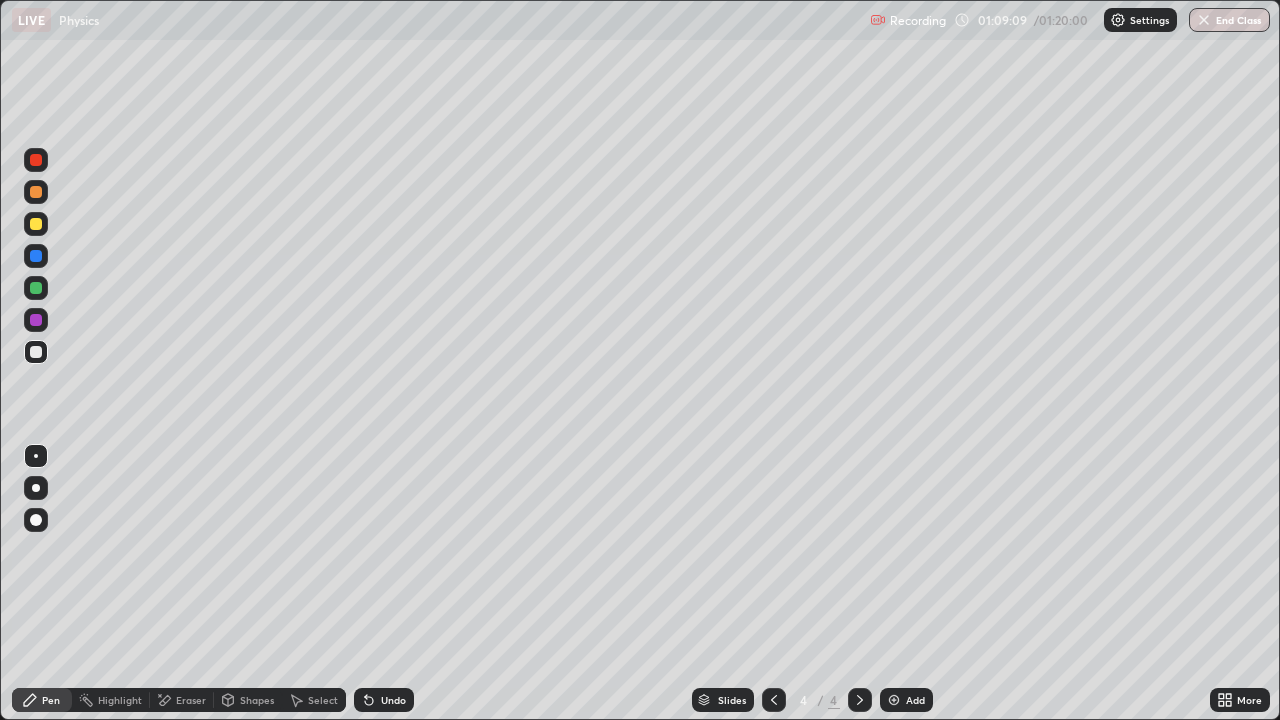 click on "Shapes" at bounding box center [257, 700] 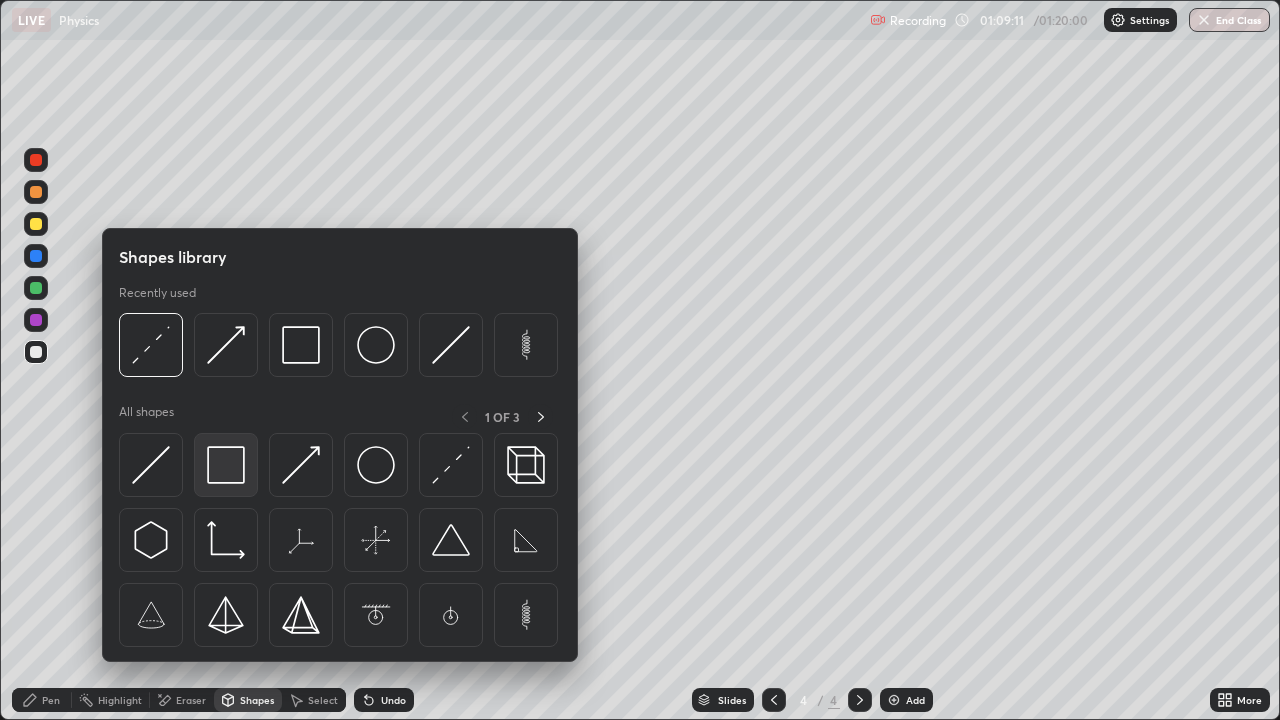 click at bounding box center [226, 465] 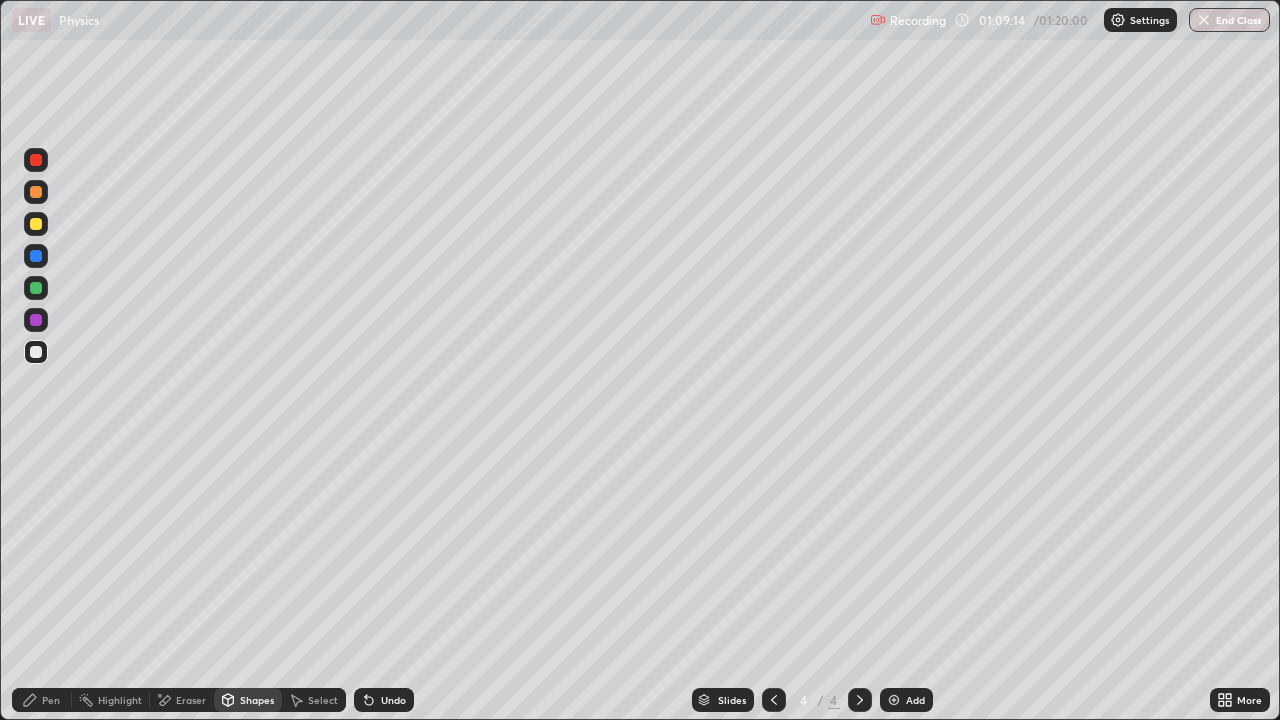 click on "Shapes" at bounding box center [257, 700] 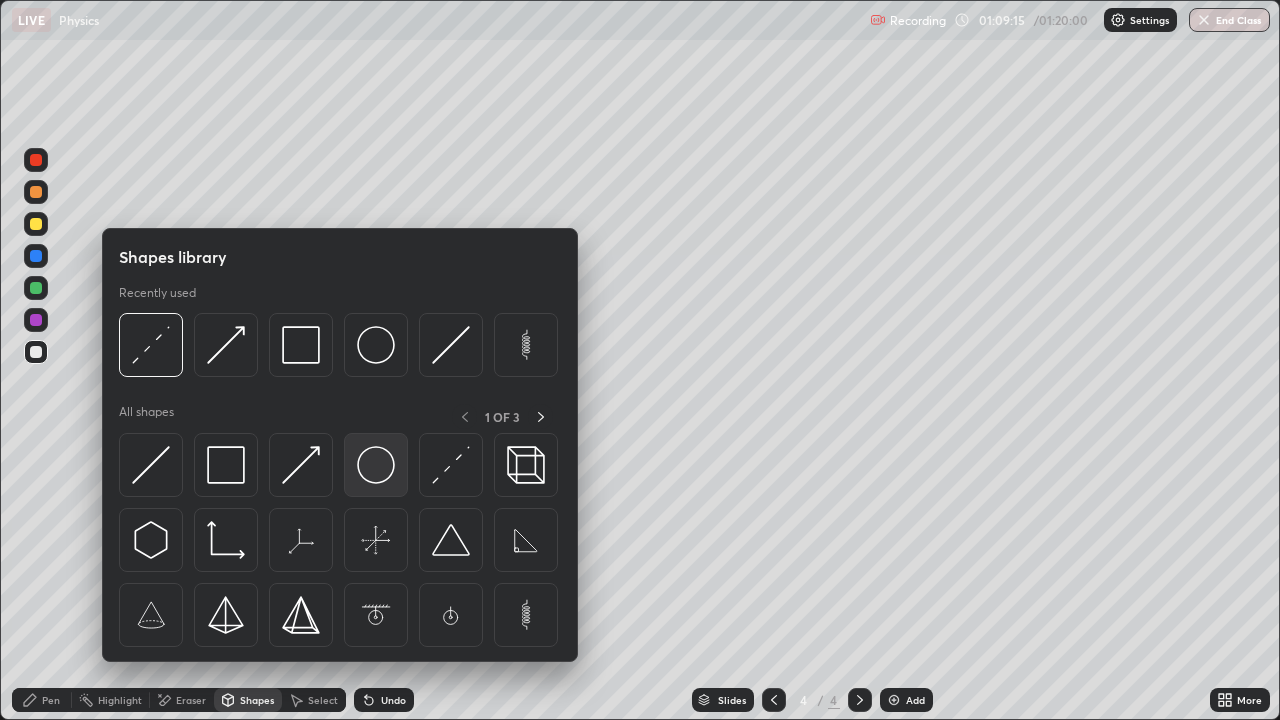 click at bounding box center [376, 465] 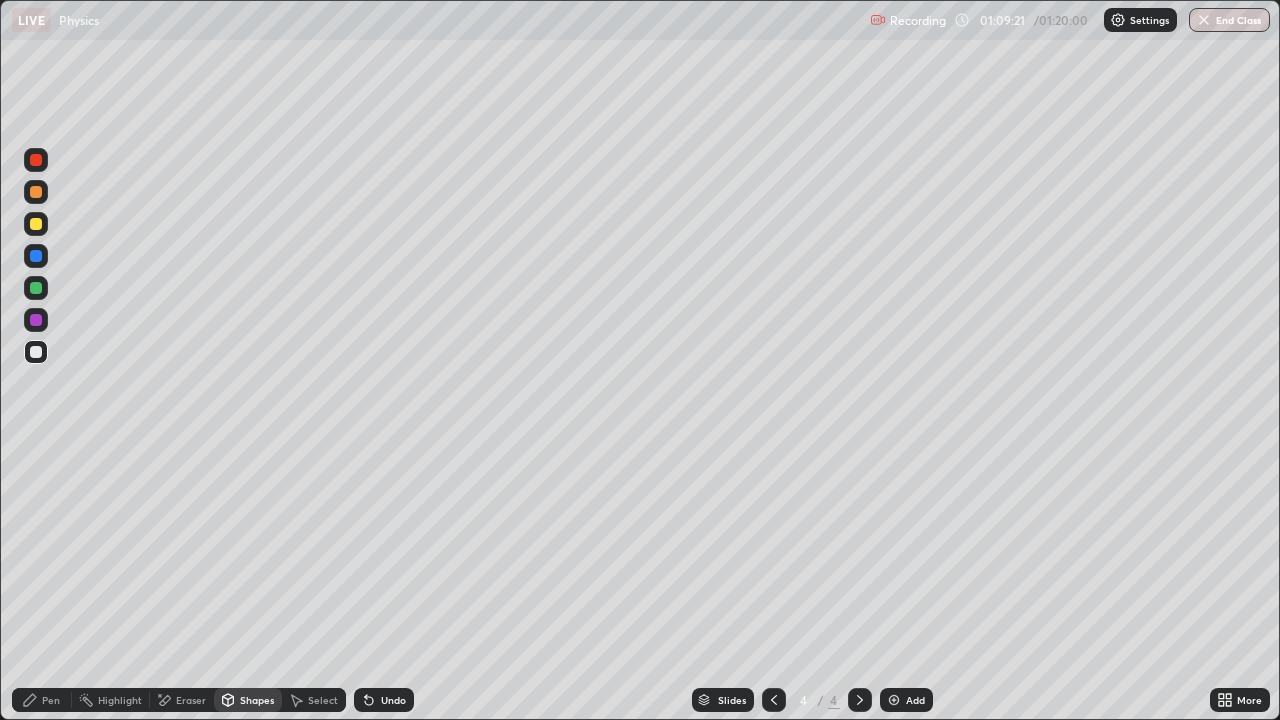 click on "Shapes" at bounding box center [248, 700] 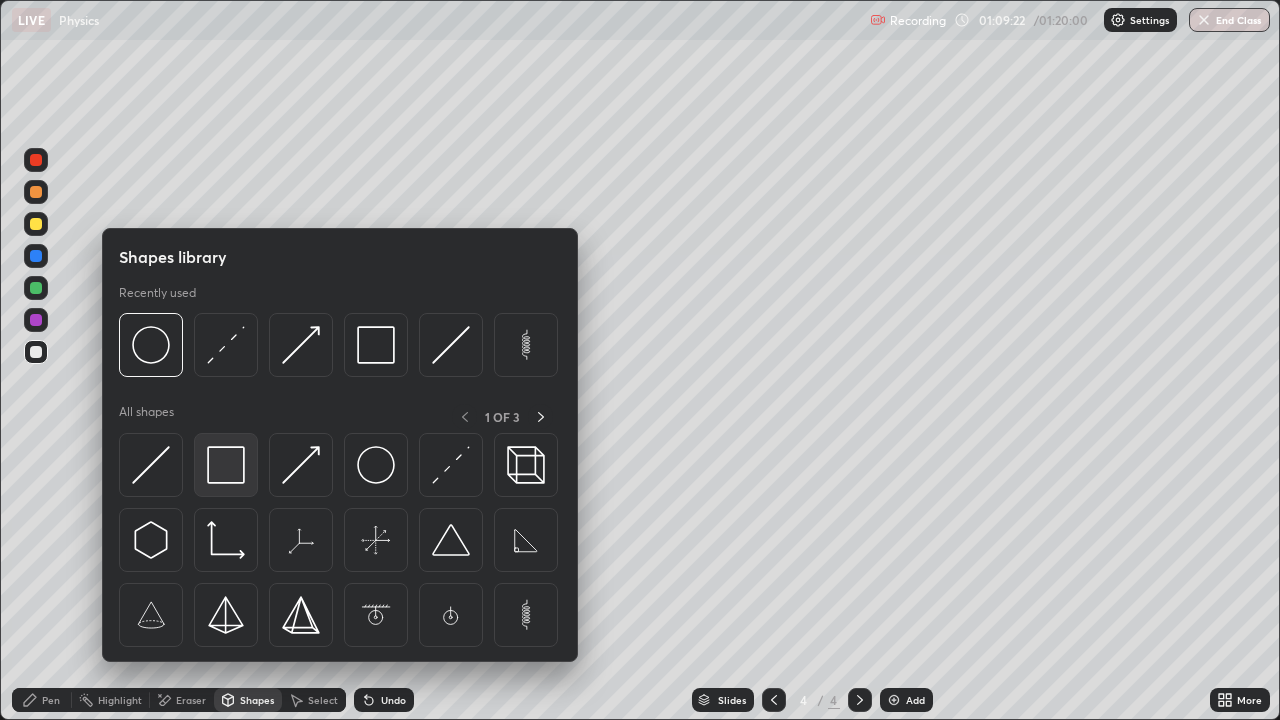 click at bounding box center [226, 465] 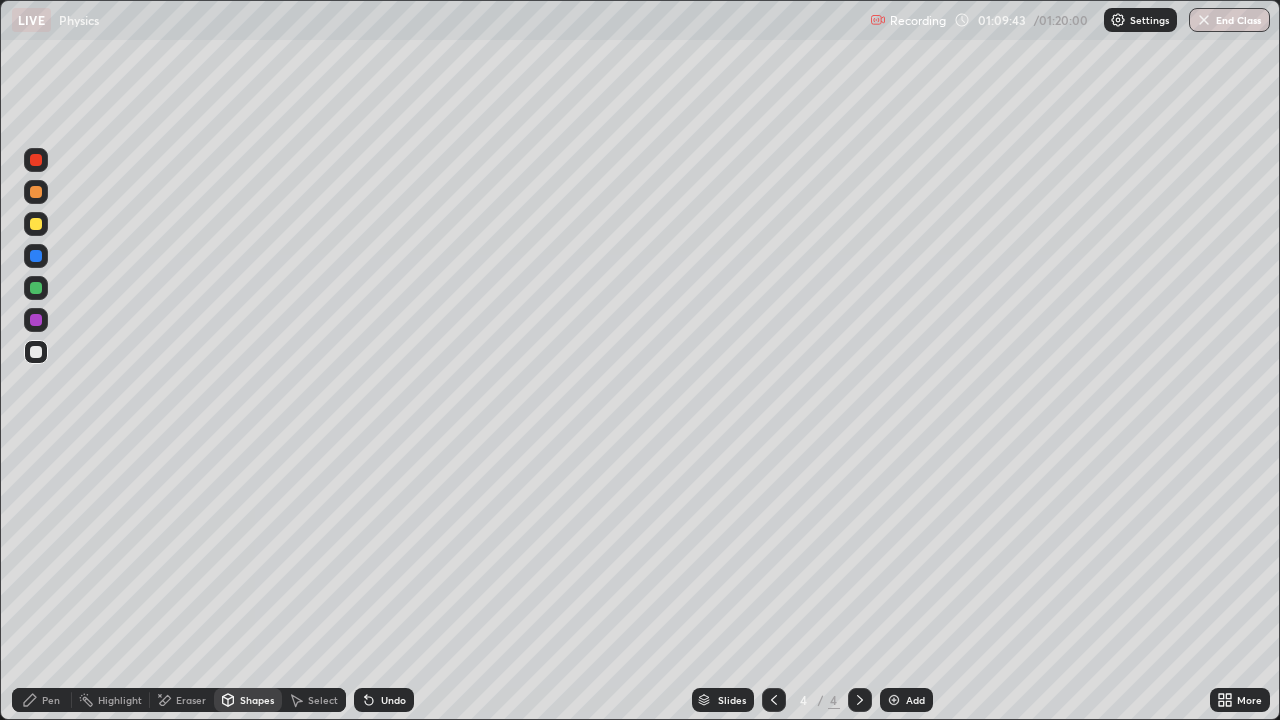 click on "Shapes" at bounding box center [257, 700] 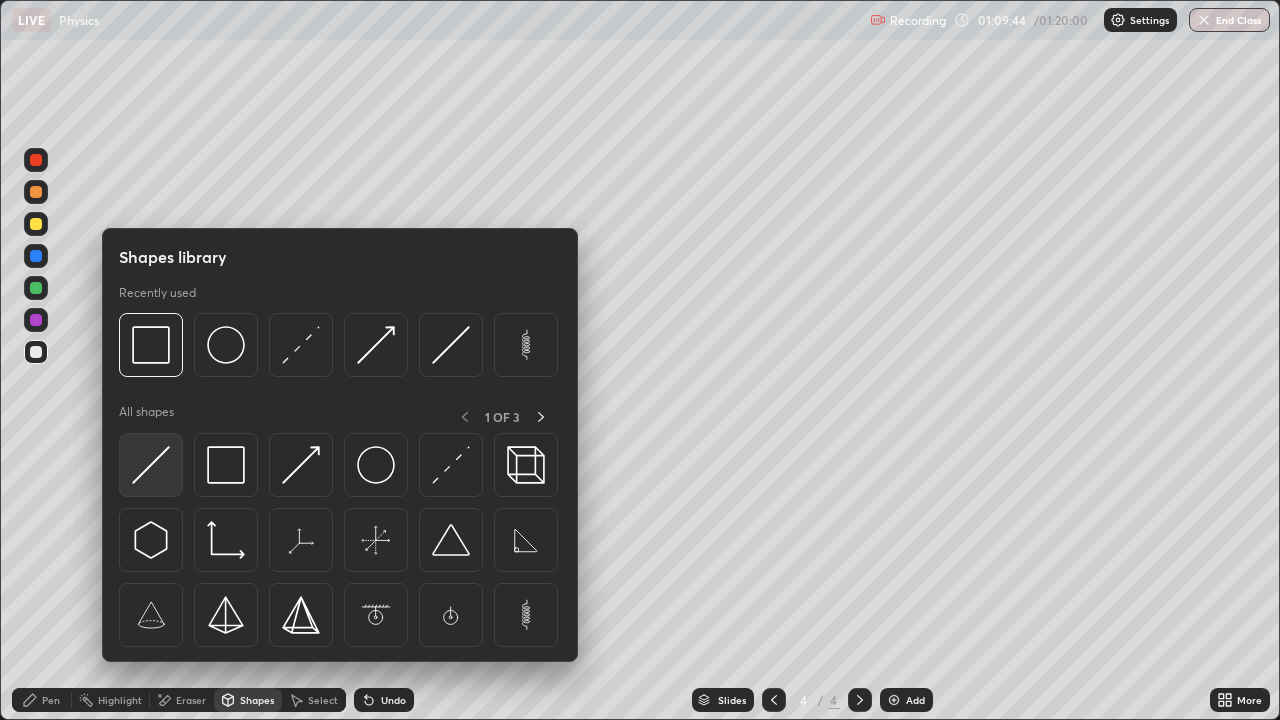 click at bounding box center [151, 465] 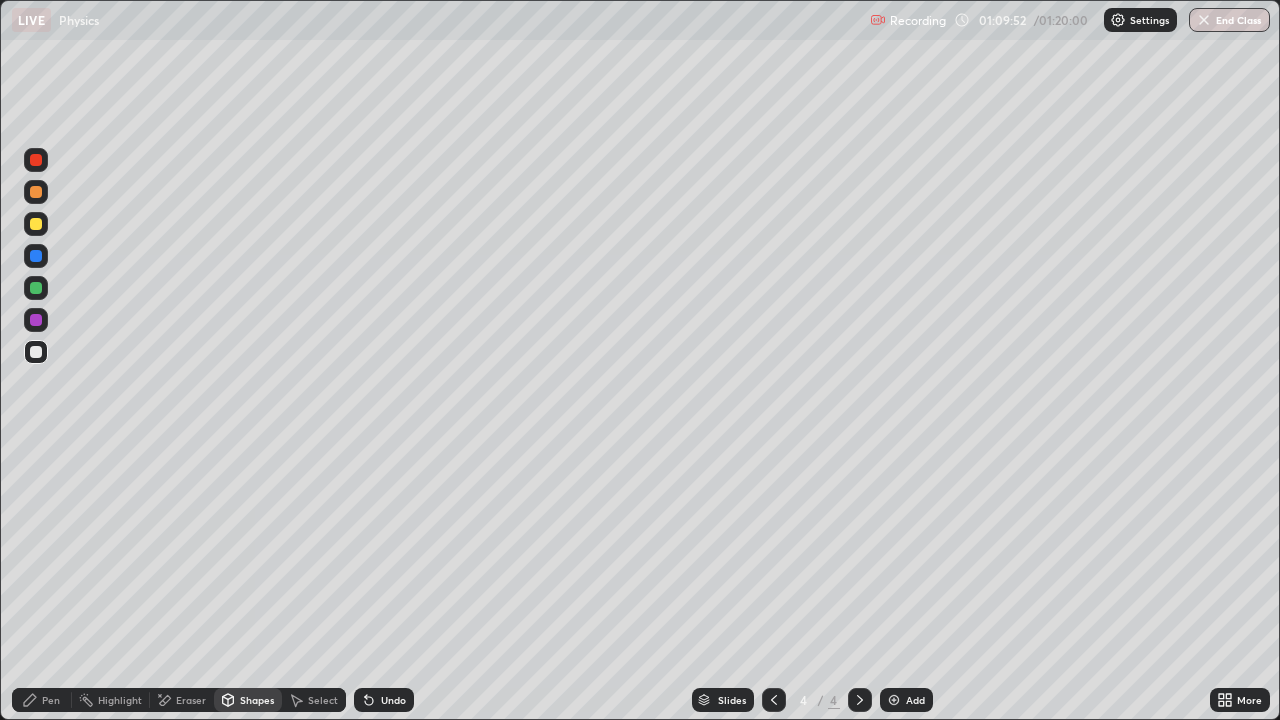 click on "Shapes" at bounding box center (257, 700) 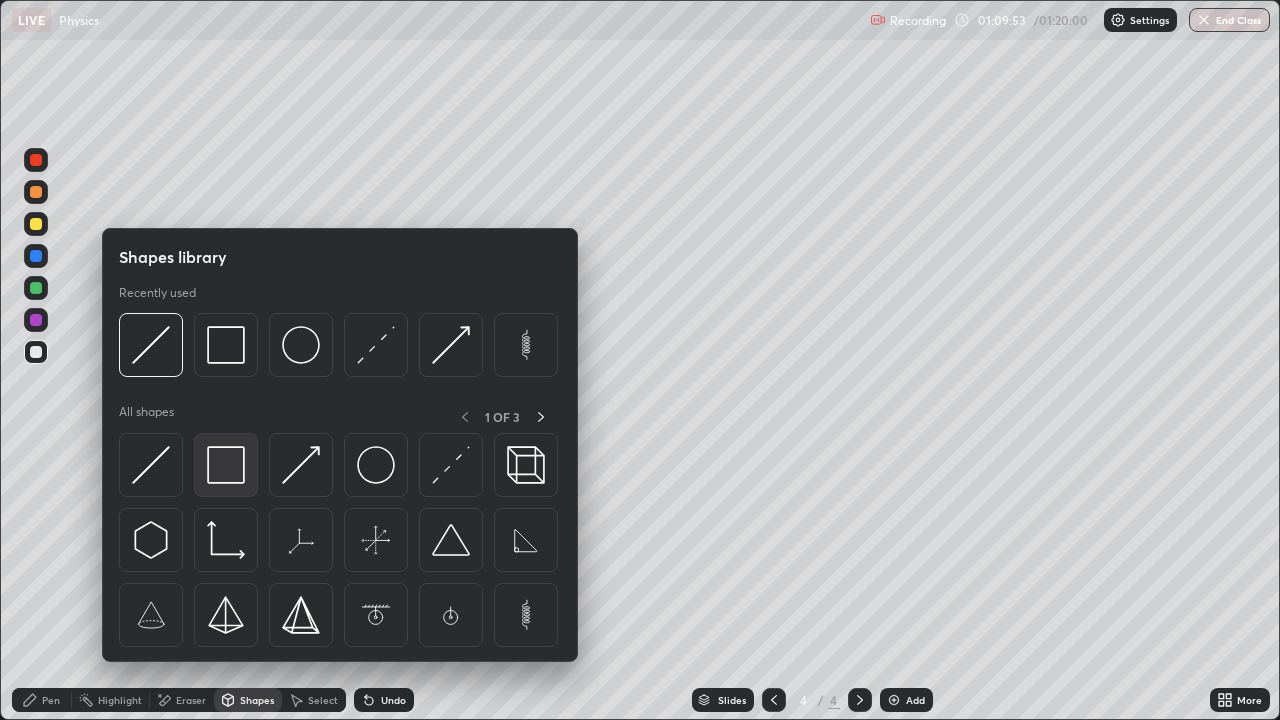 click at bounding box center [226, 465] 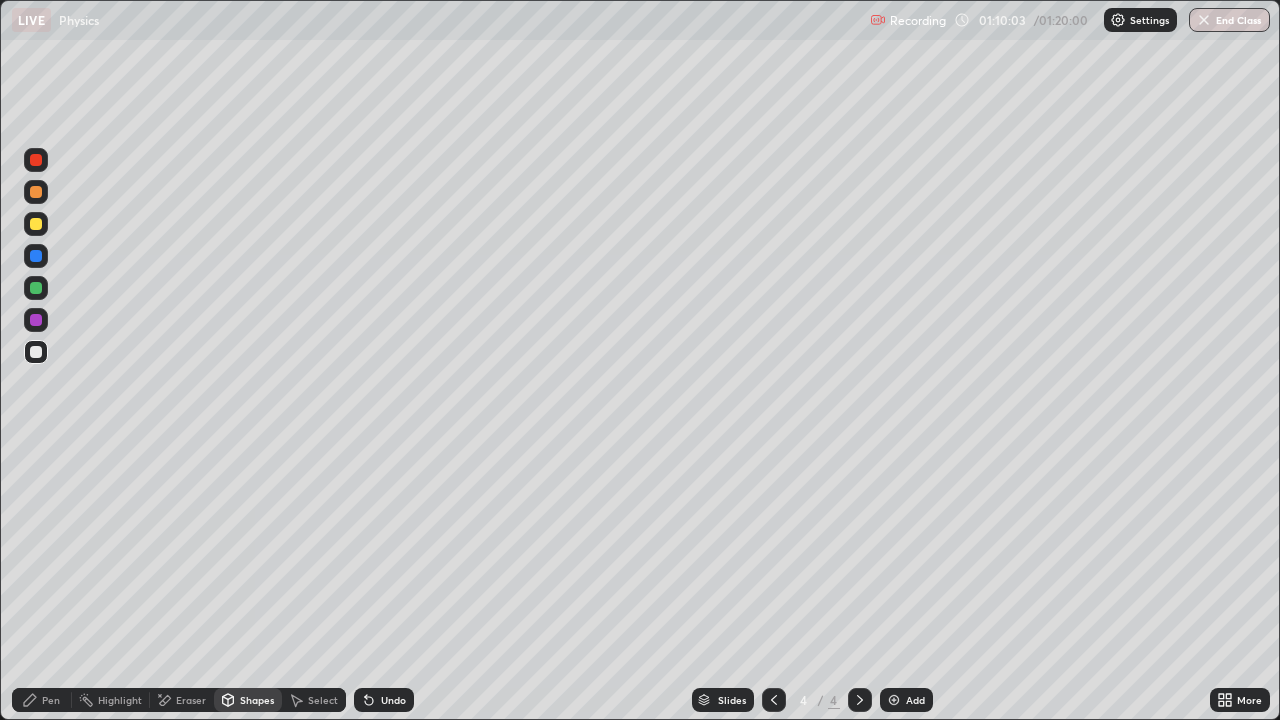click on "Select" at bounding box center [323, 700] 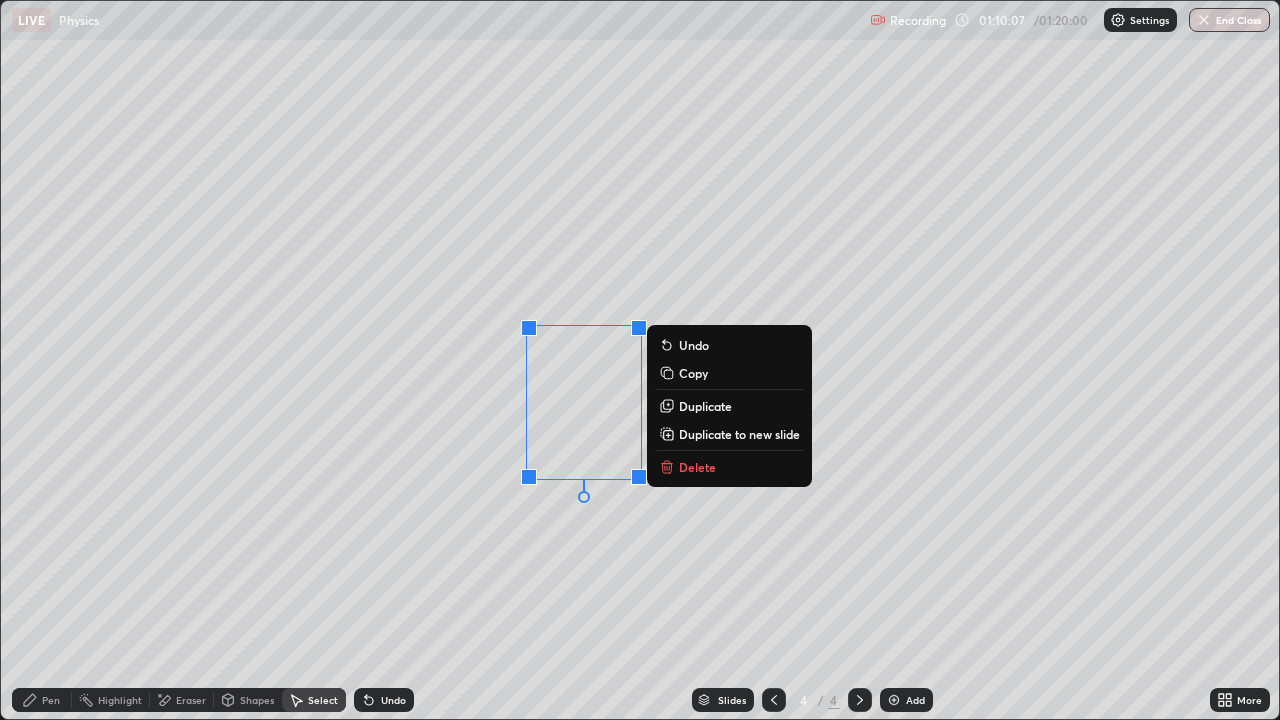 click on "0 ° Undo Copy Duplicate Duplicate to new slide Delete" at bounding box center [640, 360] 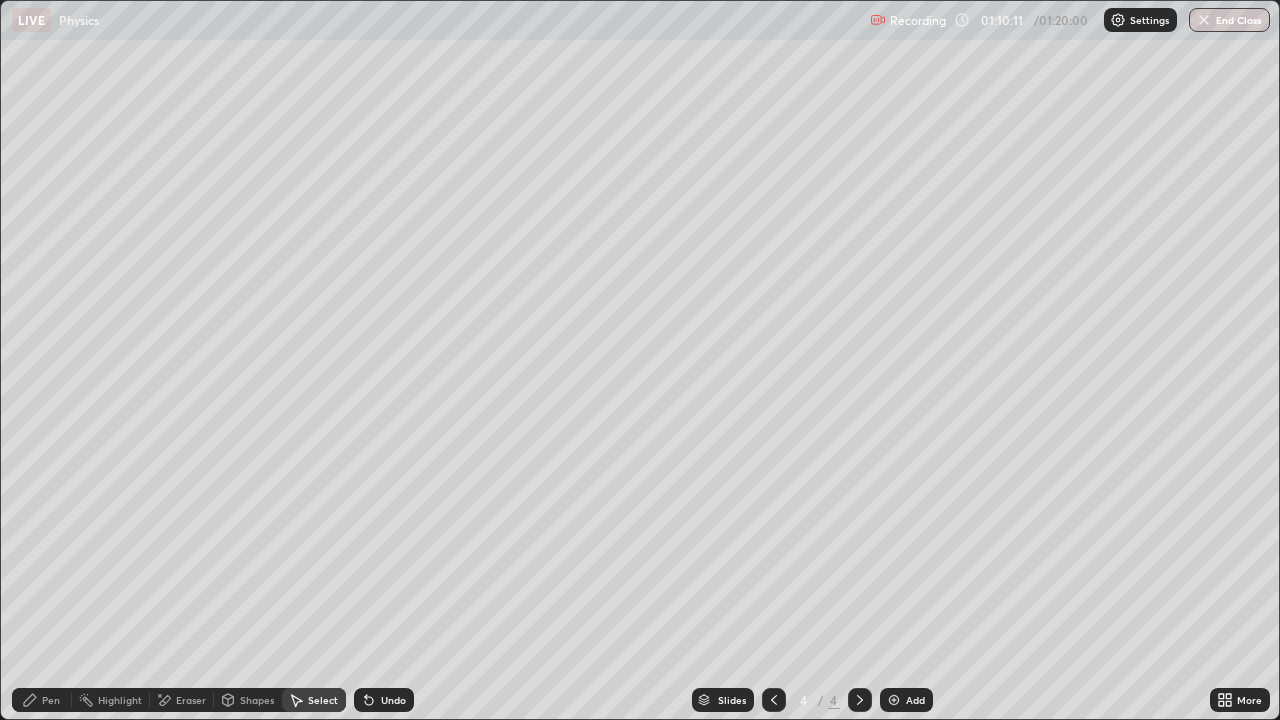click on "Shapes" at bounding box center [248, 700] 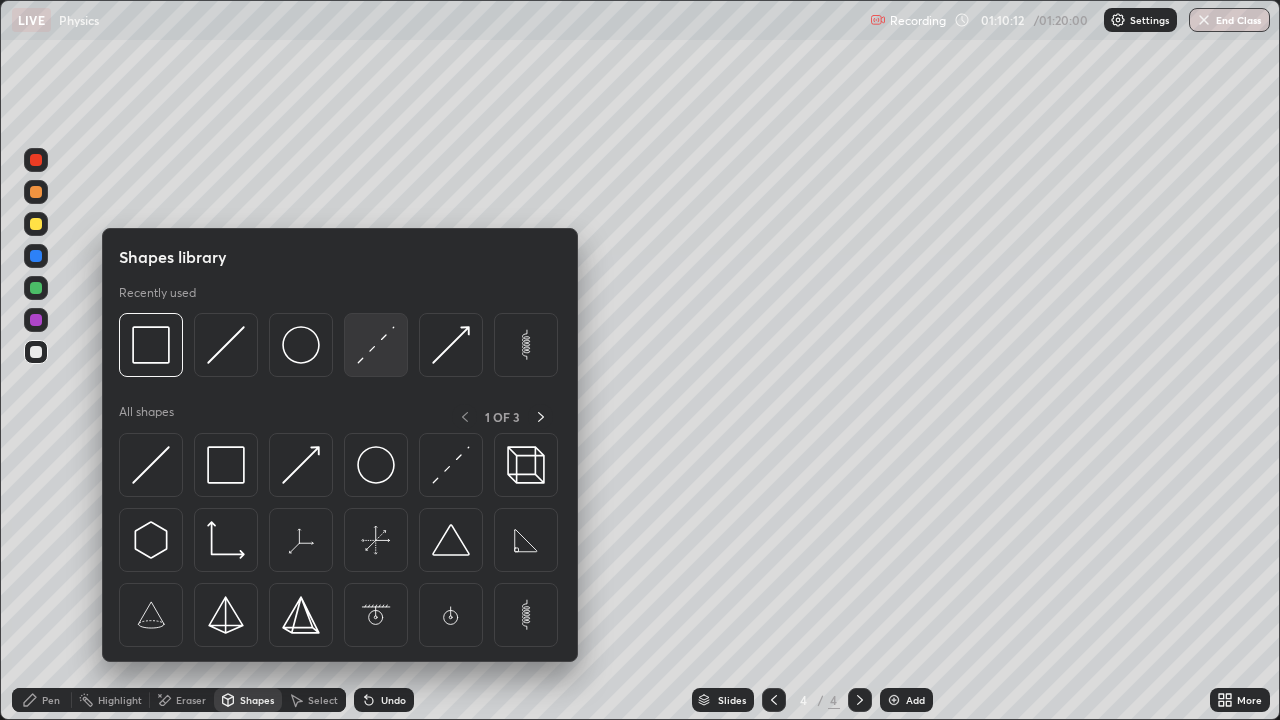 click at bounding box center (376, 345) 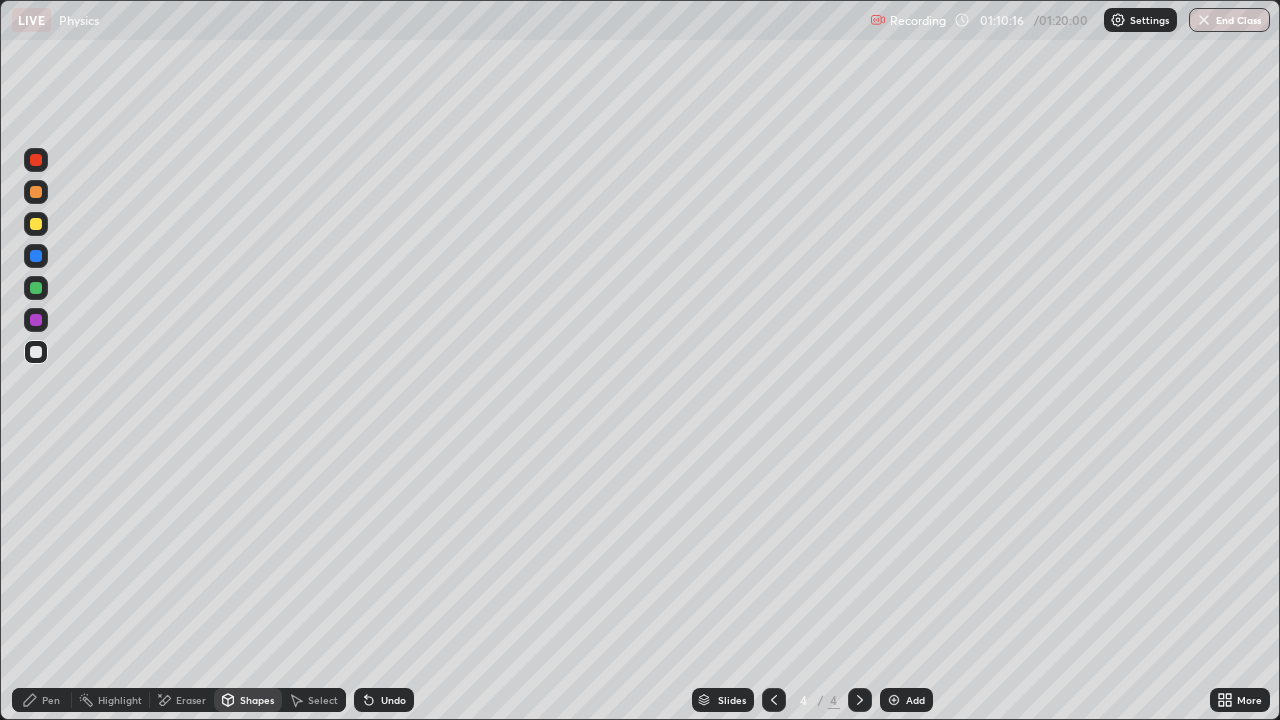 click on "Pen" at bounding box center (51, 700) 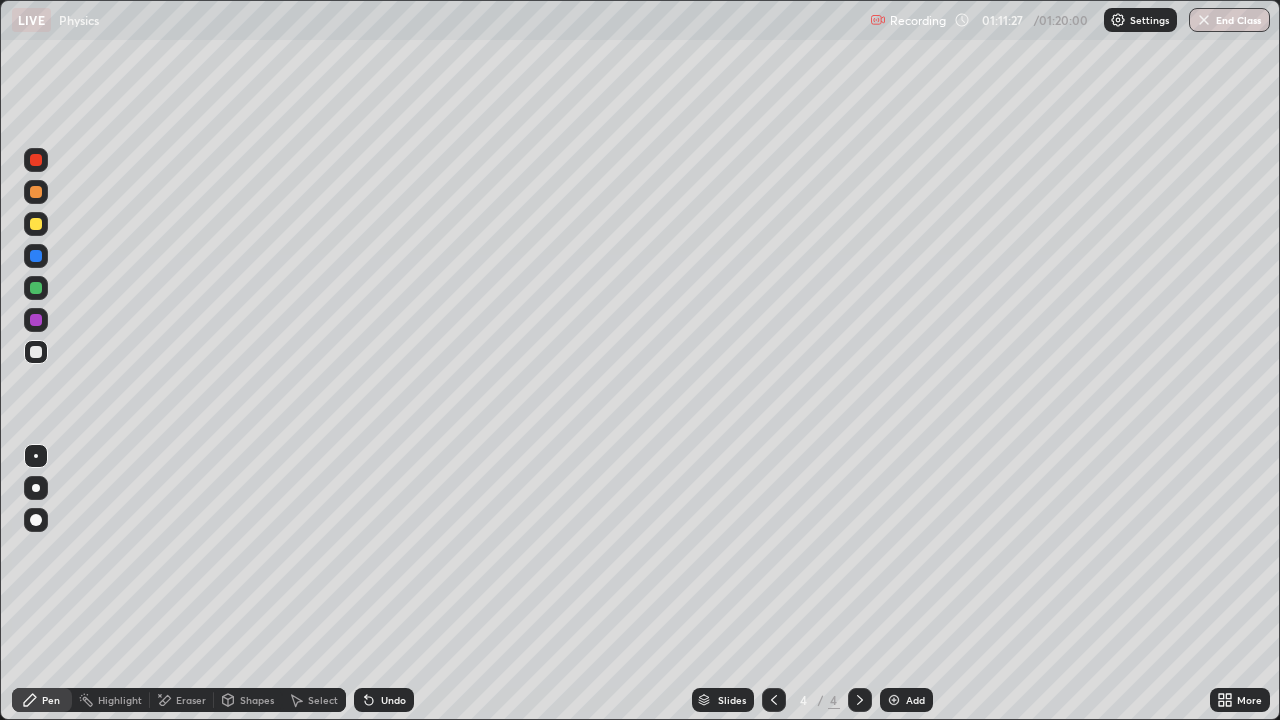 click at bounding box center (36, 224) 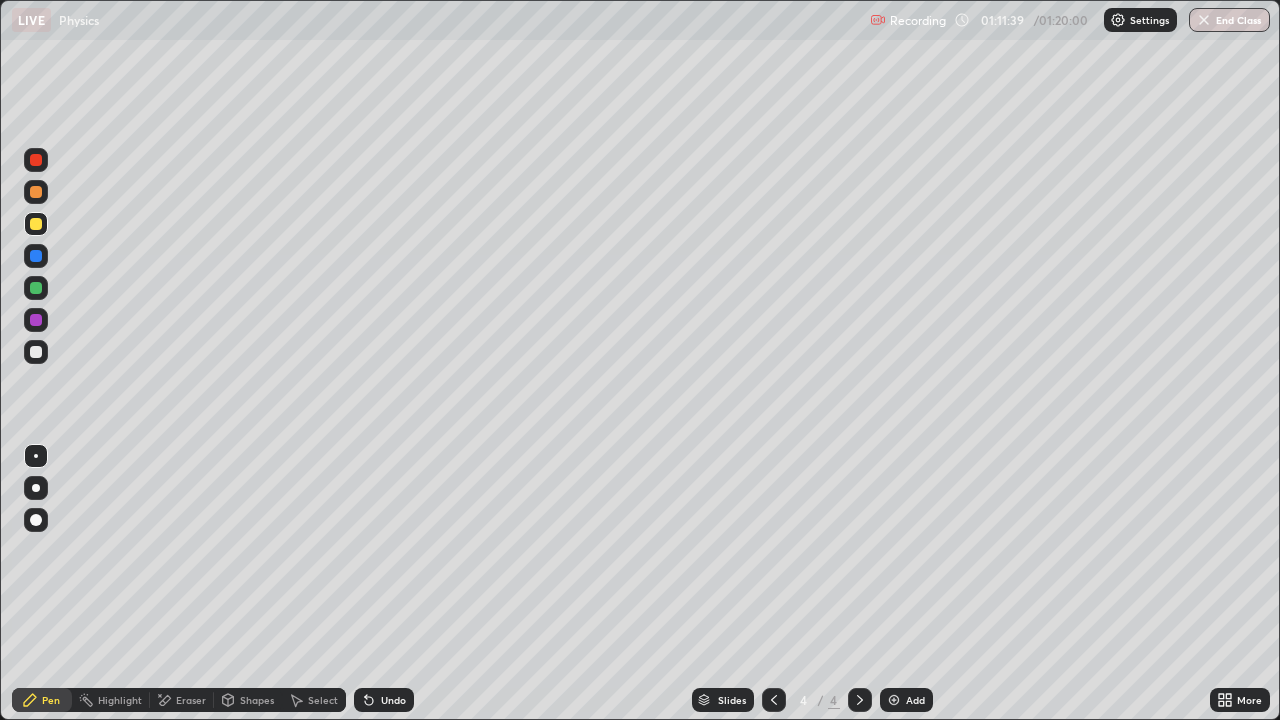 click on "Shapes" at bounding box center [248, 700] 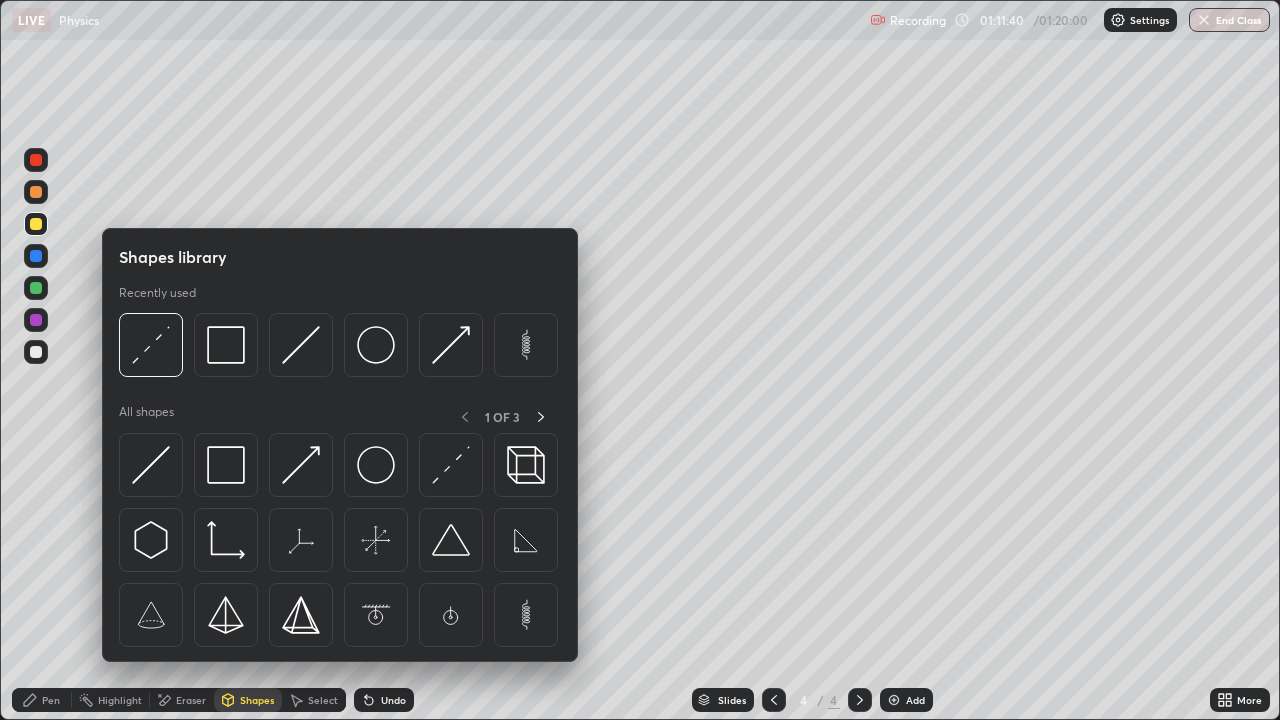 click on "Pen" at bounding box center (51, 700) 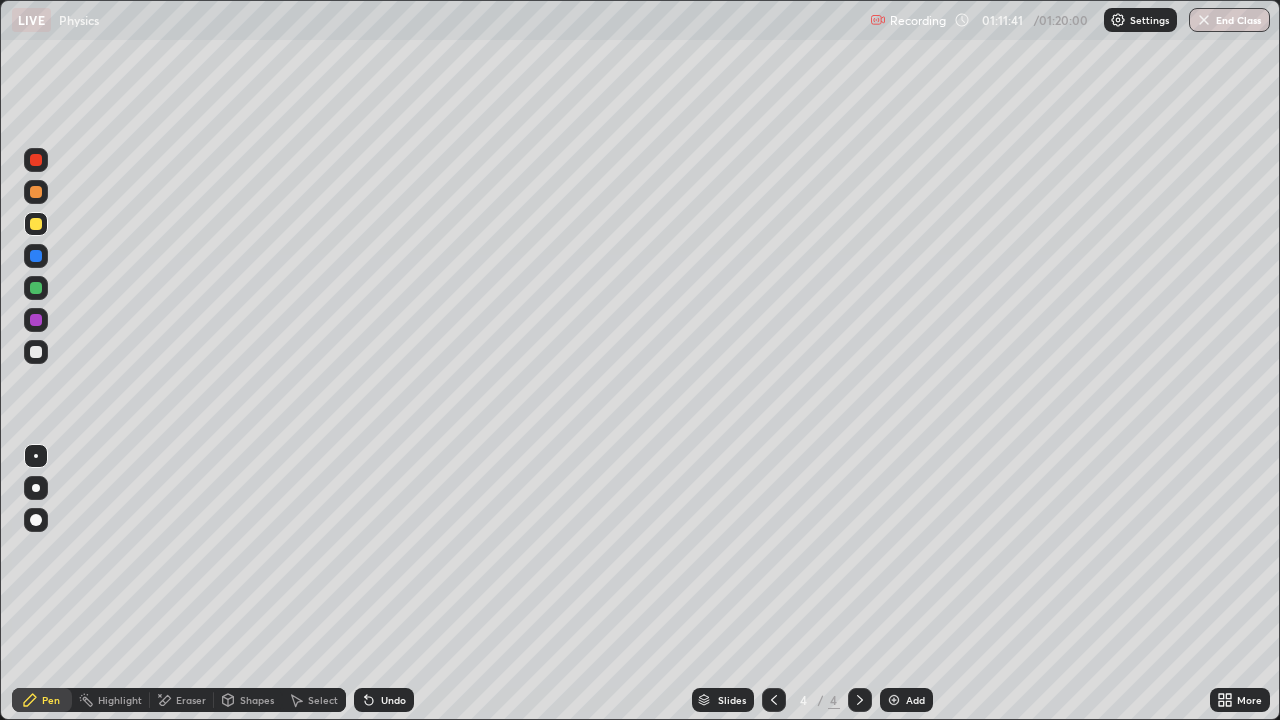 click at bounding box center [36, 488] 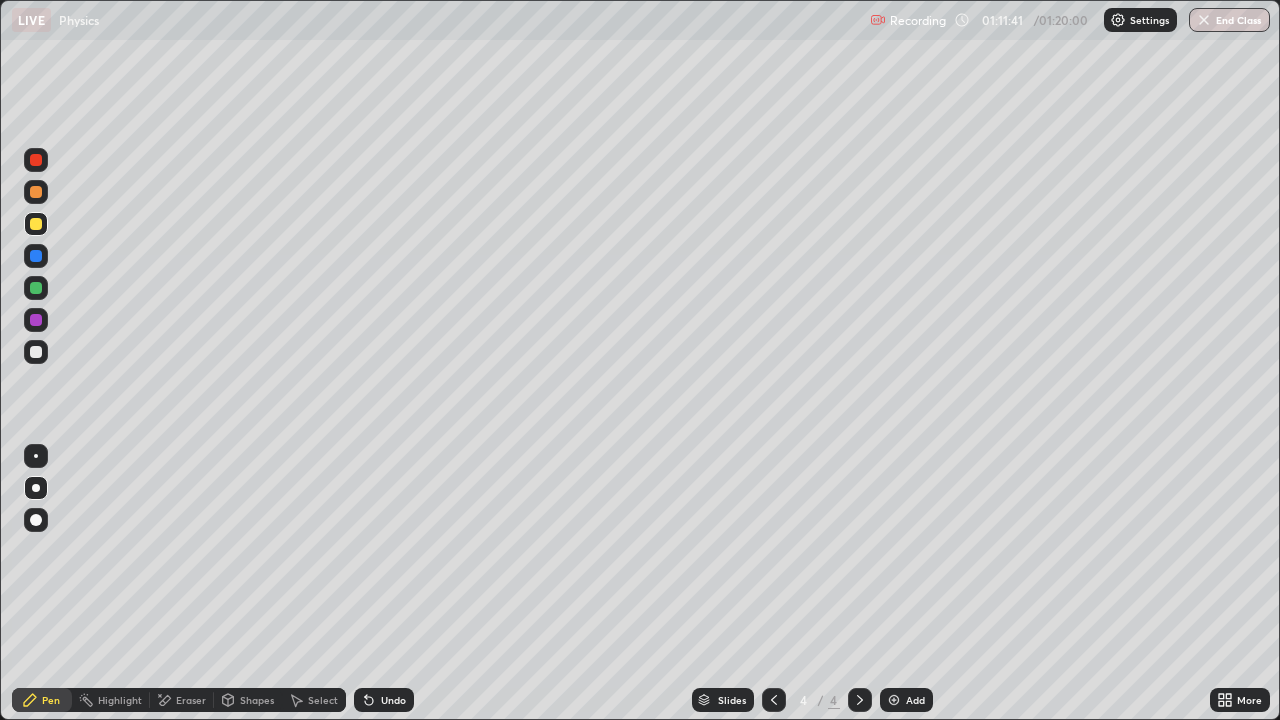 click on "Shapes" at bounding box center (248, 700) 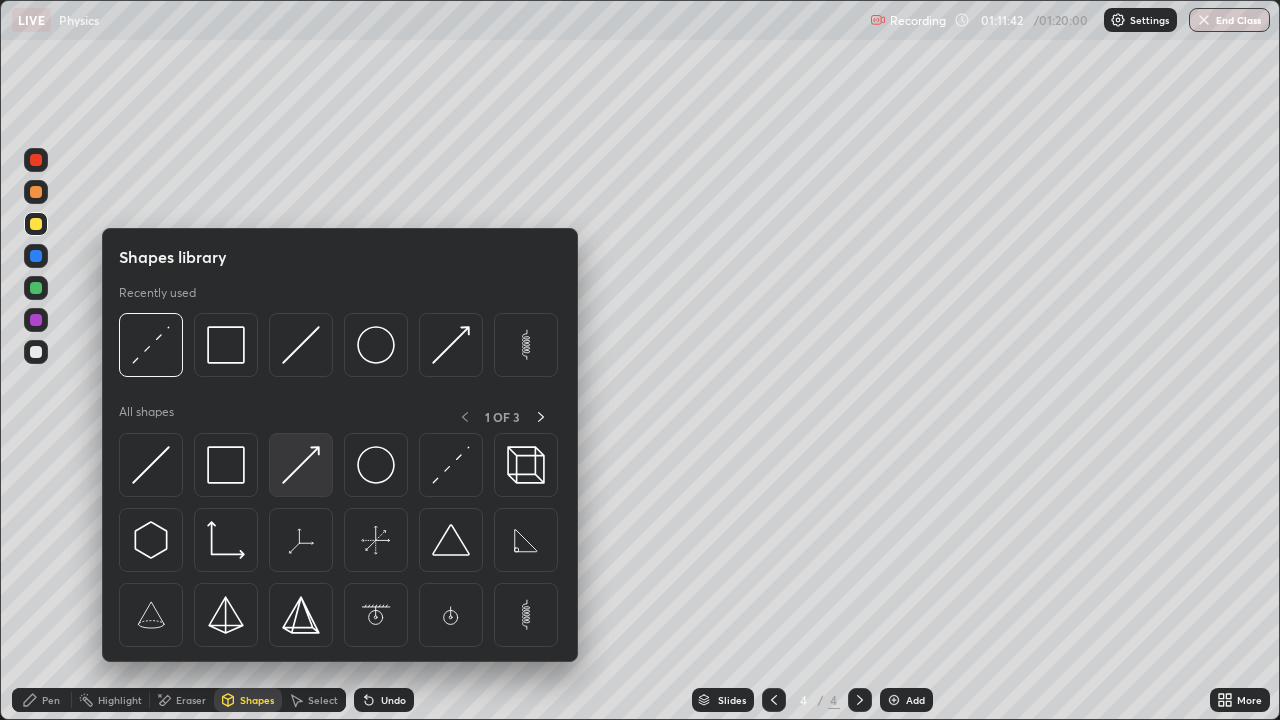 click at bounding box center [301, 465] 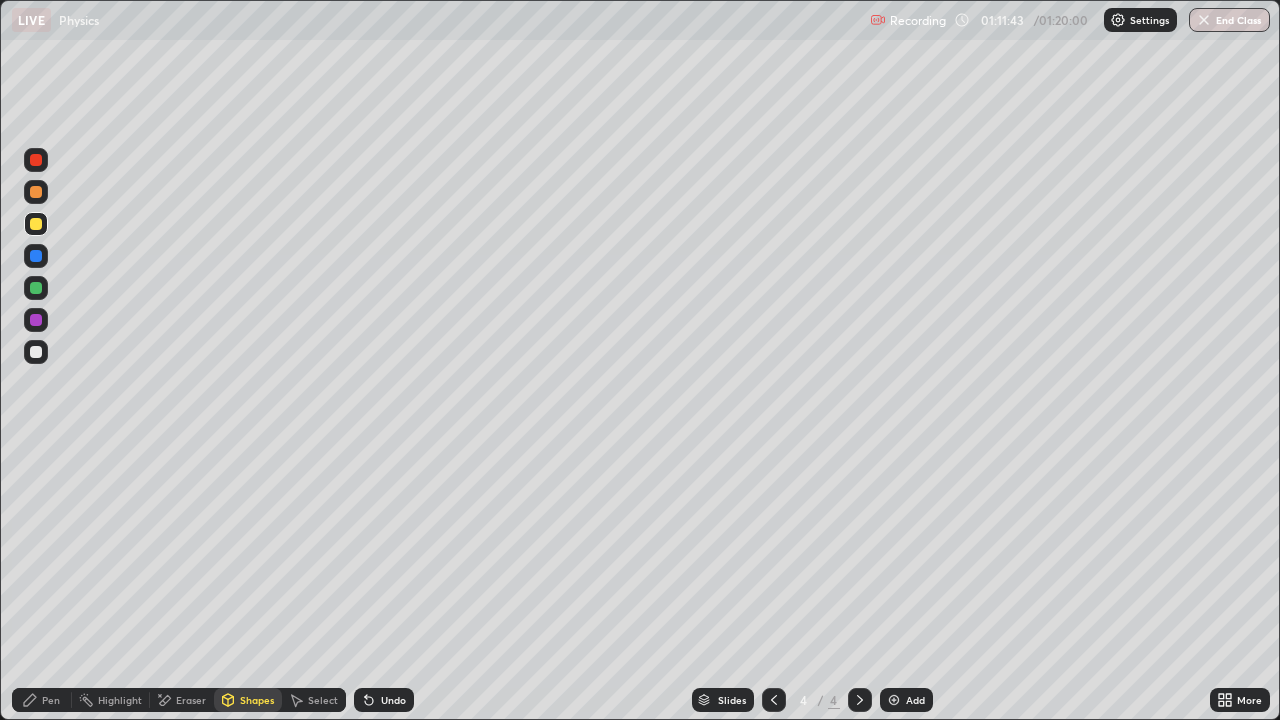 click at bounding box center (36, 160) 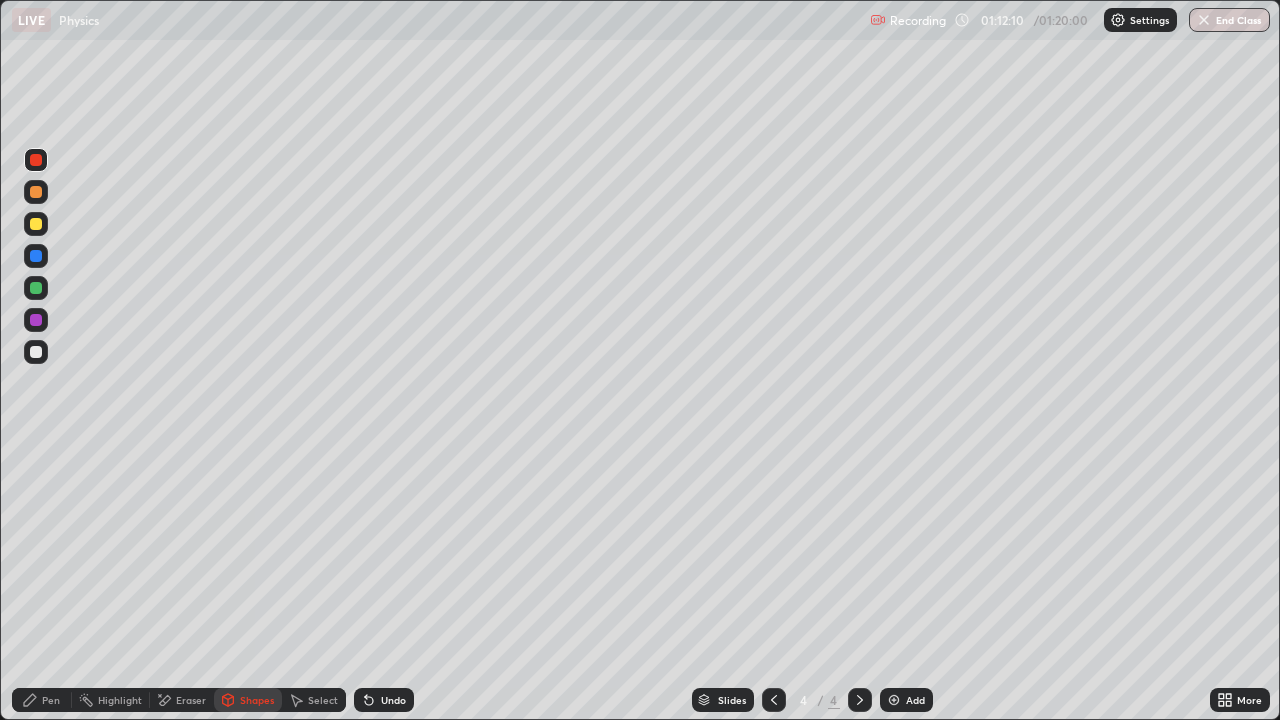 click on "Shapes" at bounding box center [257, 700] 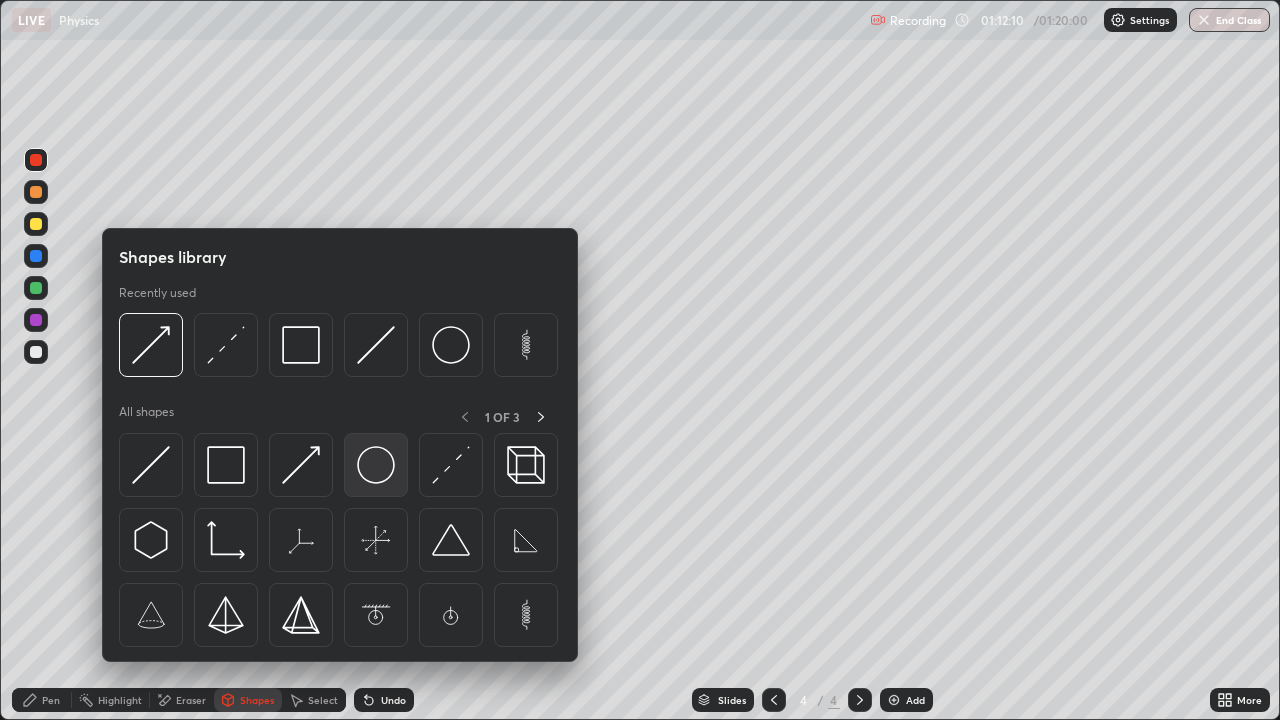 click at bounding box center [376, 465] 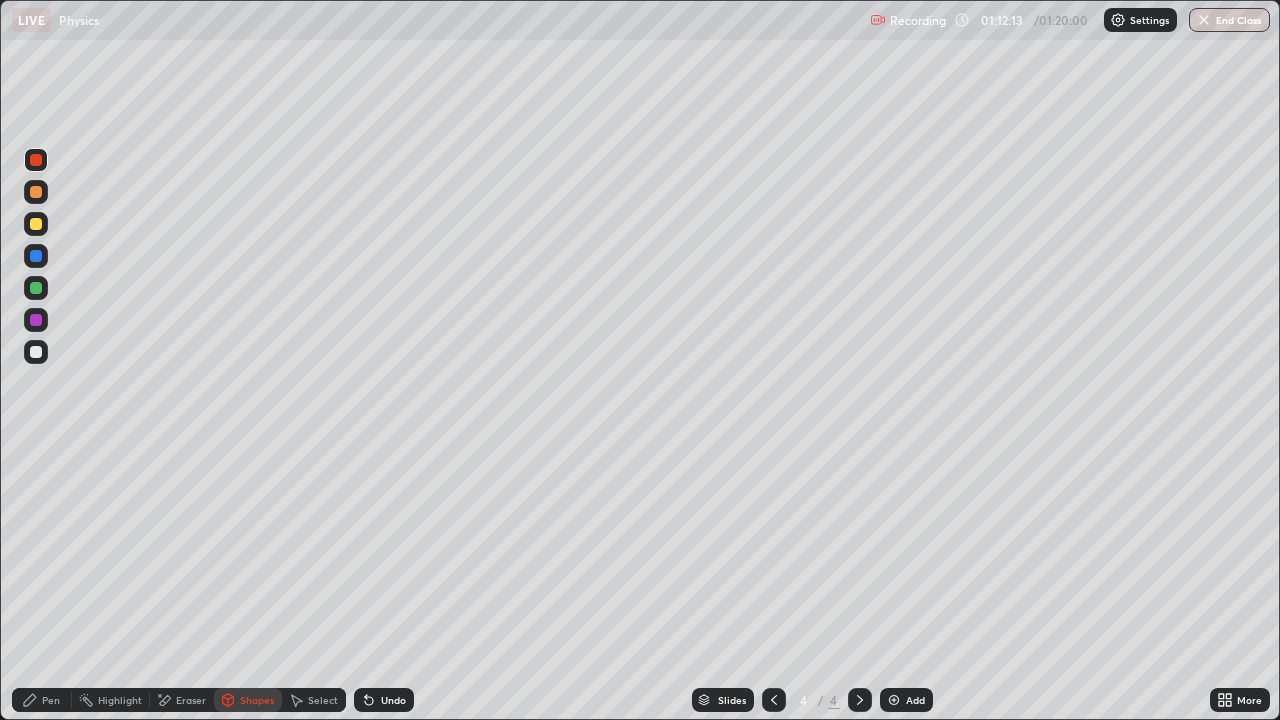 click on "Shapes" at bounding box center (257, 700) 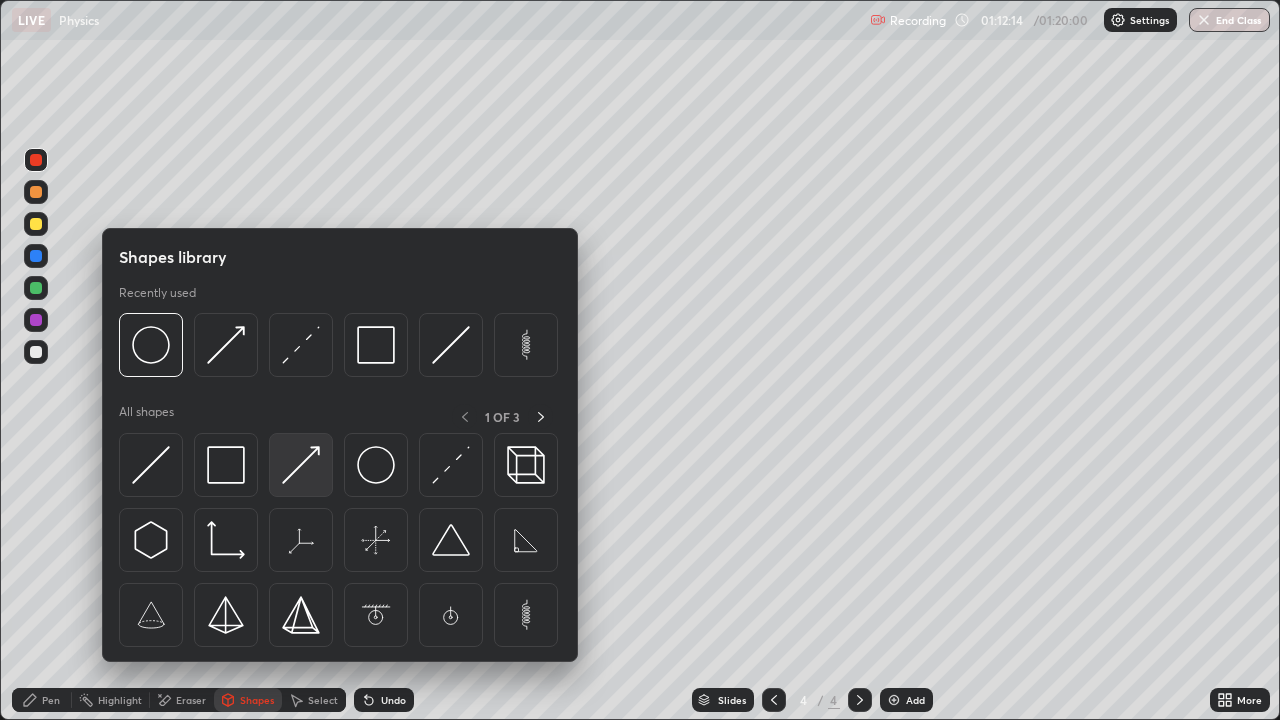 click at bounding box center [301, 465] 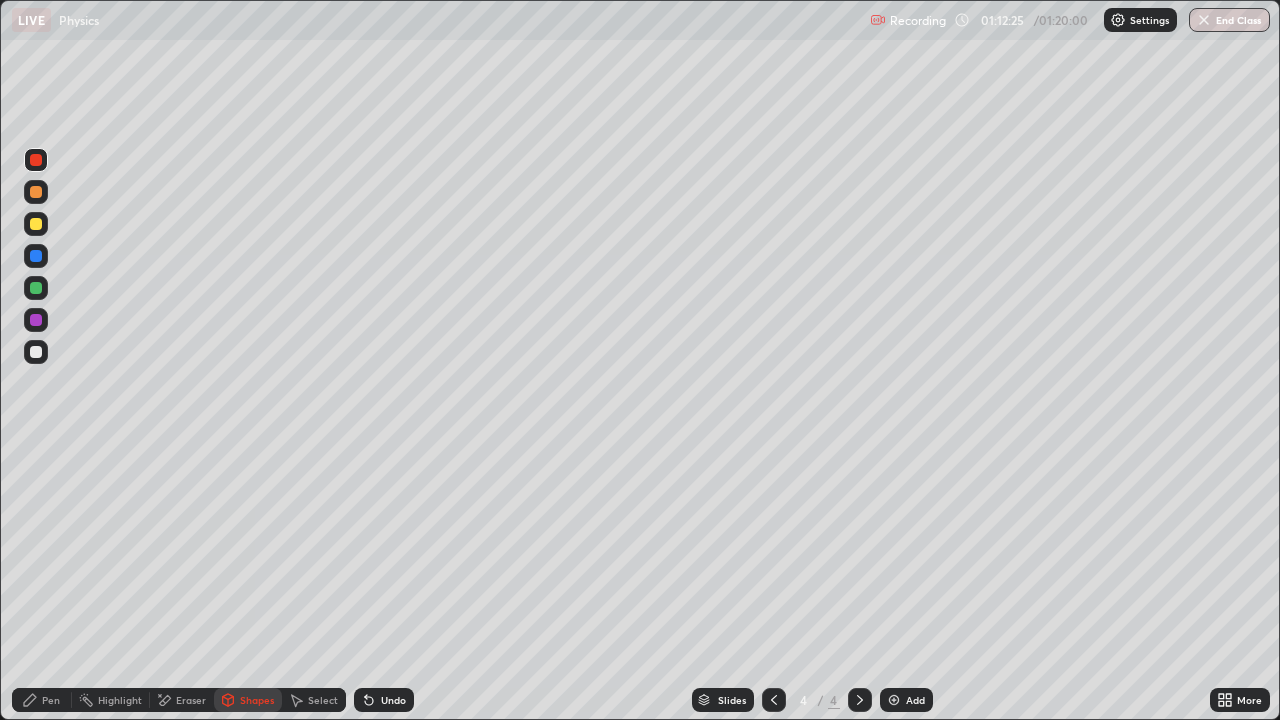 click on "Pen" at bounding box center [42, 700] 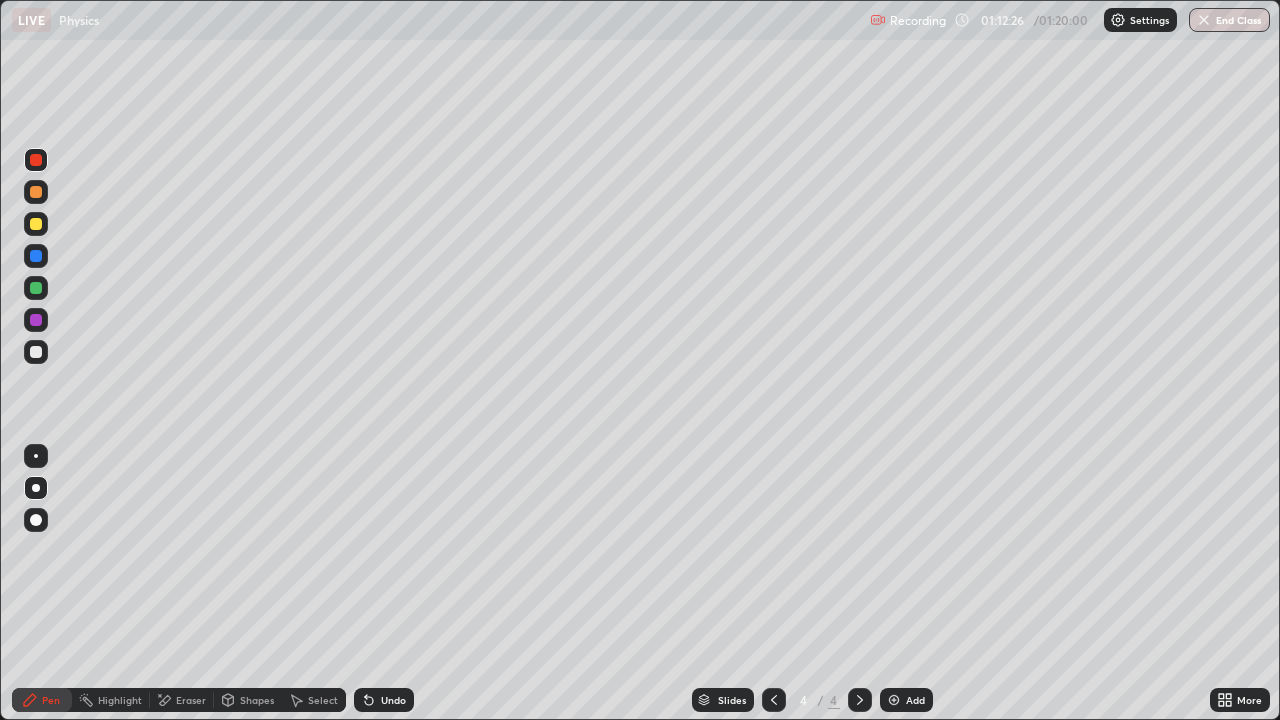 click at bounding box center (36, 352) 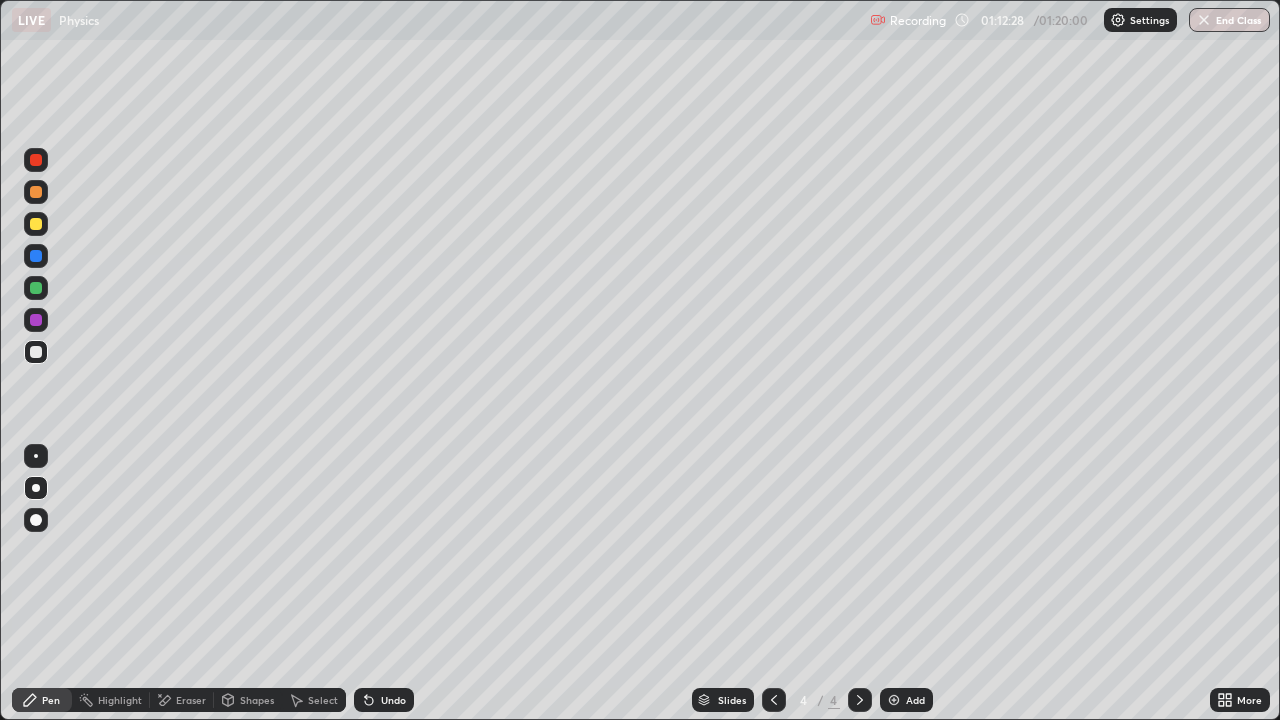 click at bounding box center [36, 456] 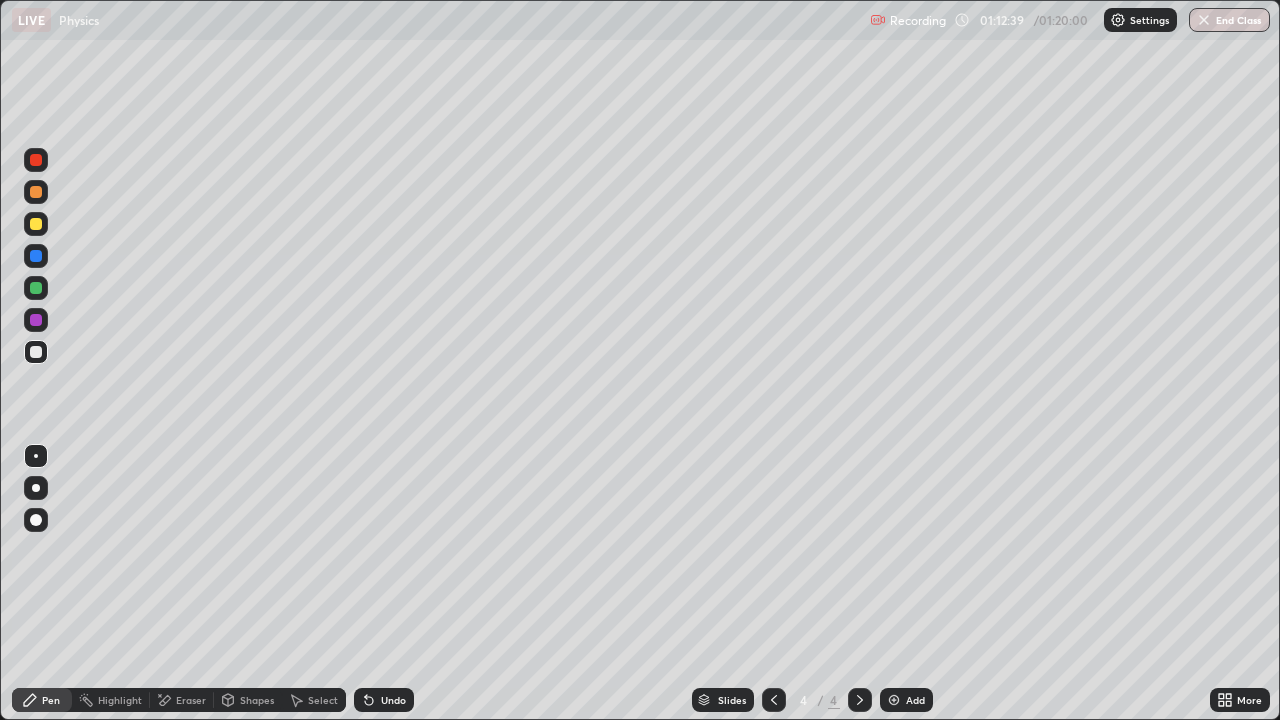 click on "Undo" at bounding box center (393, 700) 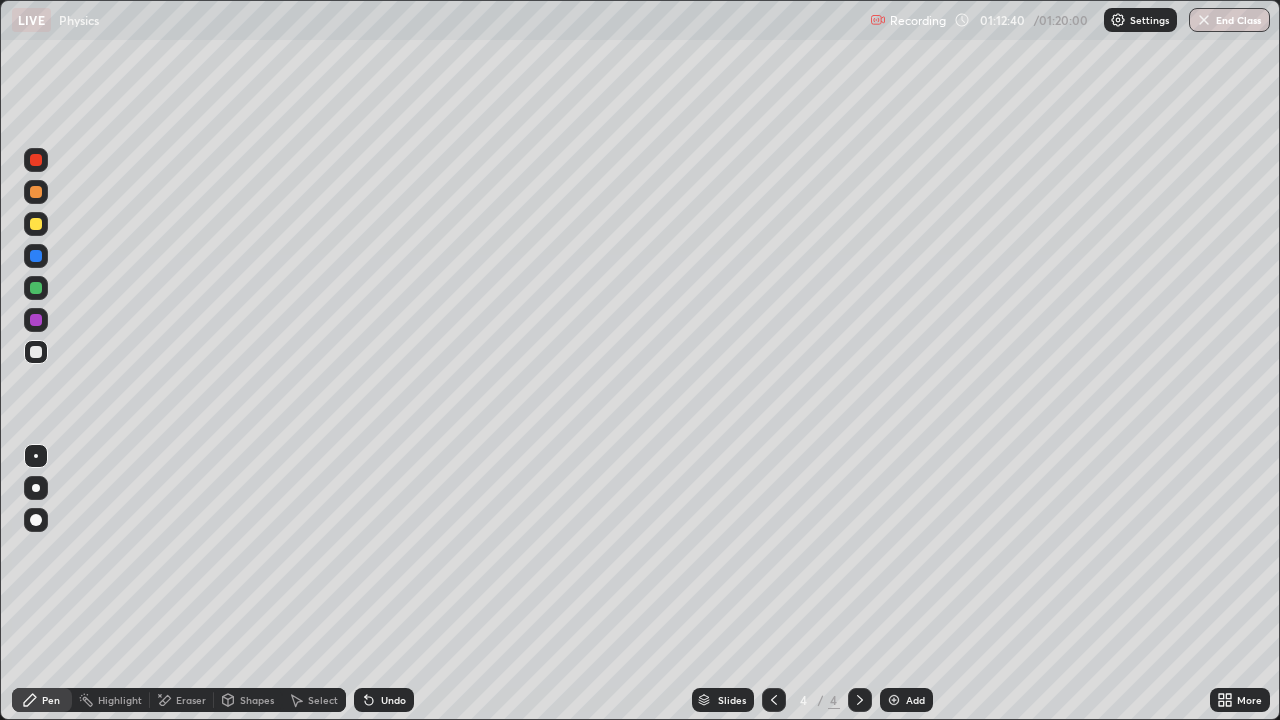 click on "Undo" at bounding box center (393, 700) 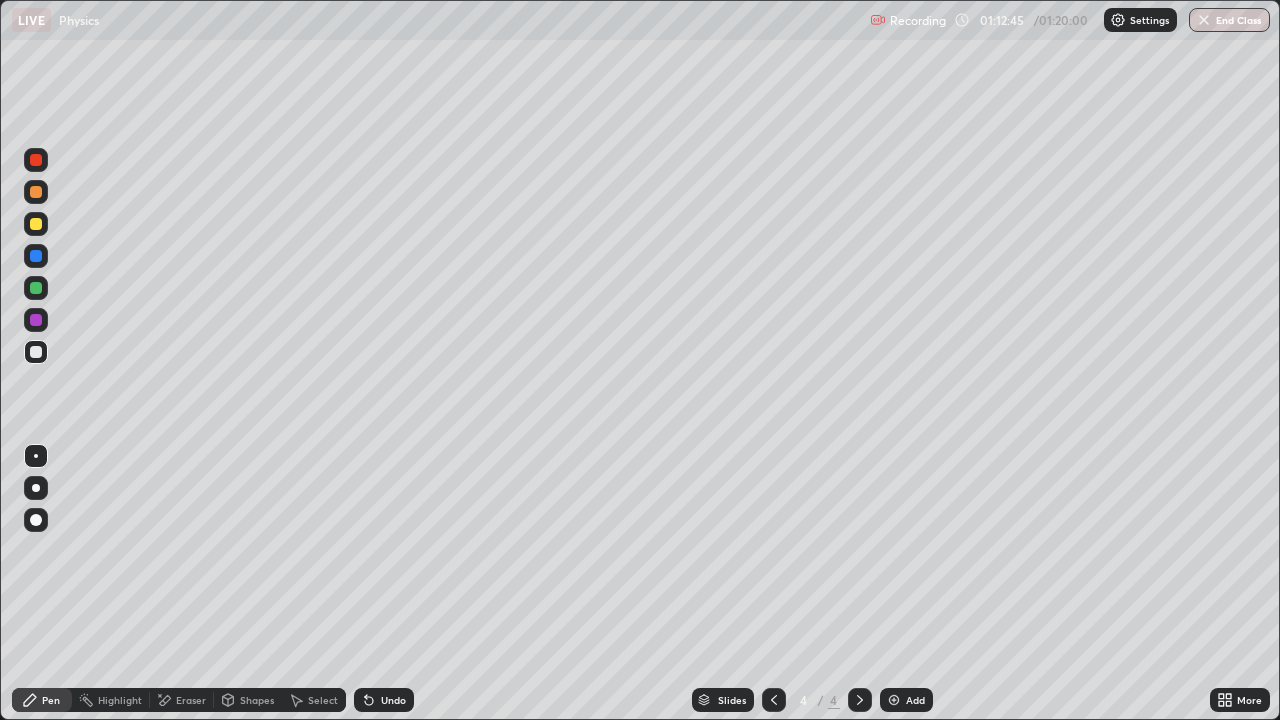 click 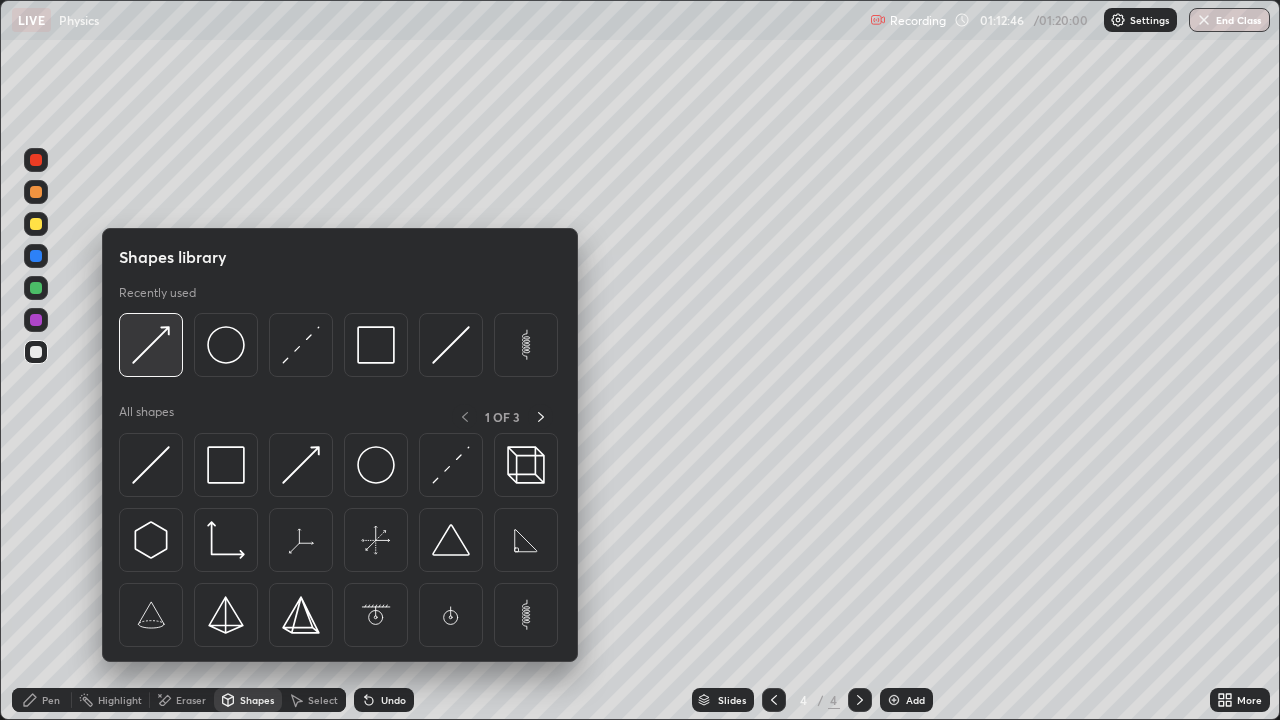 click at bounding box center (151, 345) 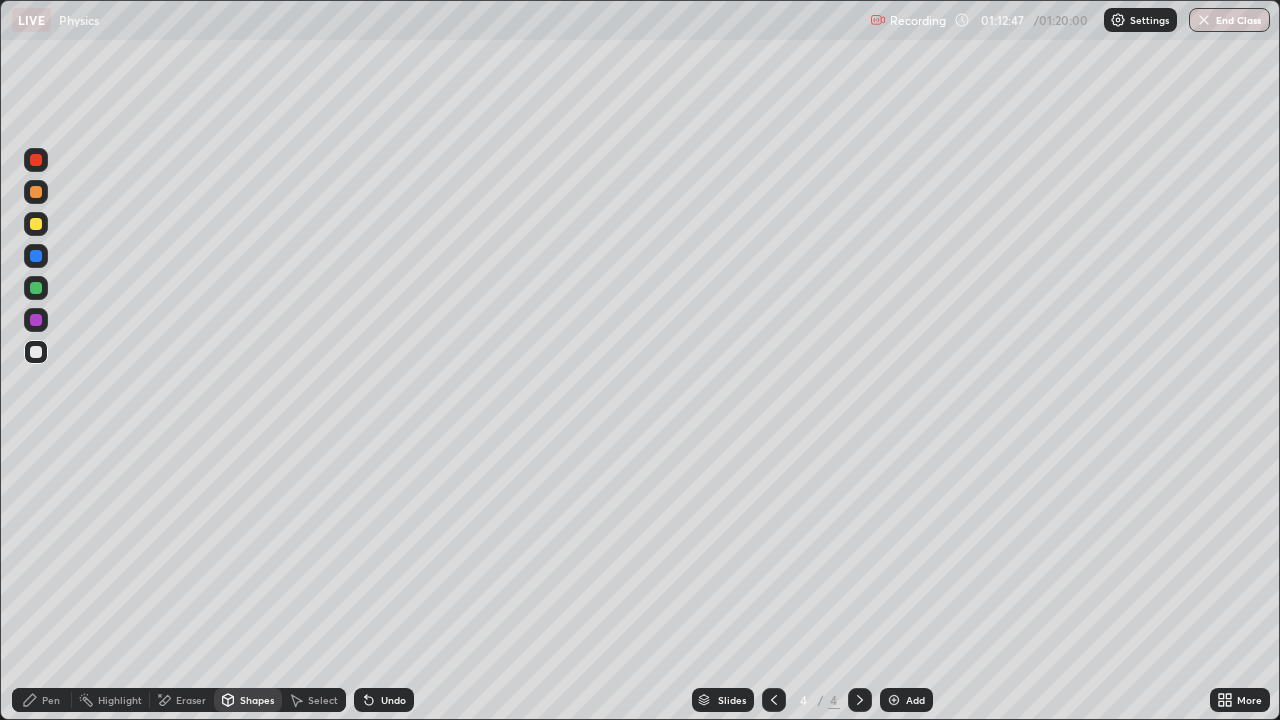click at bounding box center (36, 288) 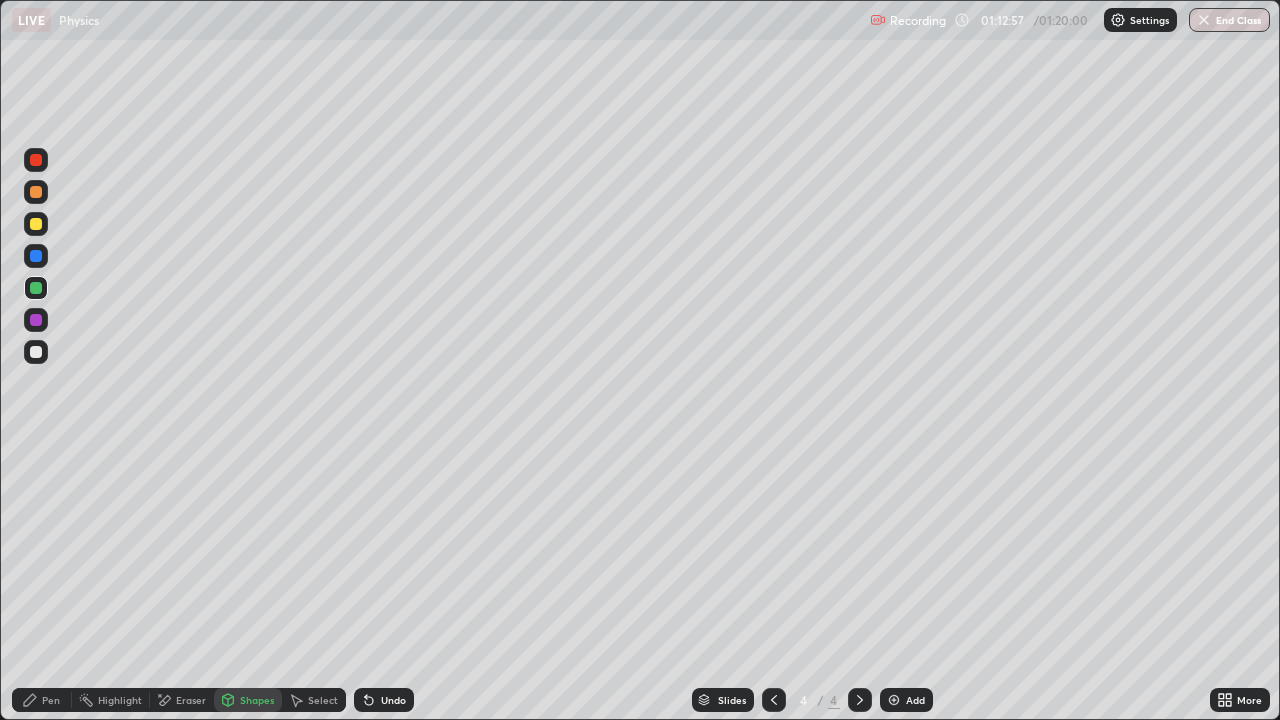 click at bounding box center [36, 160] 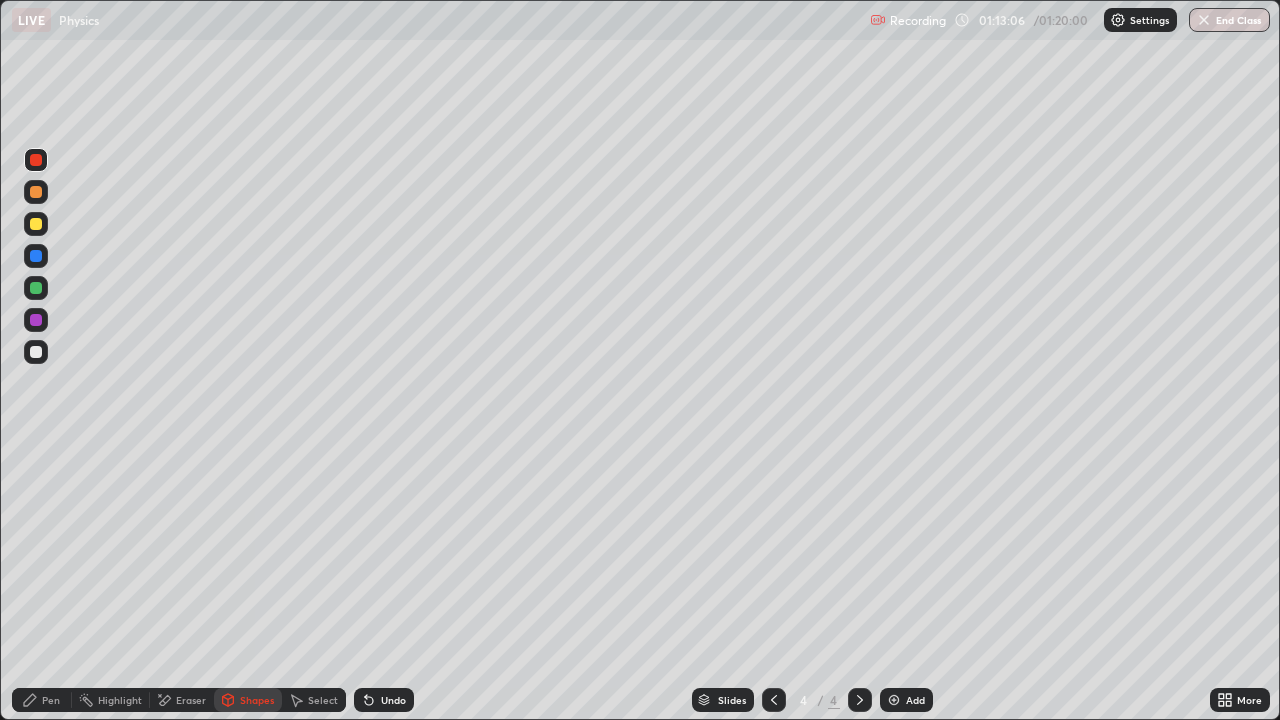 click on "Shapes" at bounding box center (257, 700) 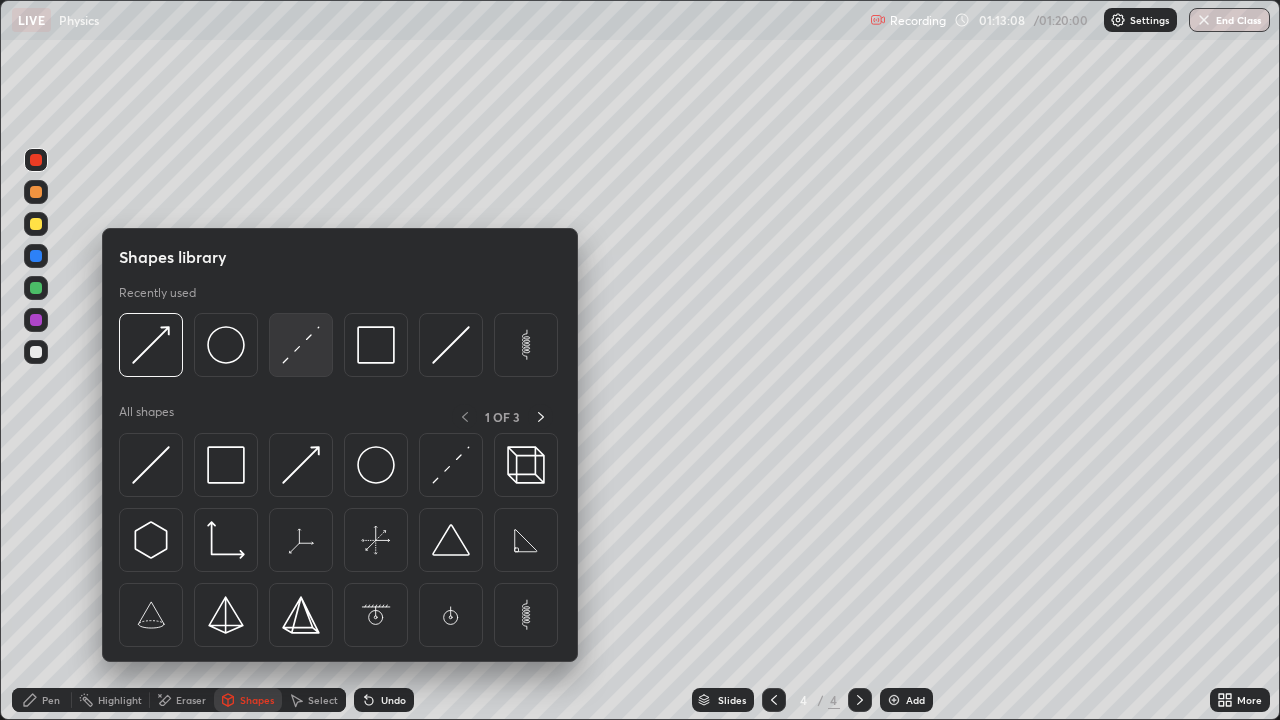 click at bounding box center (301, 345) 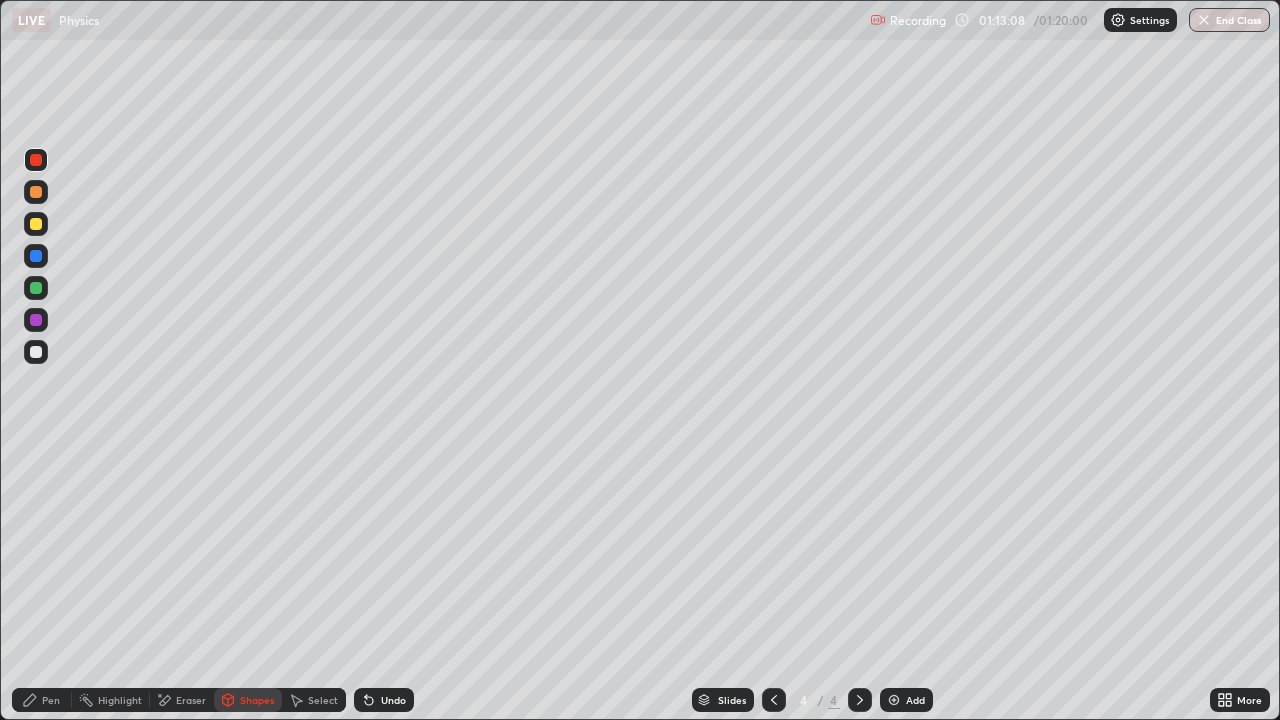 click at bounding box center [36, 352] 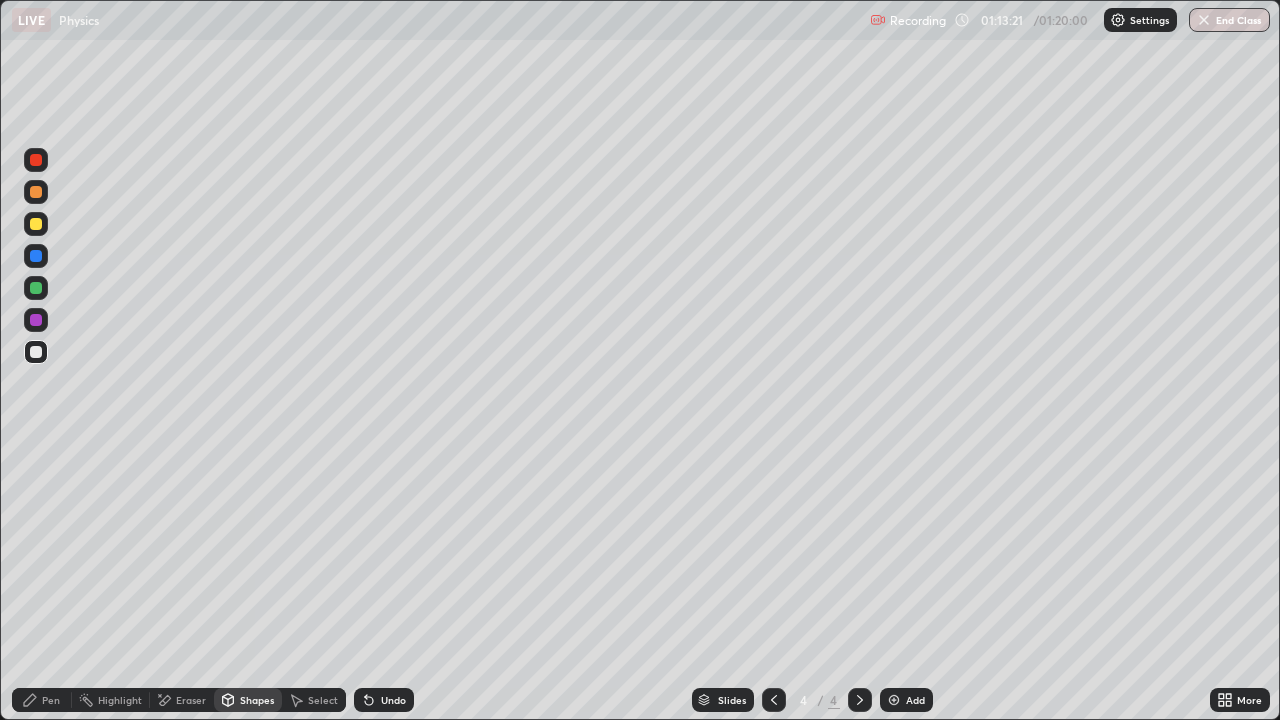 click on "Shapes" at bounding box center [257, 700] 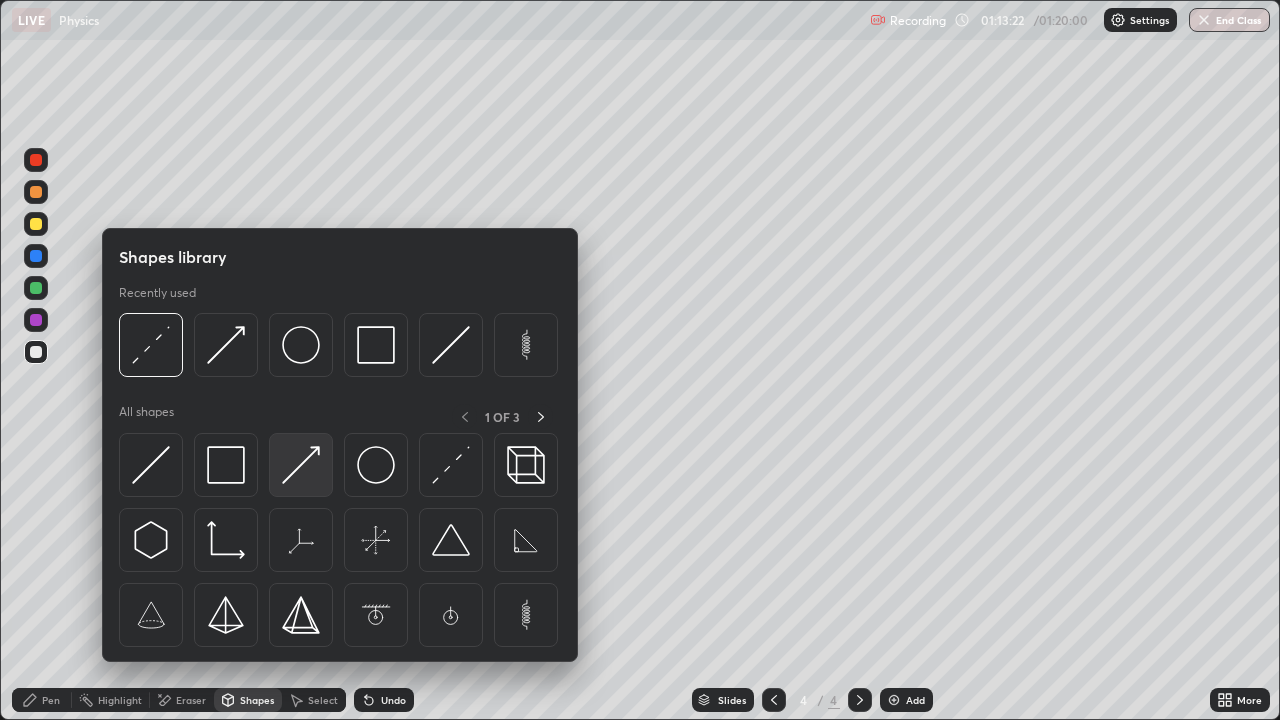 click at bounding box center (301, 465) 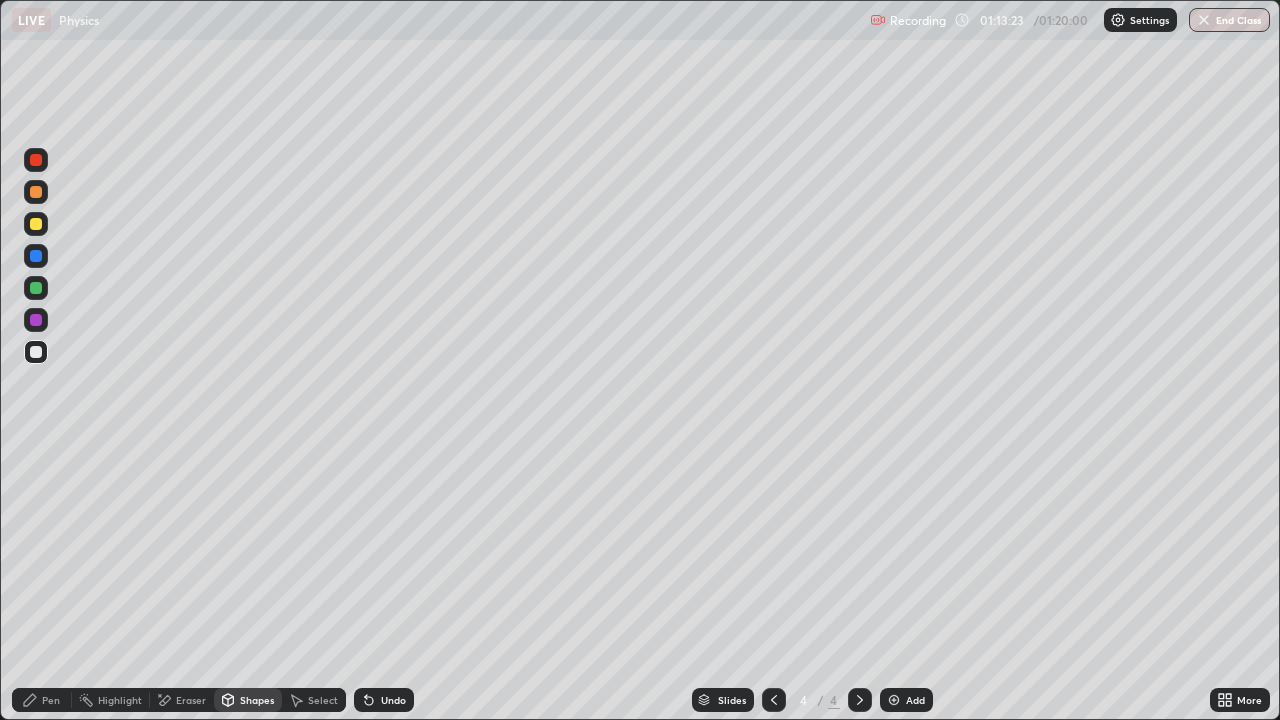click at bounding box center (36, 160) 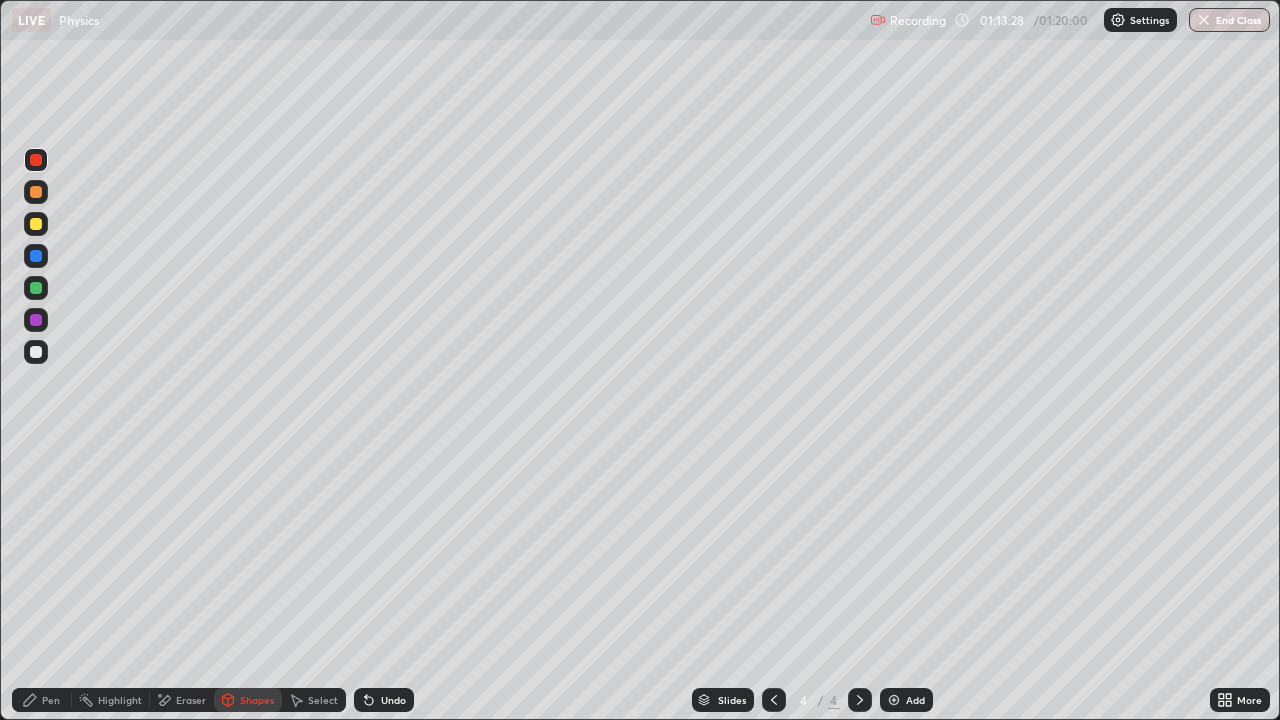 click on "Undo" at bounding box center [384, 700] 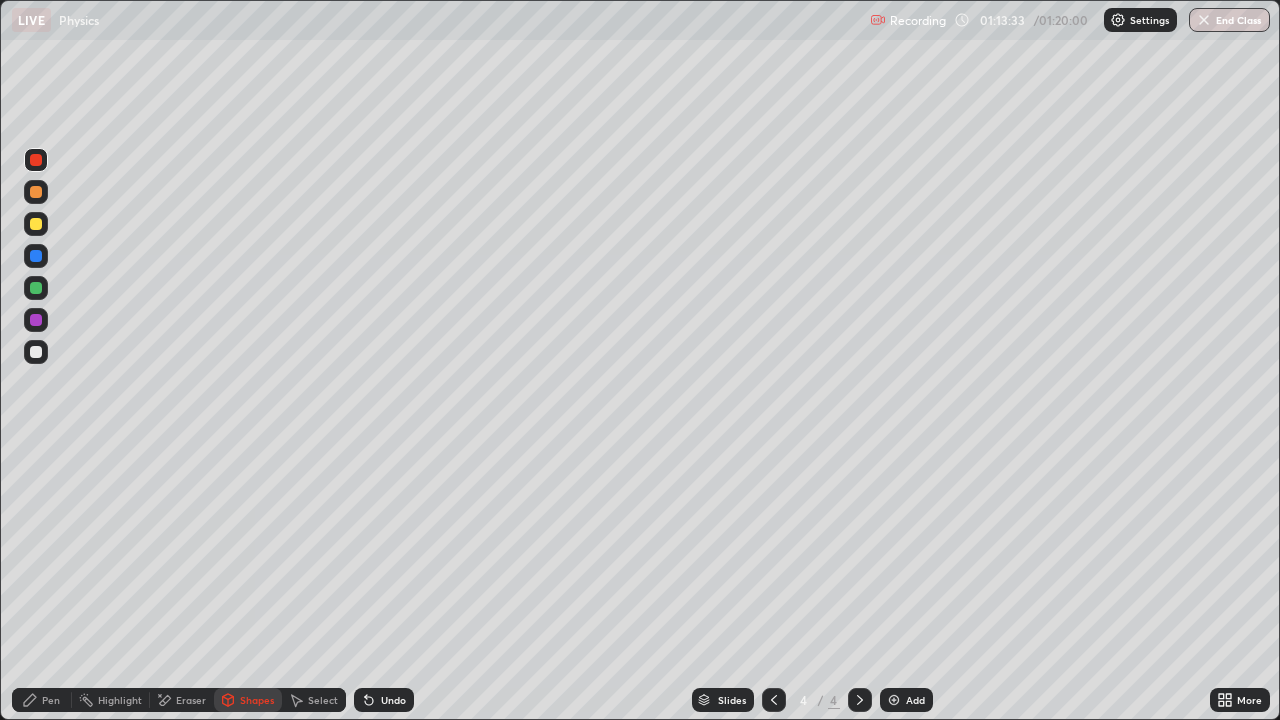 click on "Shapes" at bounding box center (248, 700) 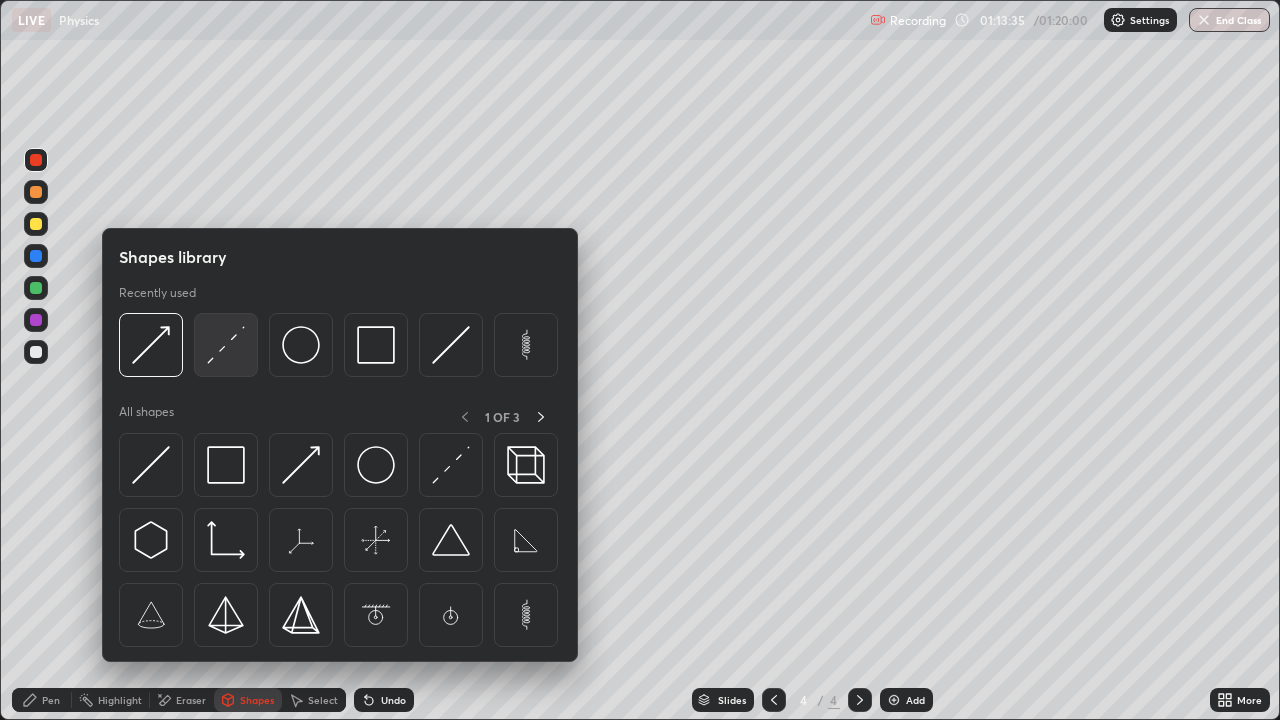 click at bounding box center (226, 345) 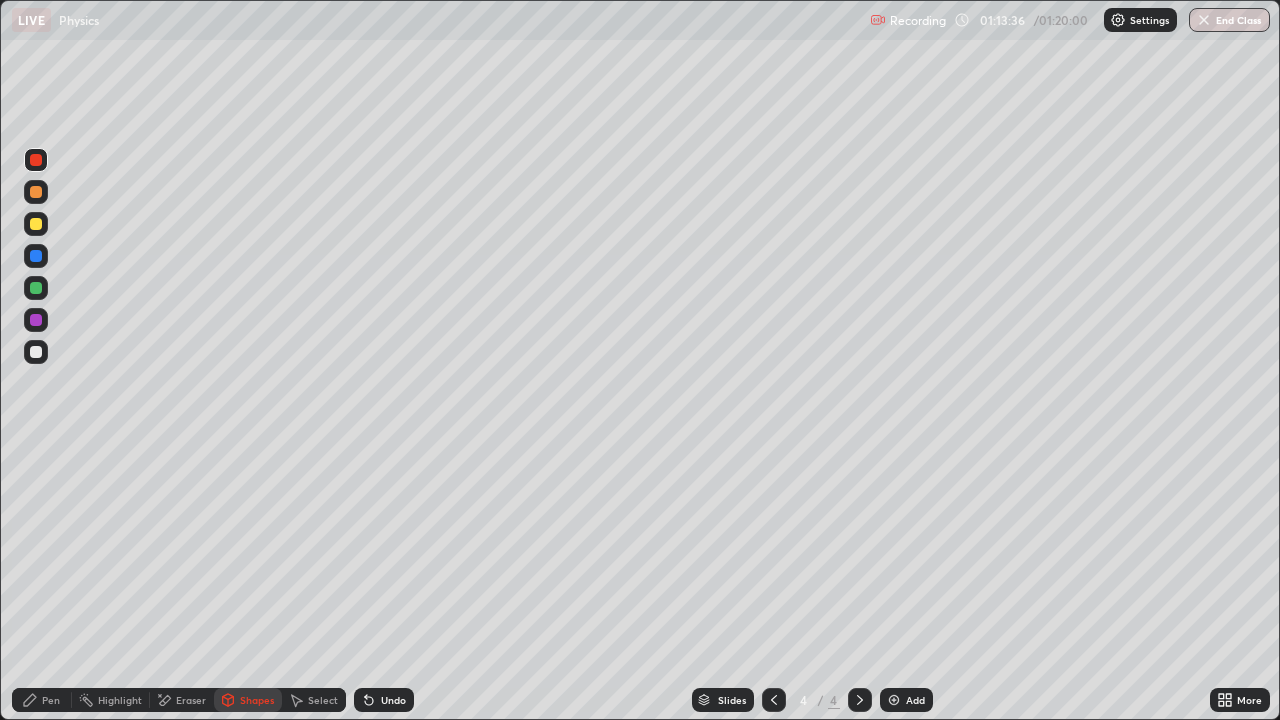 click at bounding box center (36, 352) 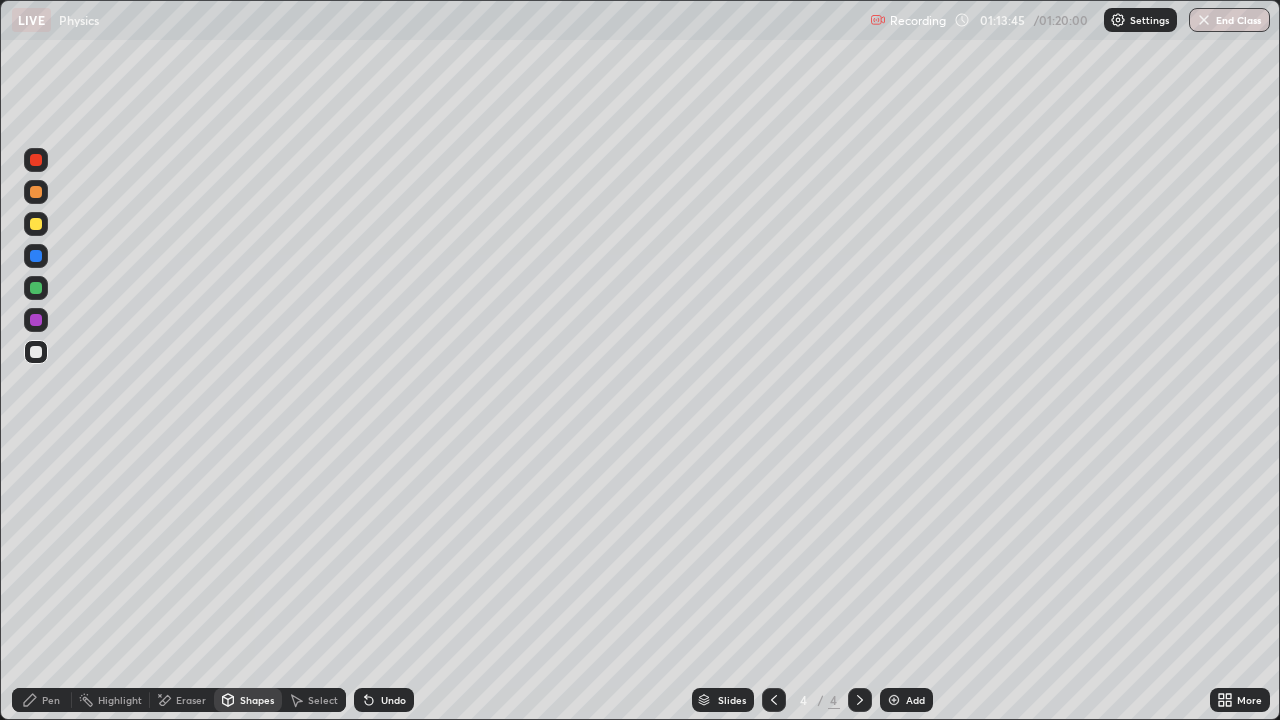 click on "Pen" at bounding box center (42, 700) 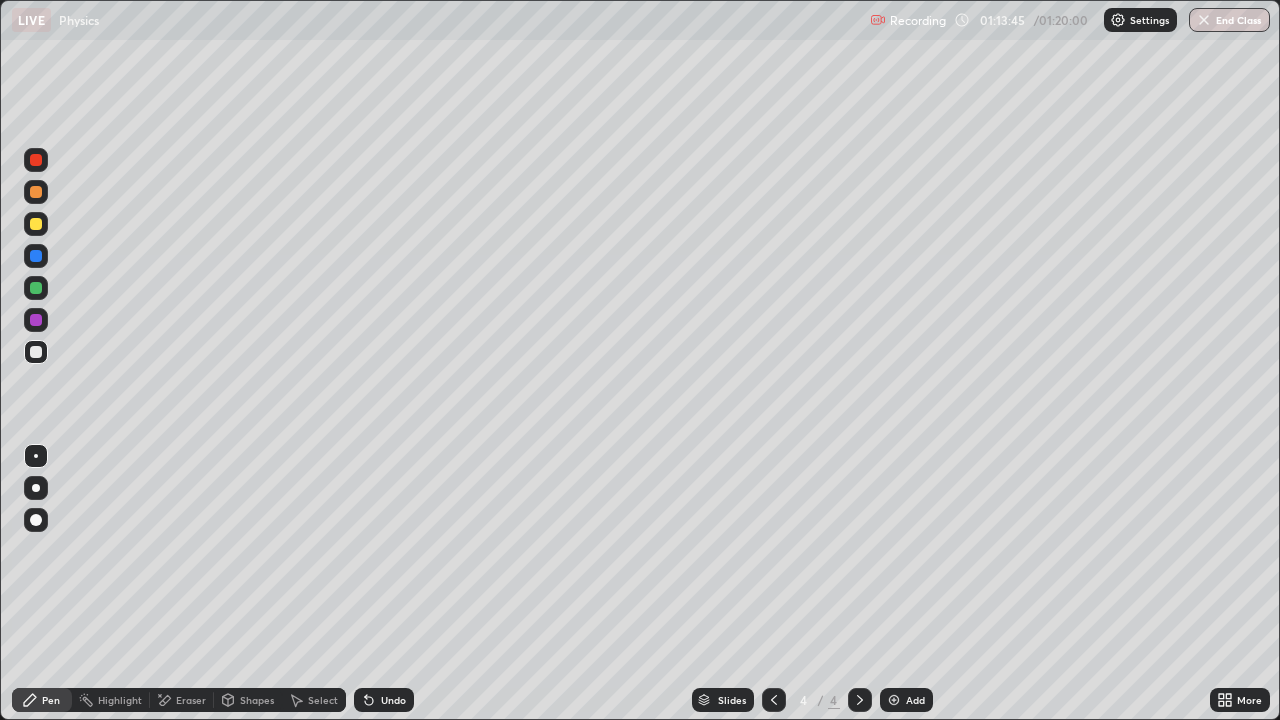 click at bounding box center [36, 456] 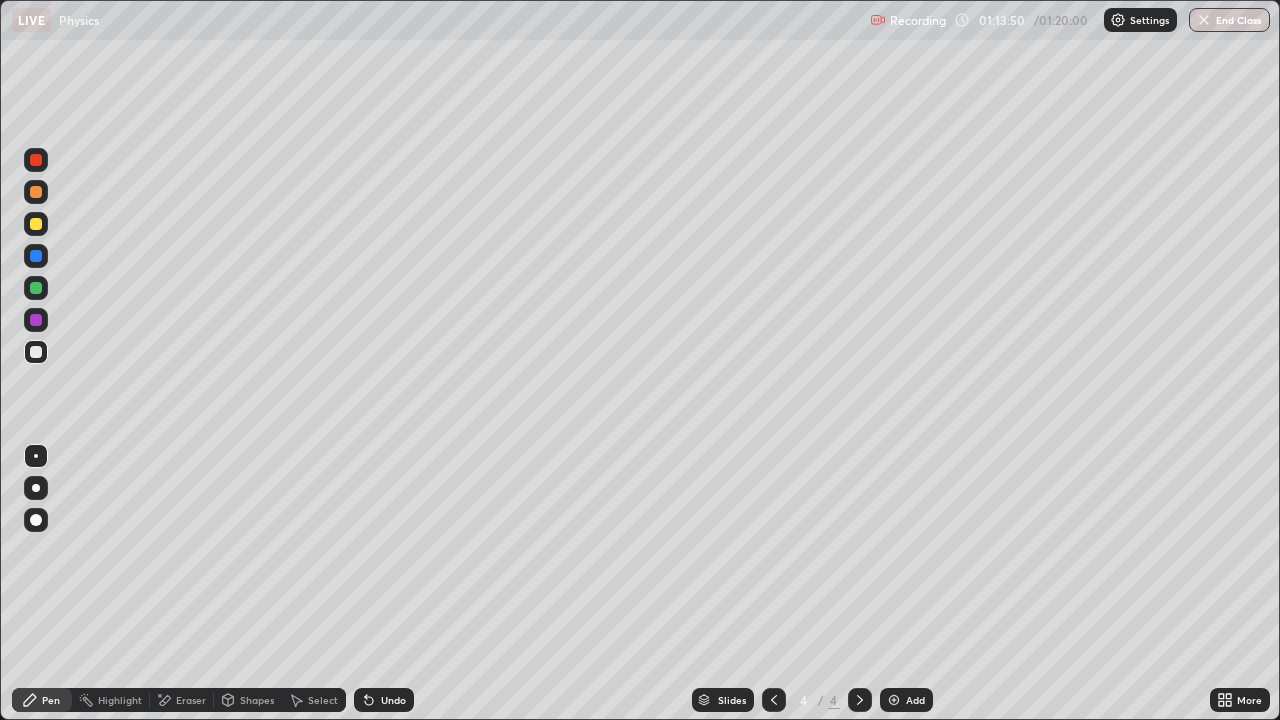 click on "Undo" at bounding box center (384, 700) 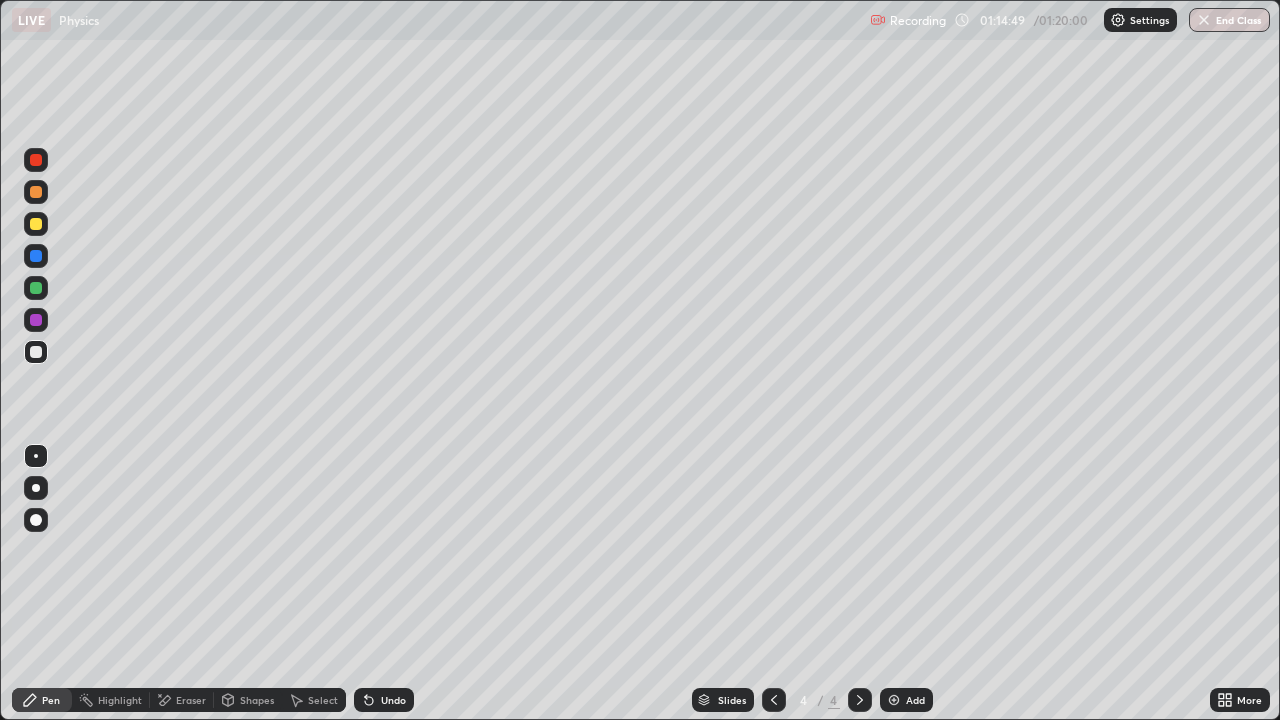 click 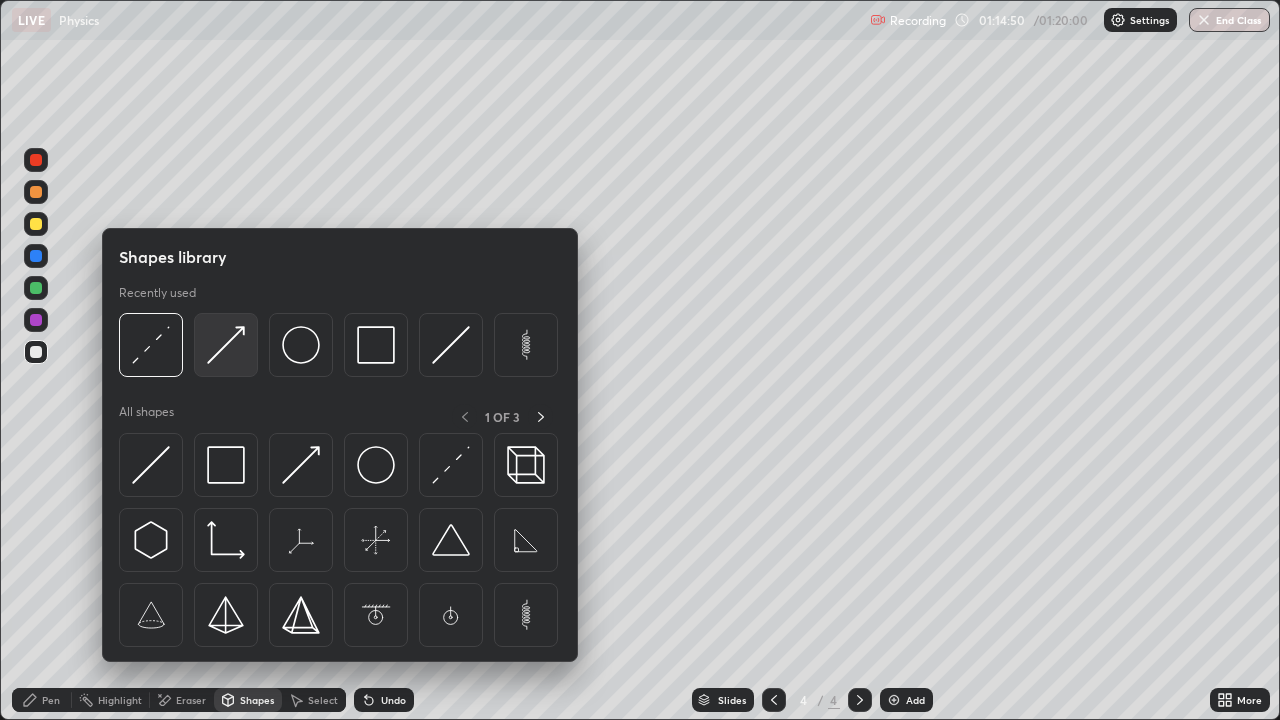 click at bounding box center [226, 345] 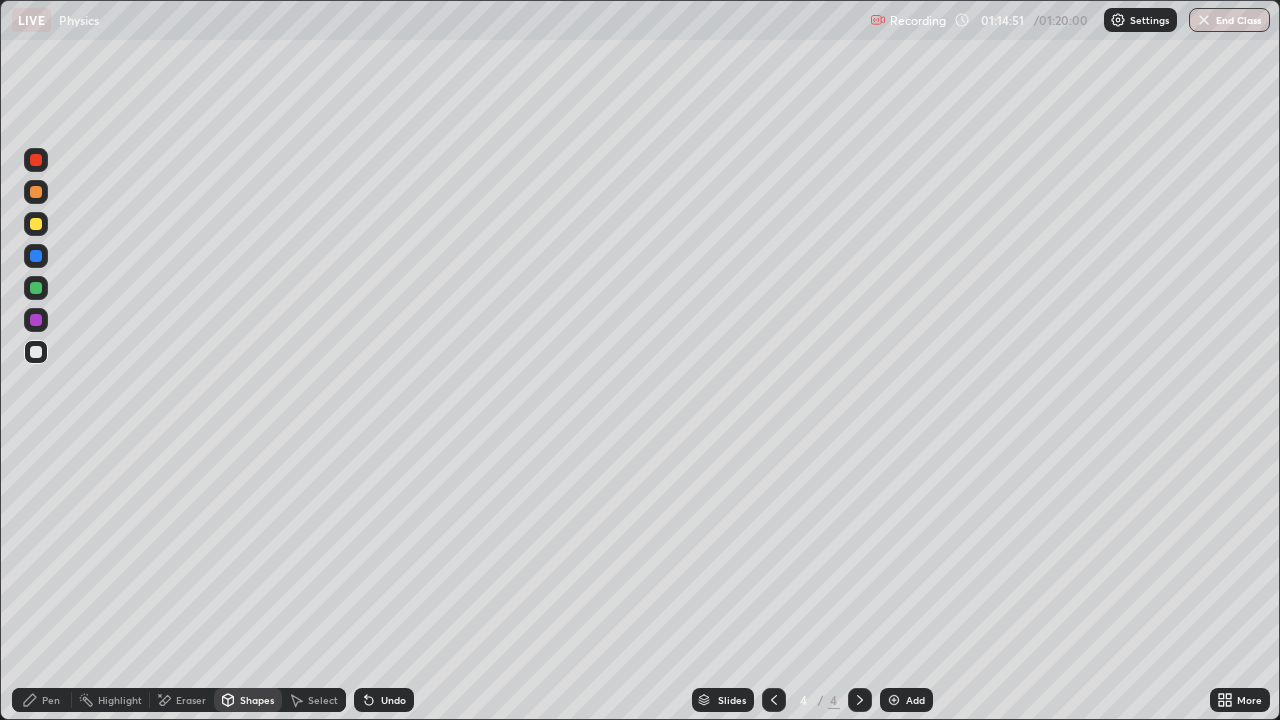 click at bounding box center (36, 160) 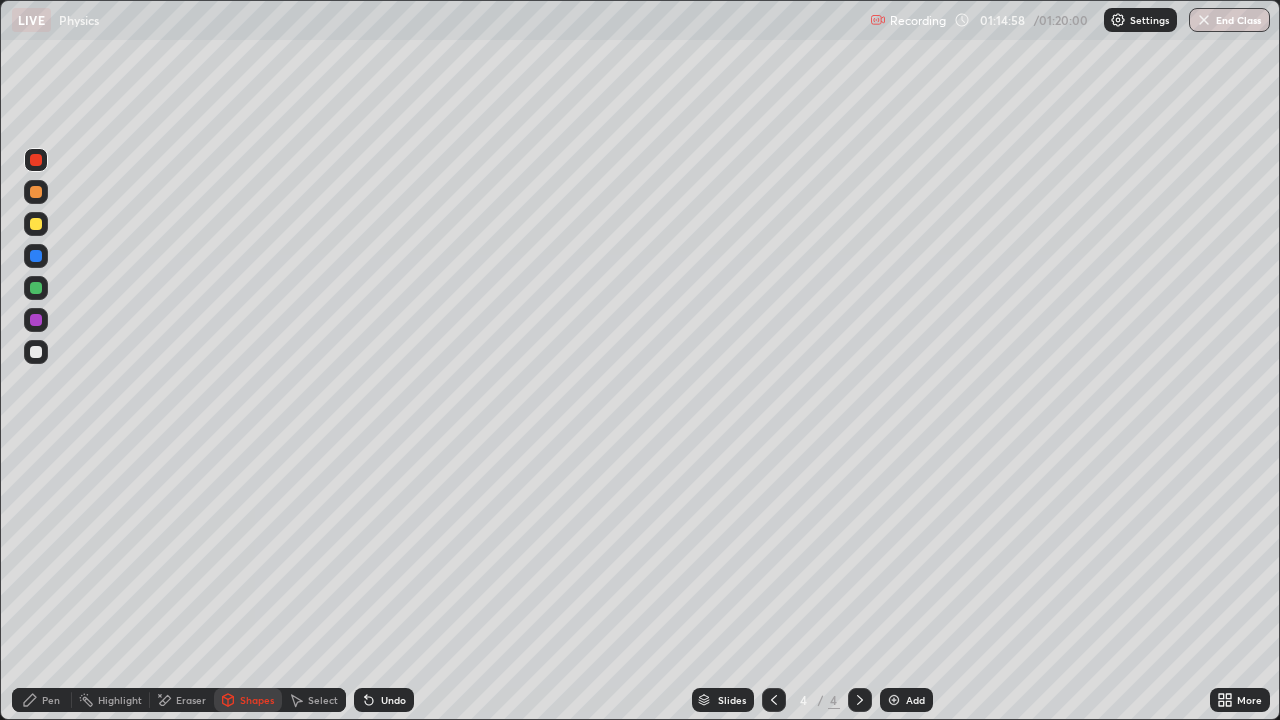 click on "Pen" at bounding box center (51, 700) 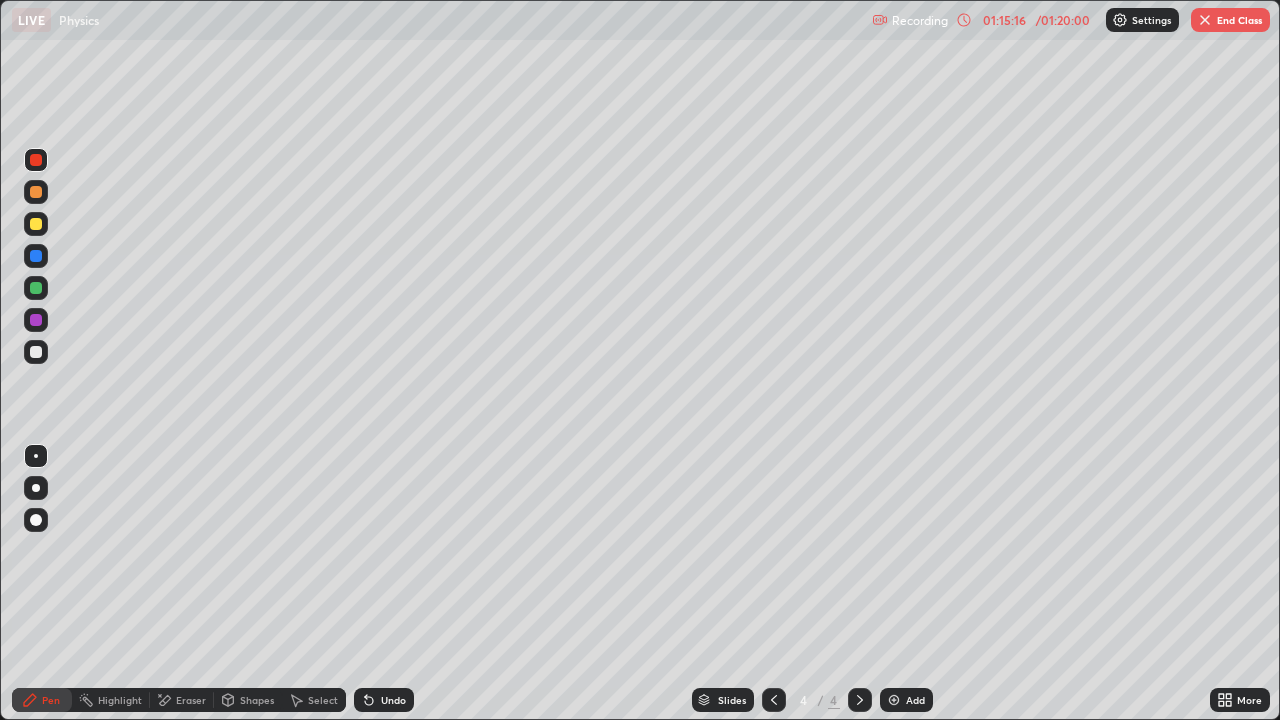 click at bounding box center (36, 352) 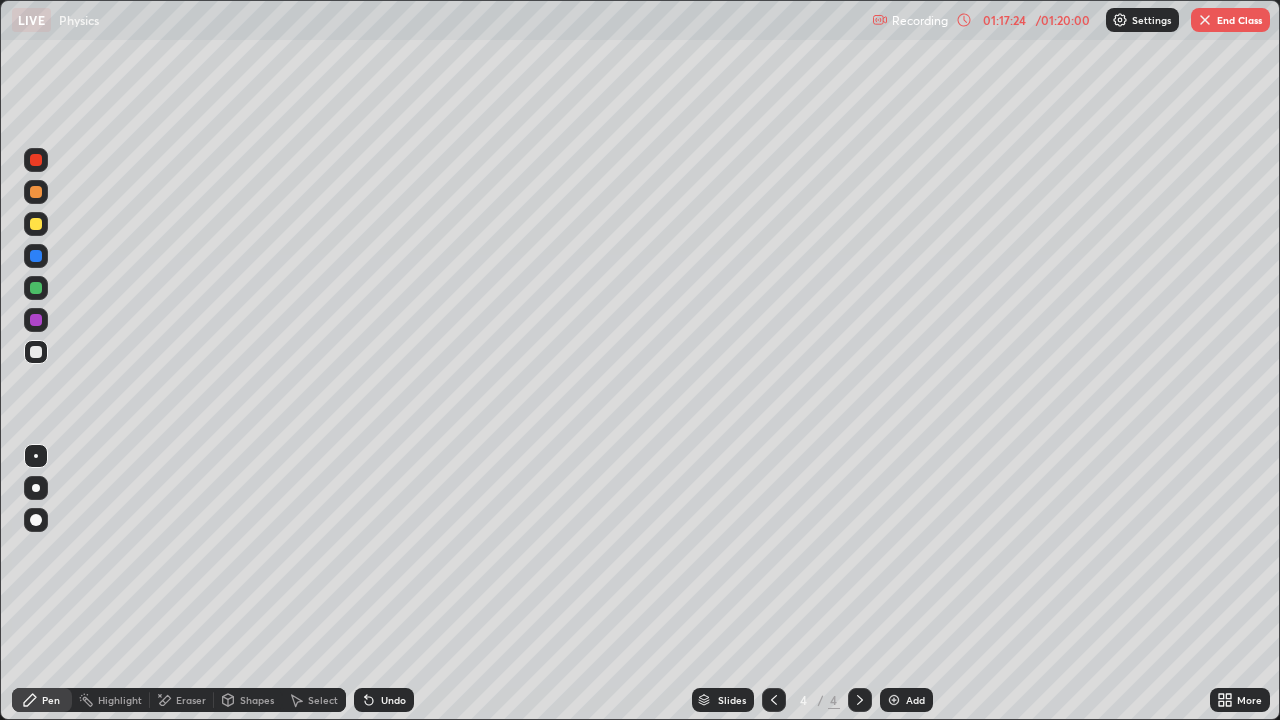 click on "Undo" at bounding box center [393, 700] 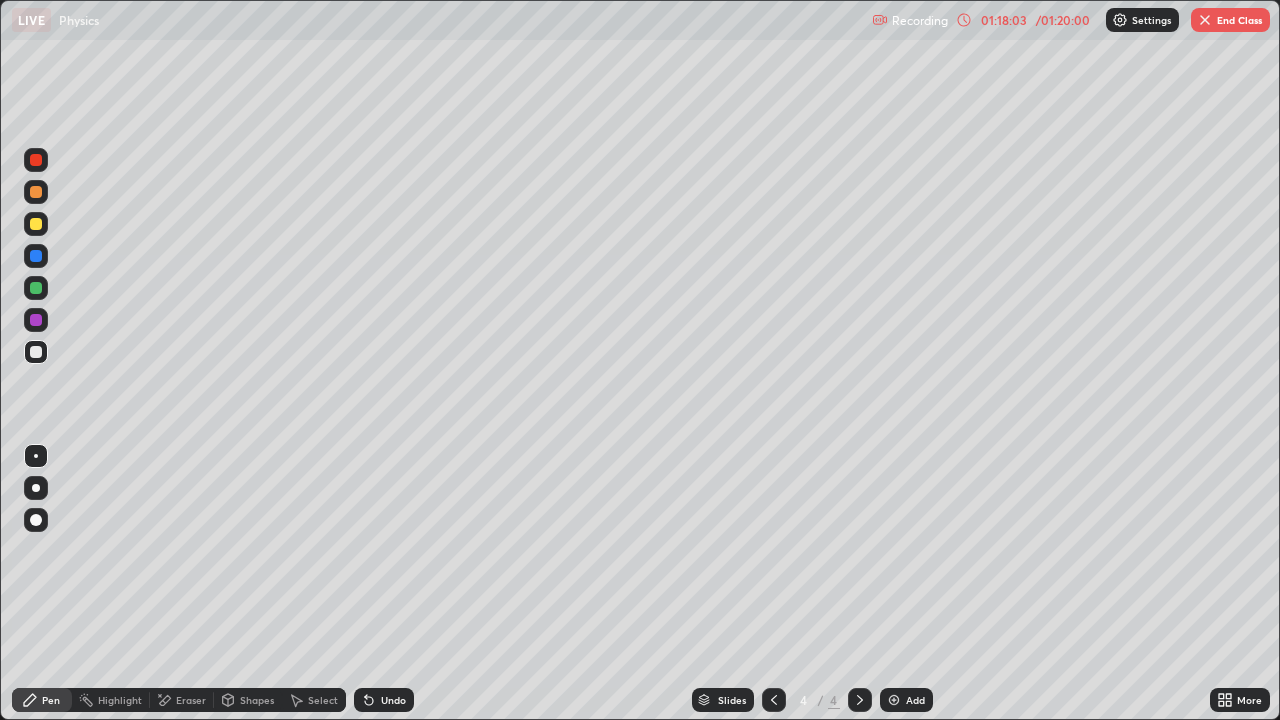 click on "End Class" at bounding box center [1230, 20] 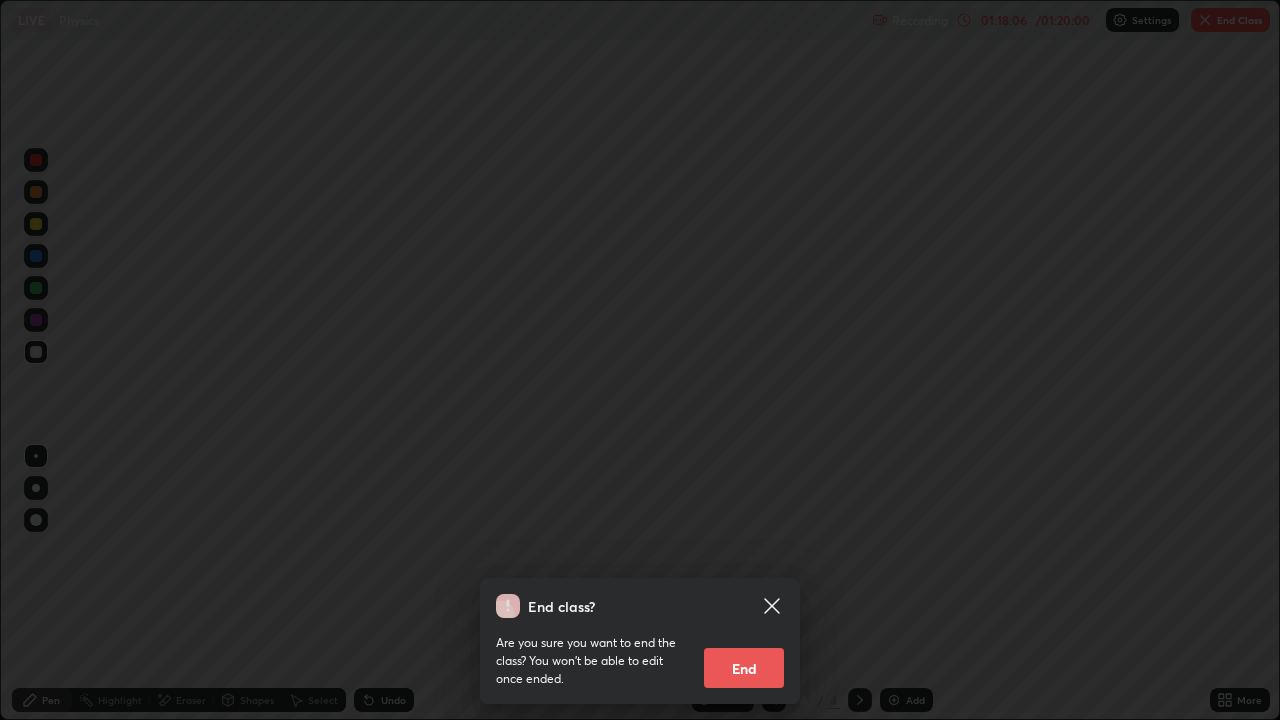 click on "End" at bounding box center [744, 668] 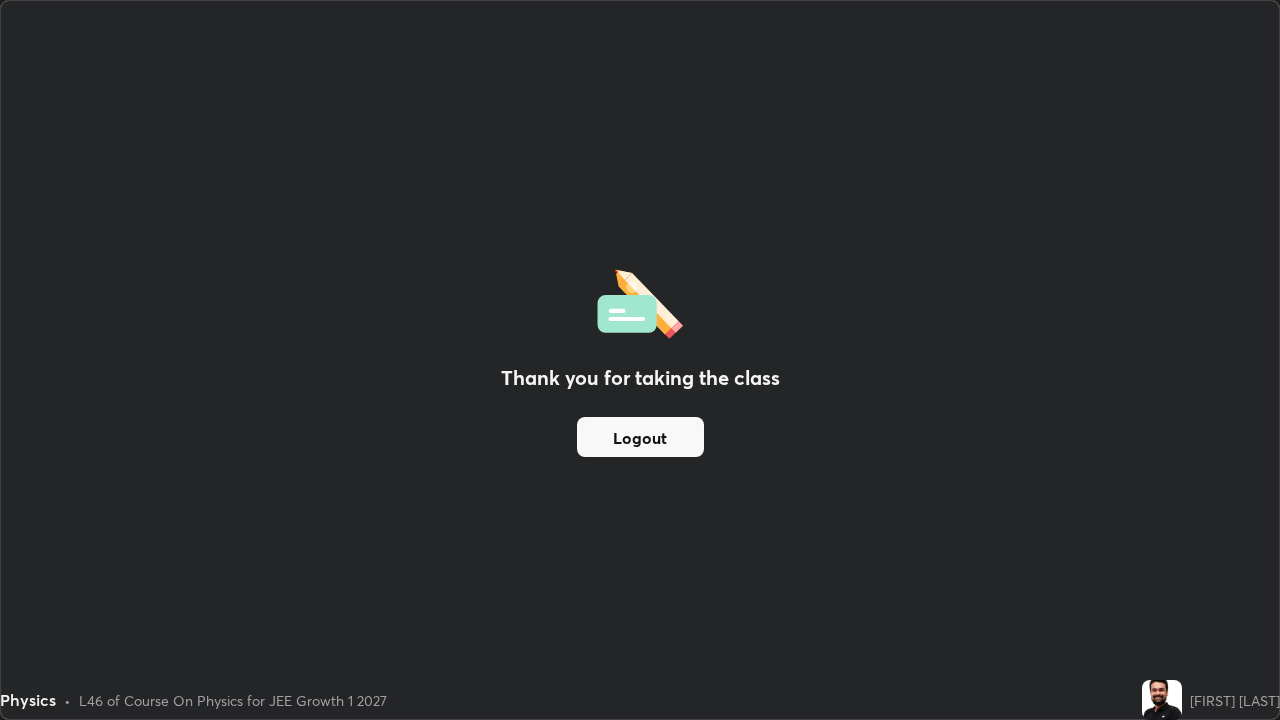click on "Logout" at bounding box center (640, 437) 